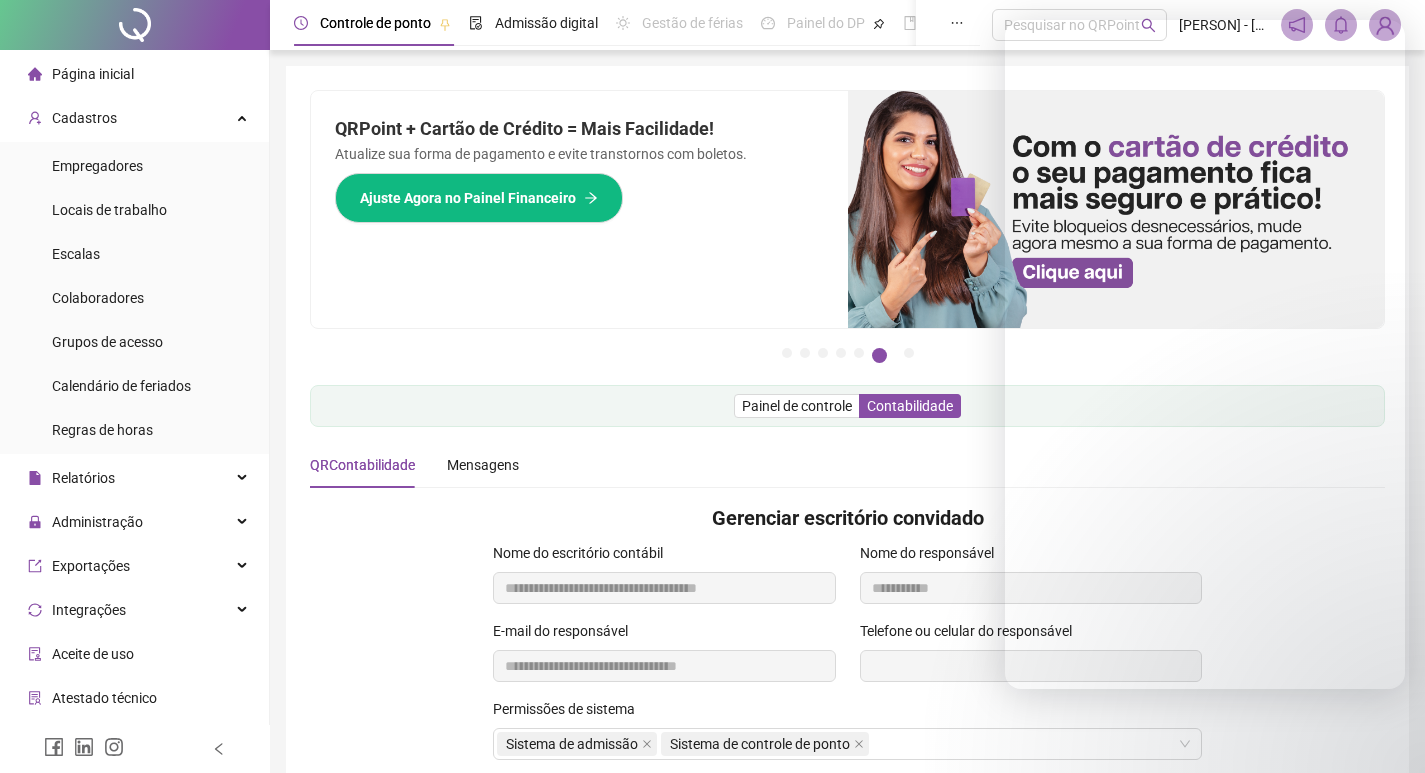 scroll, scrollTop: 279, scrollLeft: 0, axis: vertical 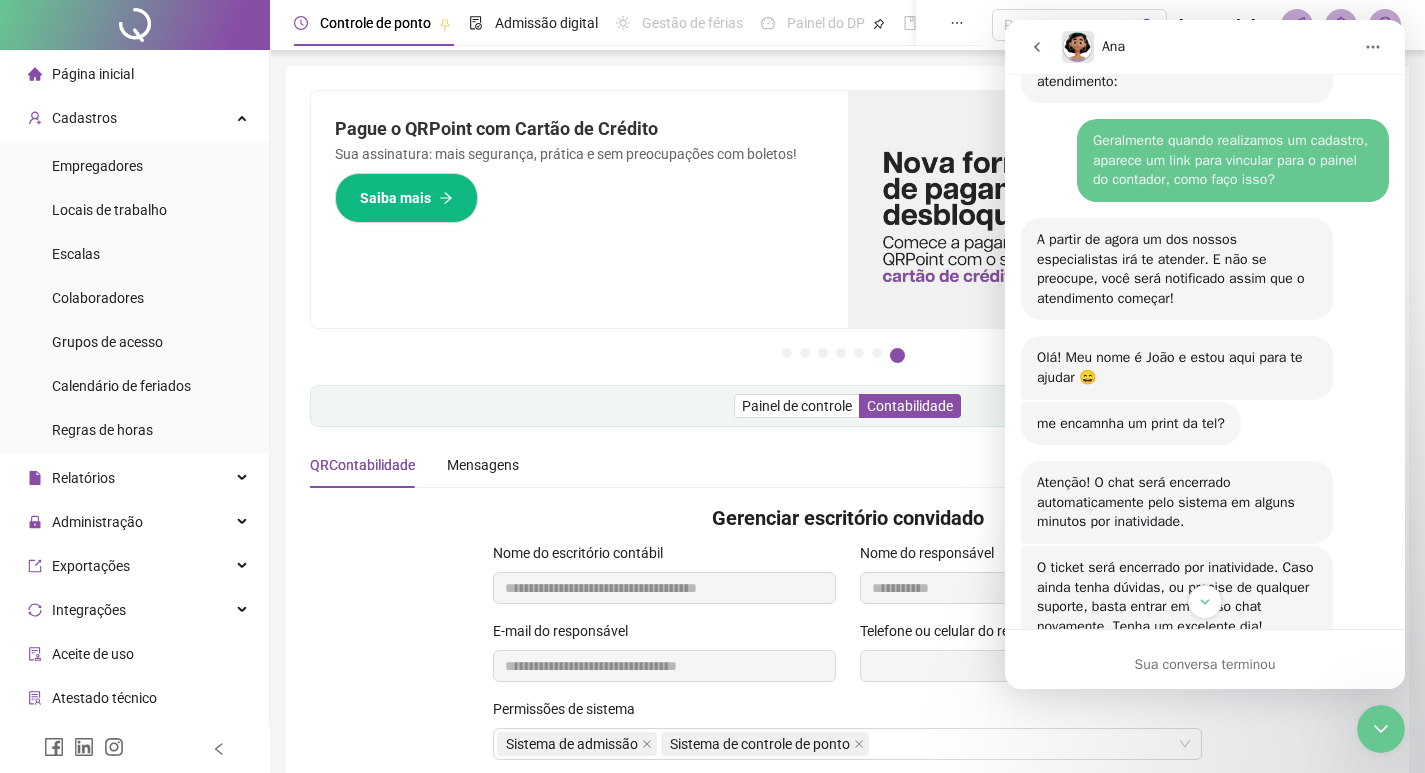 click 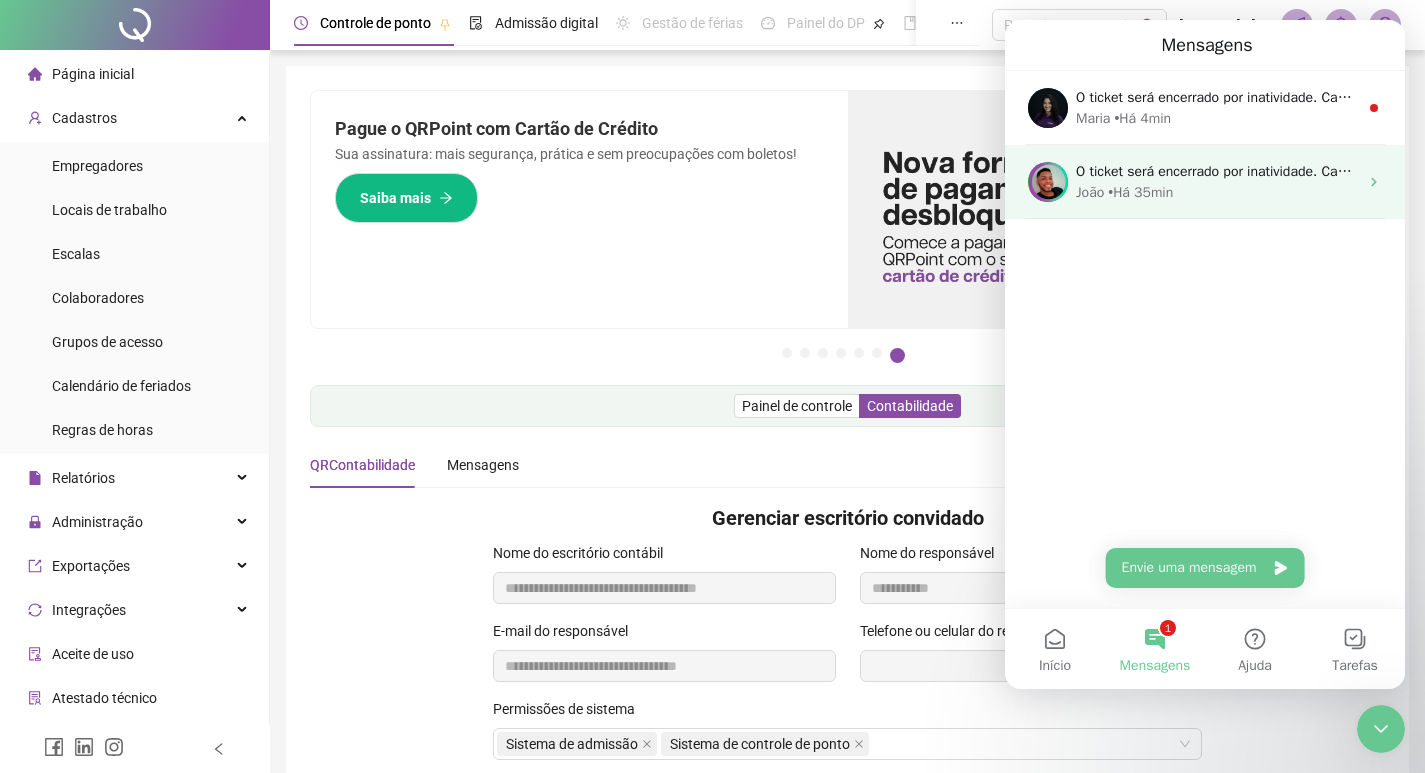 scroll, scrollTop: 1249, scrollLeft: 0, axis: vertical 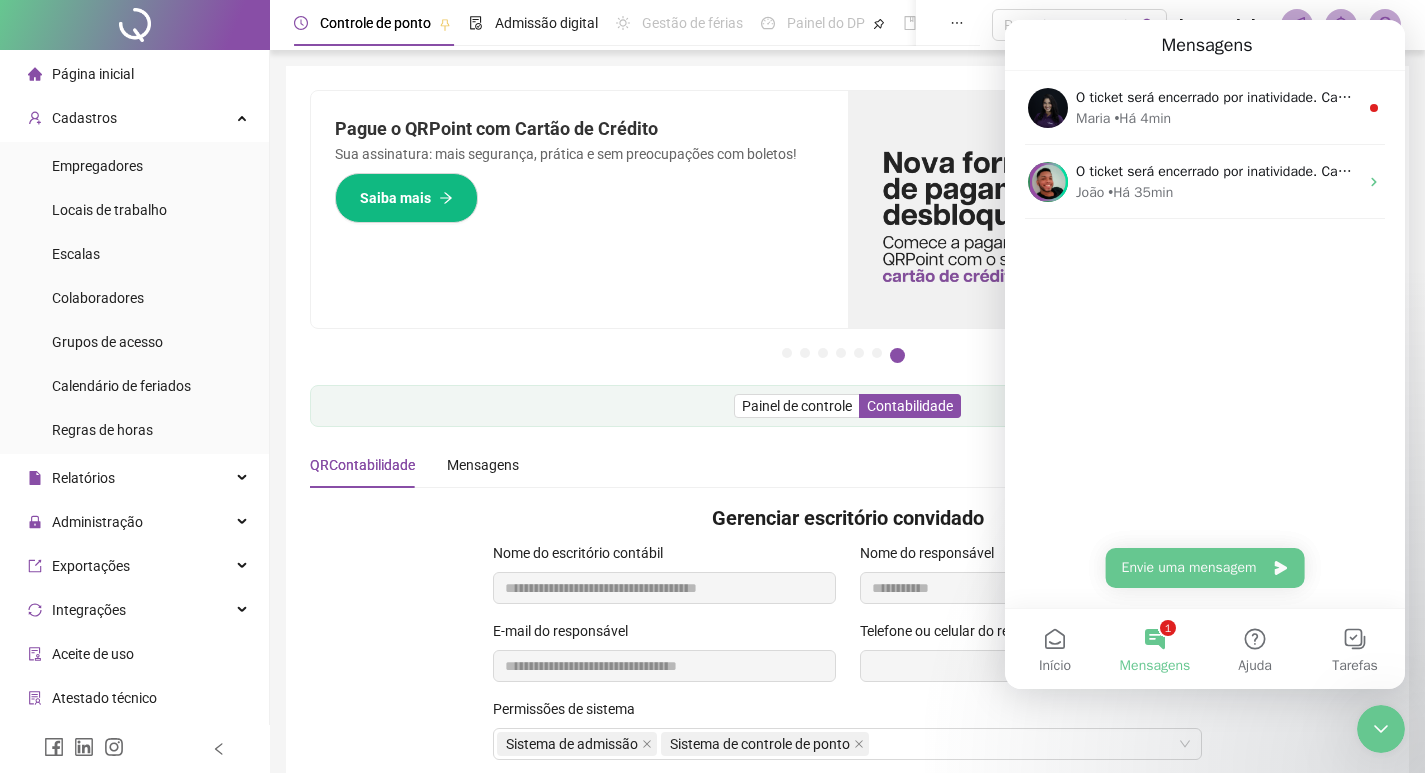 click on "1 Mensagens" at bounding box center (1155, 649) 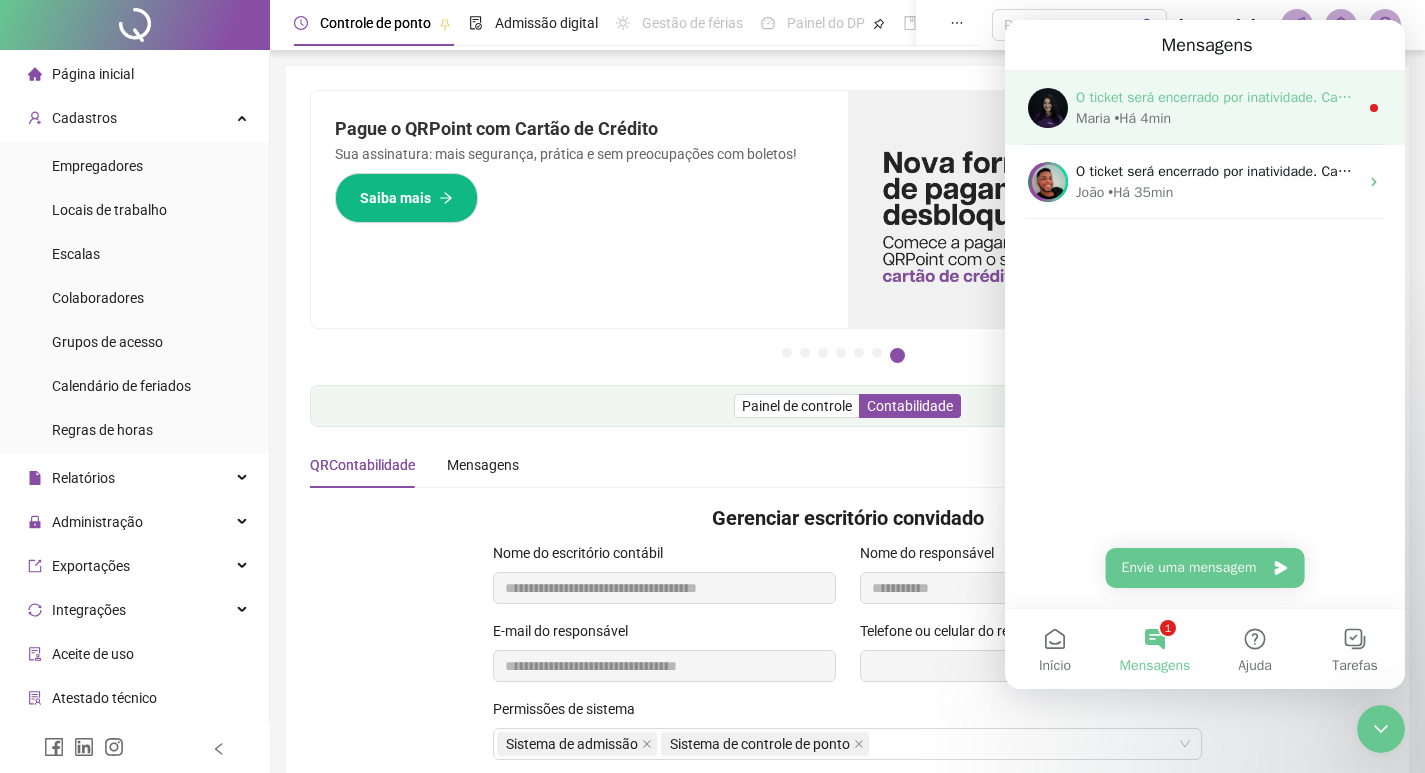 click on "[PERSON] •  Há 4min" at bounding box center (1217, 118) 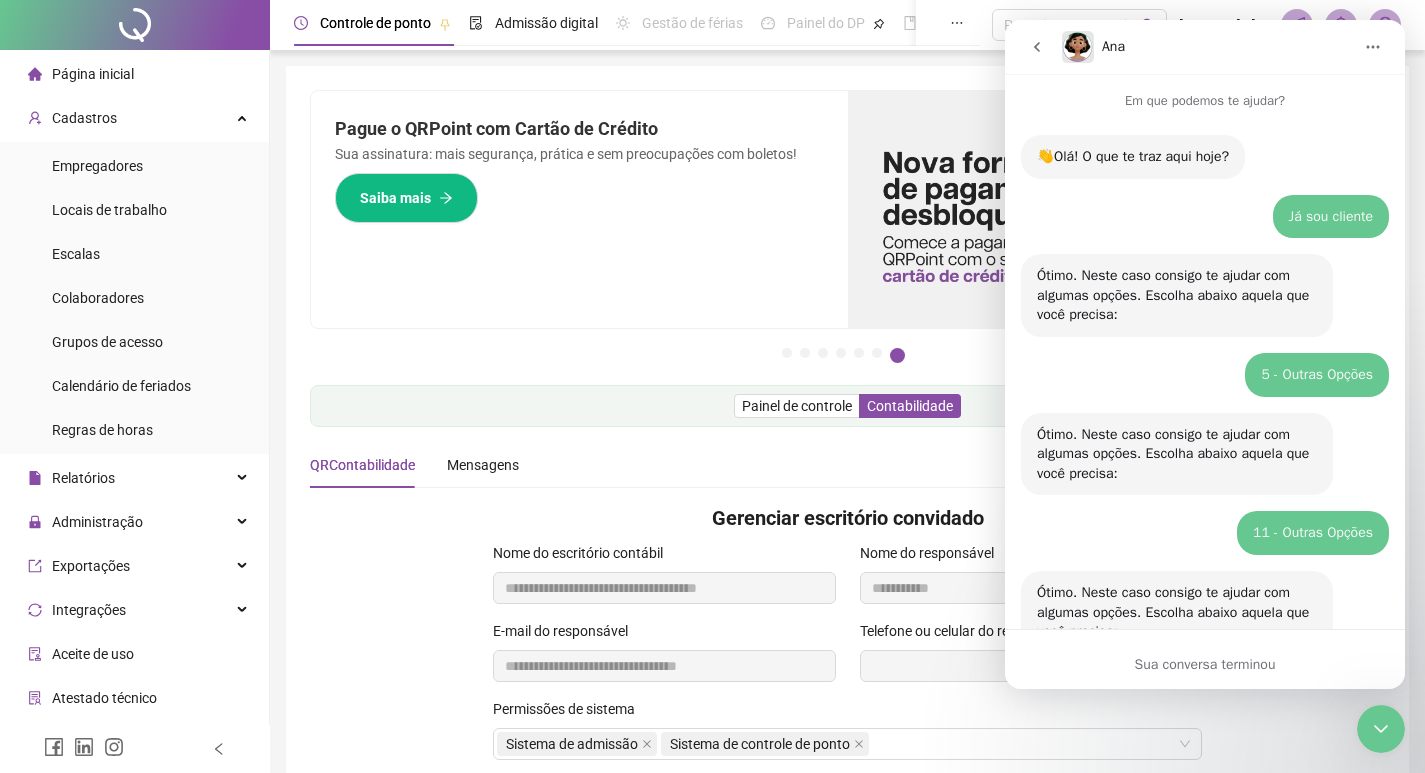scroll, scrollTop: 3, scrollLeft: 0, axis: vertical 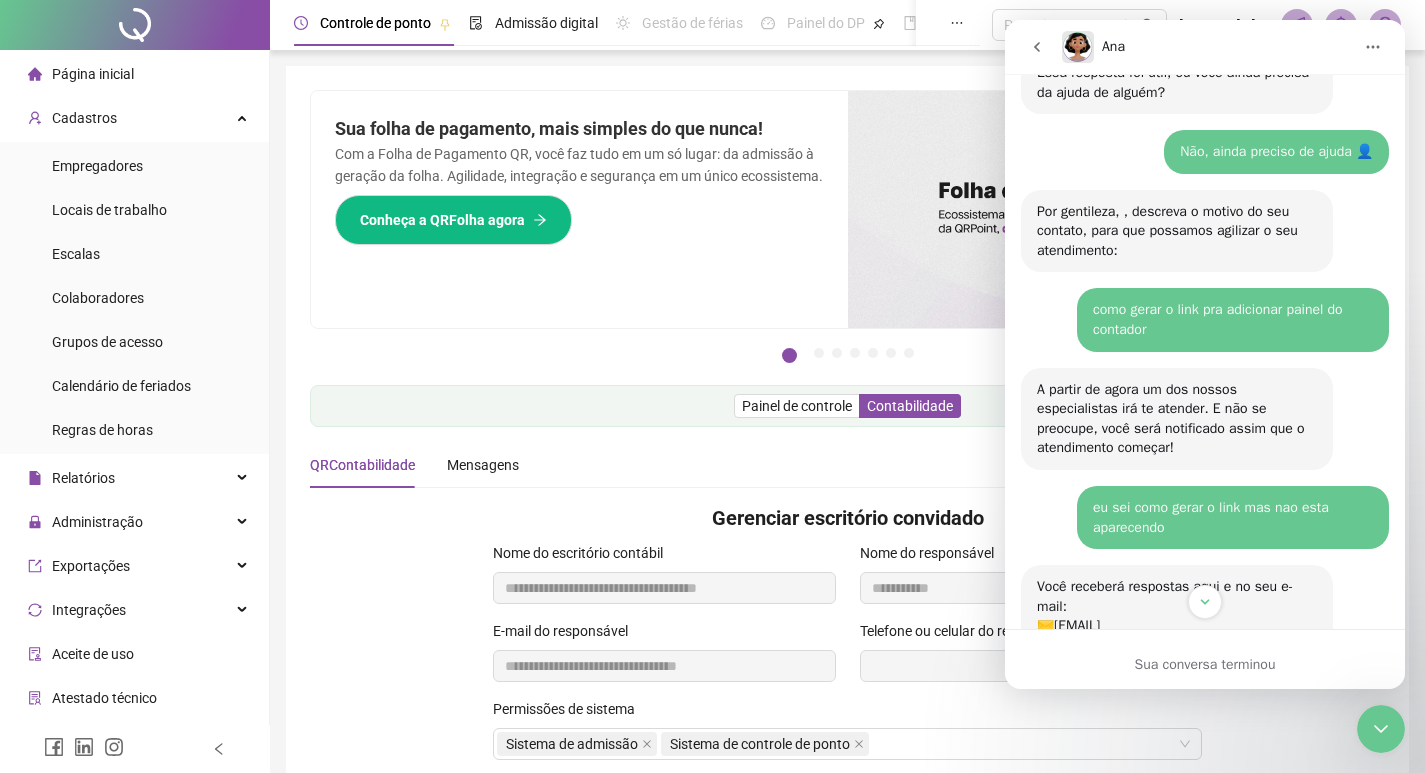 click 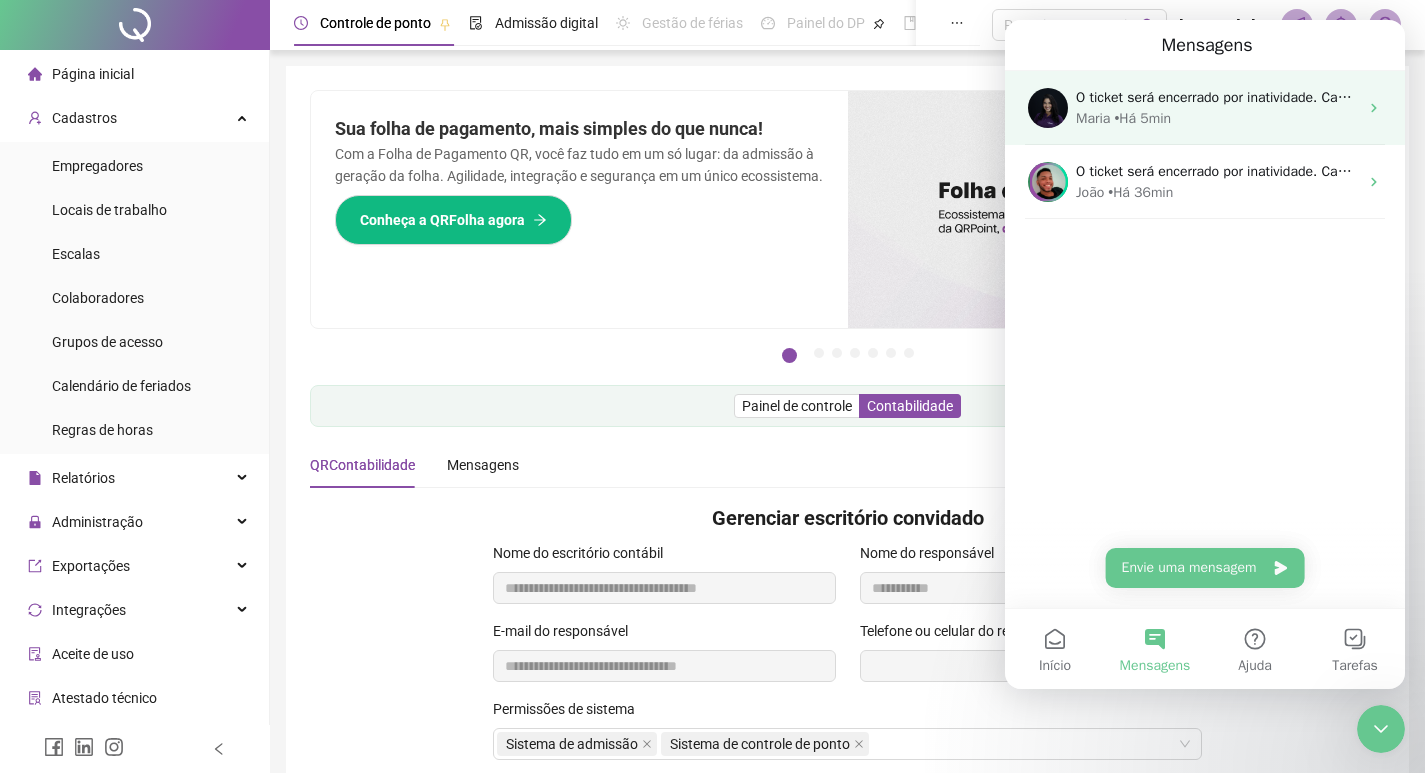 scroll, scrollTop: 0, scrollLeft: 0, axis: both 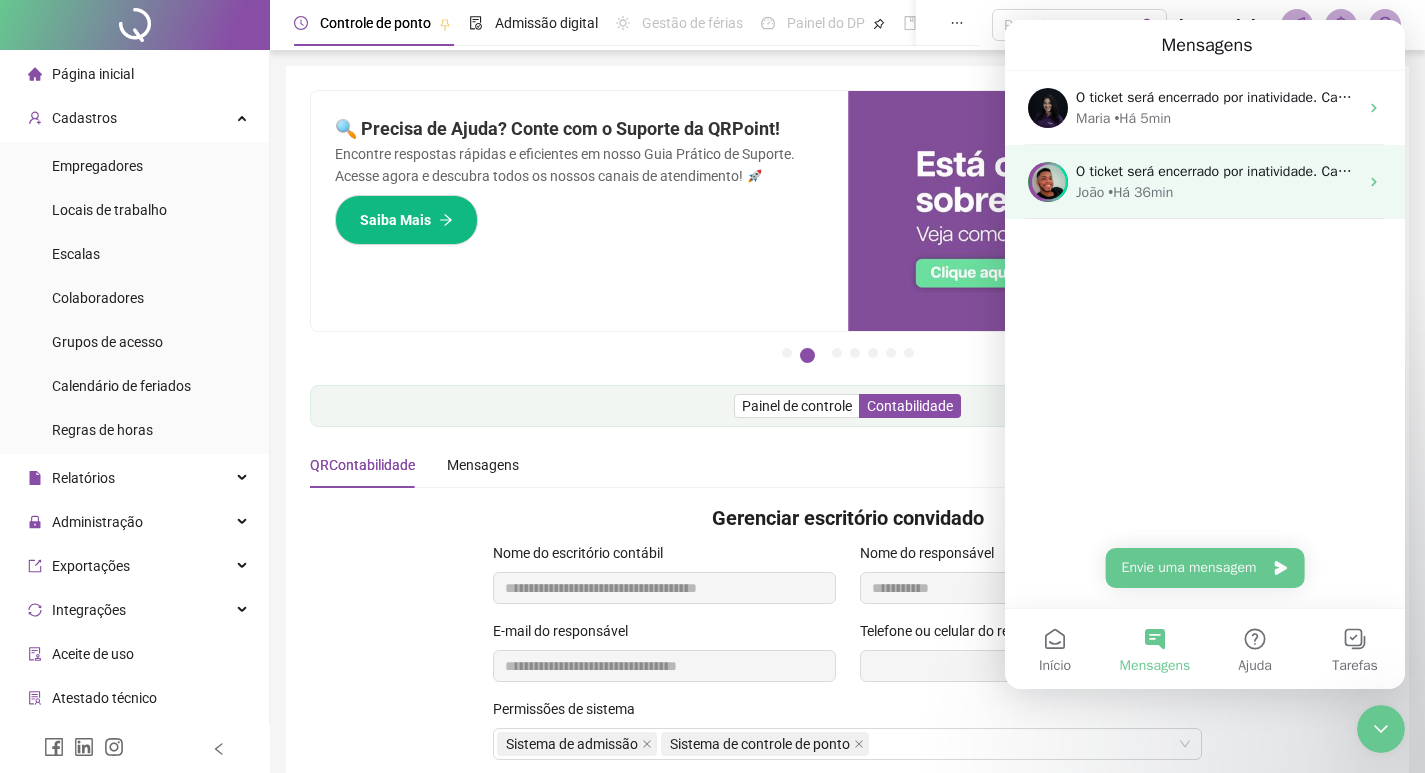 click on "[NAME] •  Há 36min" at bounding box center (1217, 192) 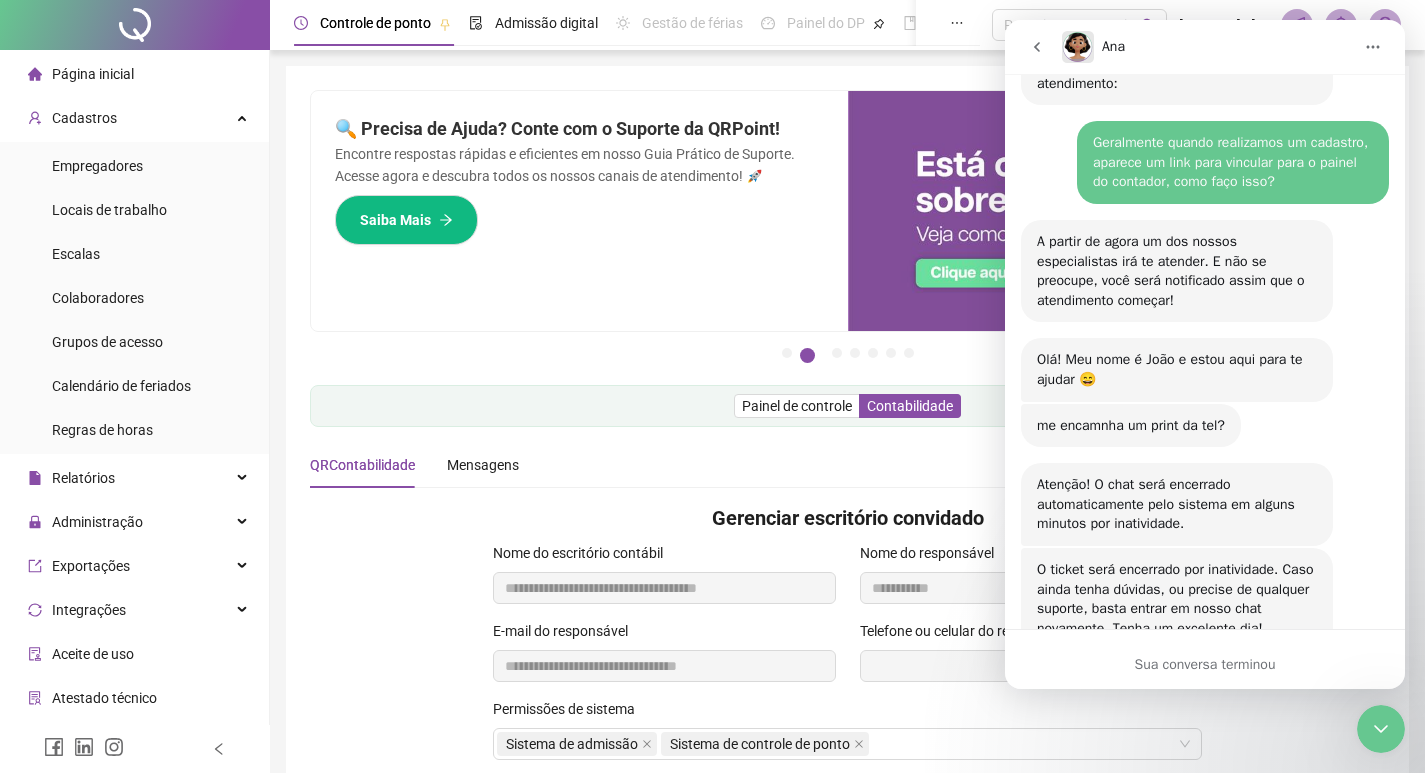 scroll, scrollTop: 2169, scrollLeft: 0, axis: vertical 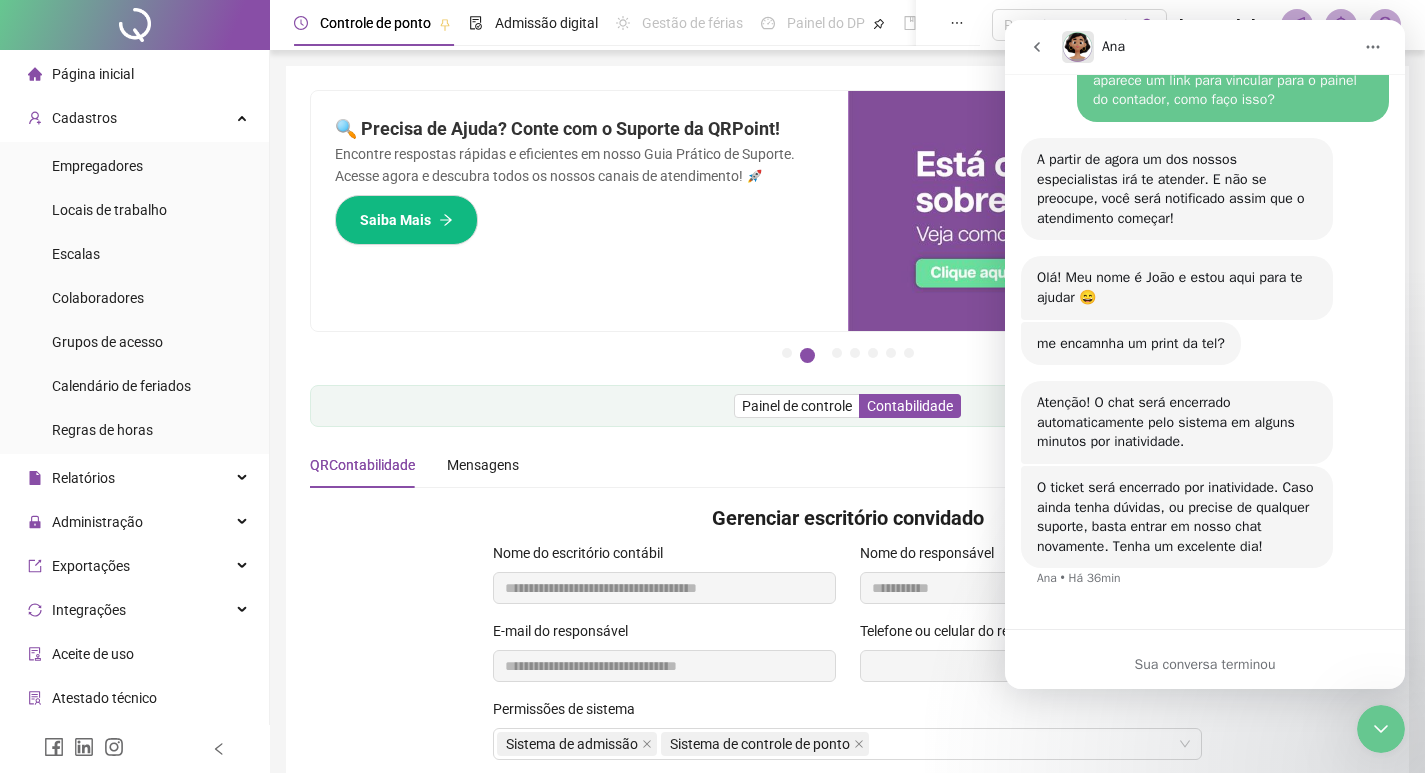 click at bounding box center (1037, 47) 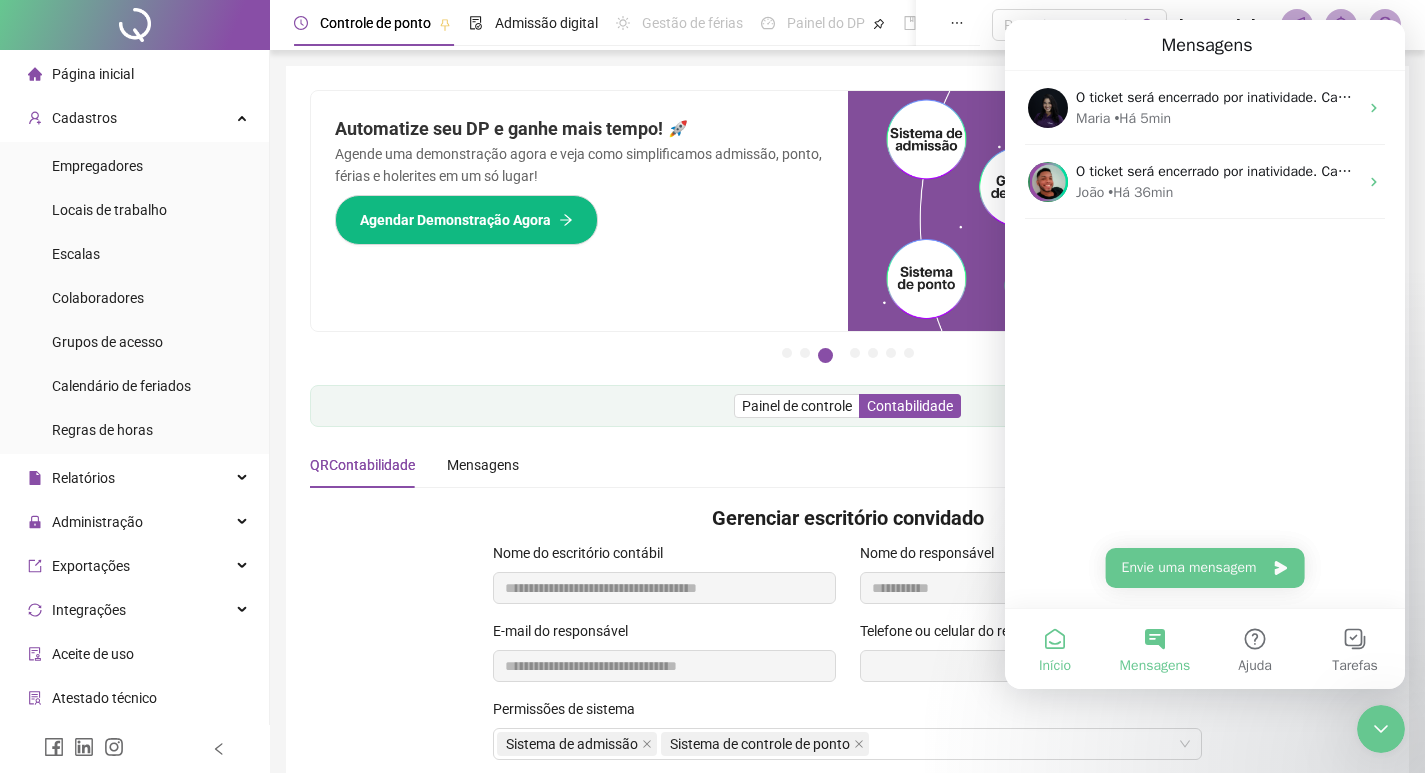click on "Início" at bounding box center (1055, 649) 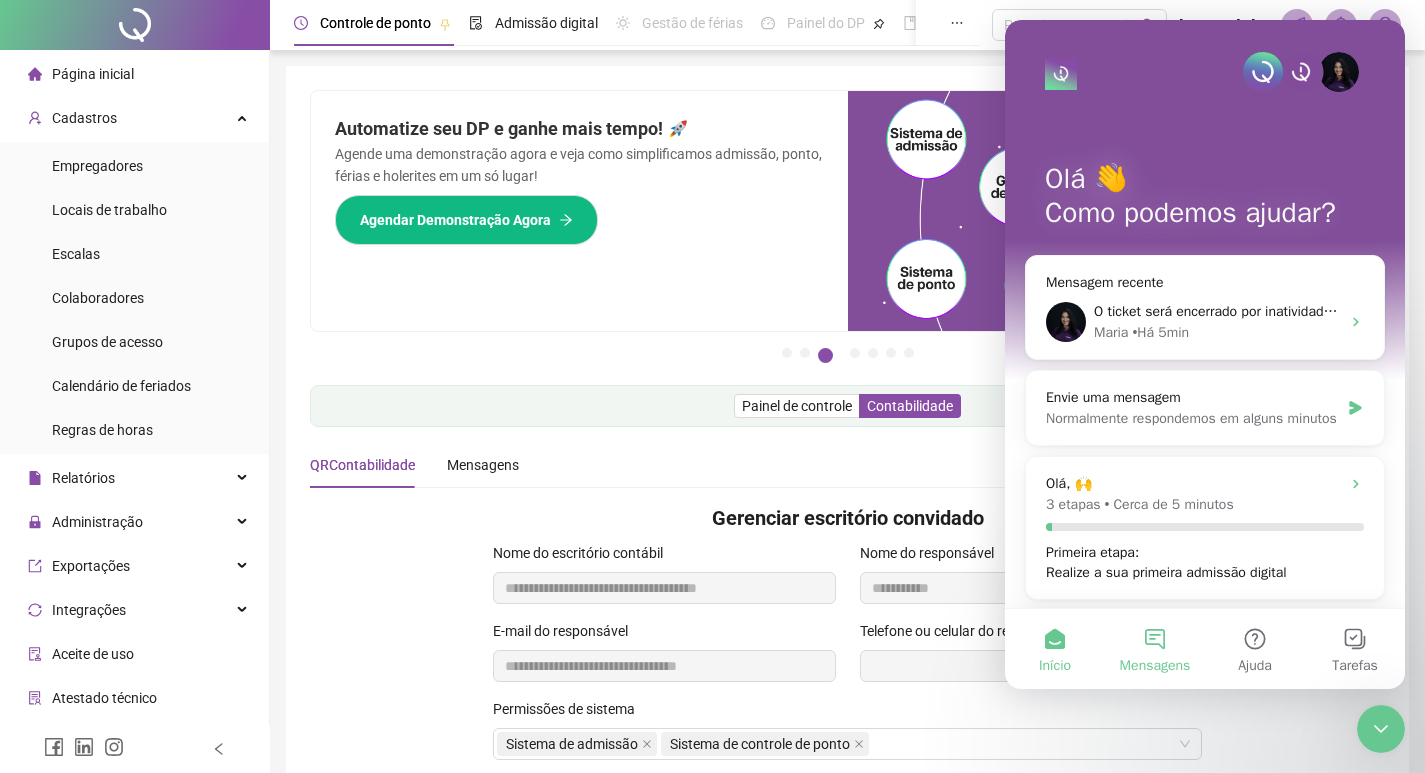 click on "Mensagens" at bounding box center [1155, 649] 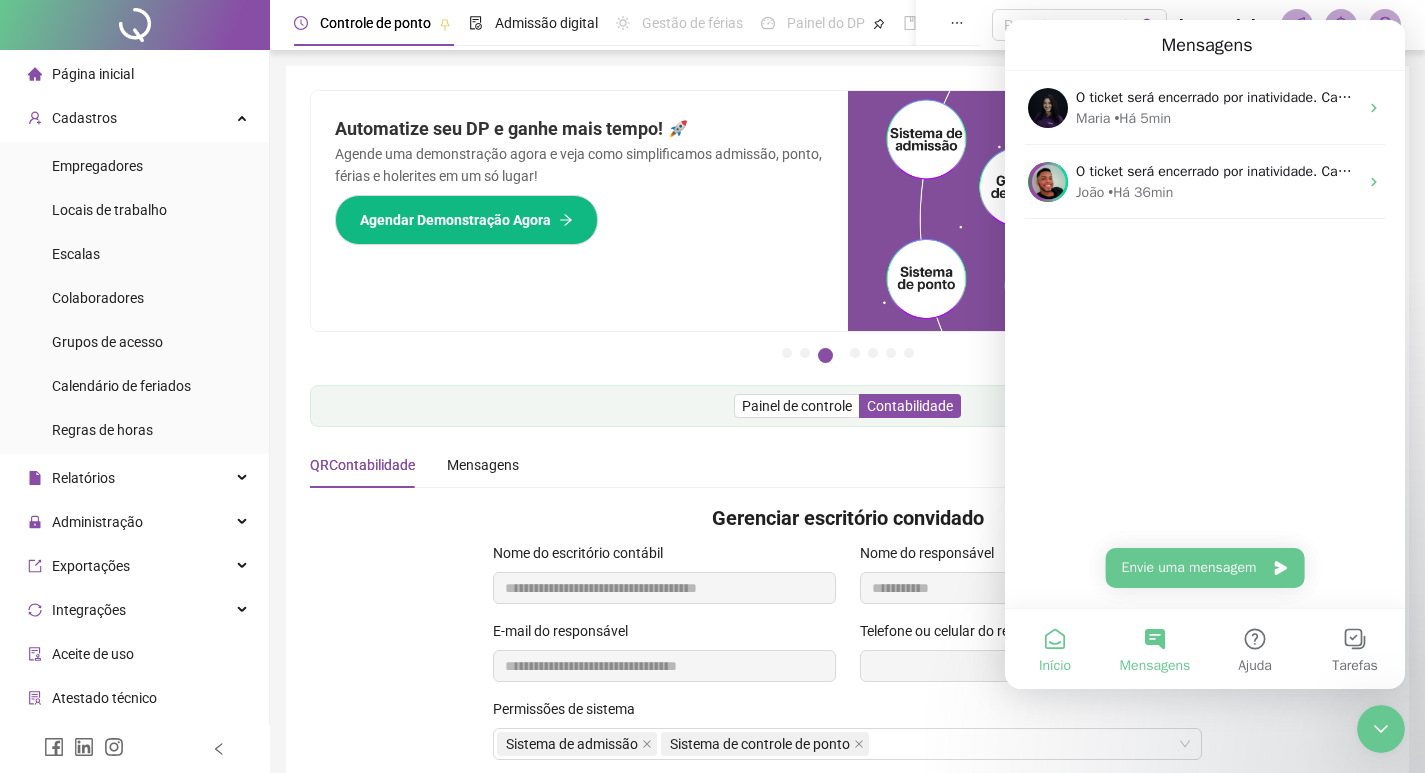 click on "Início" at bounding box center [1055, 649] 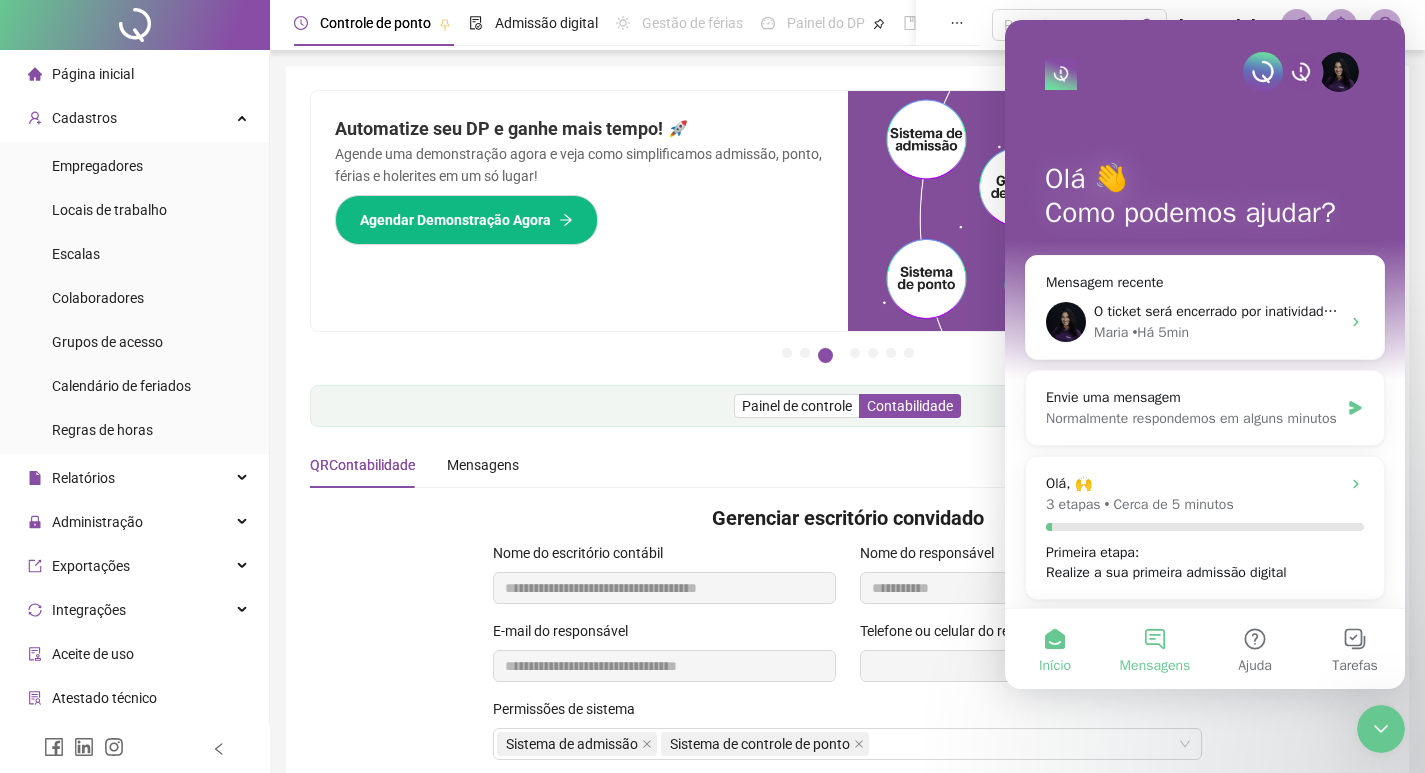 click on "Mensagens" at bounding box center [1155, 649] 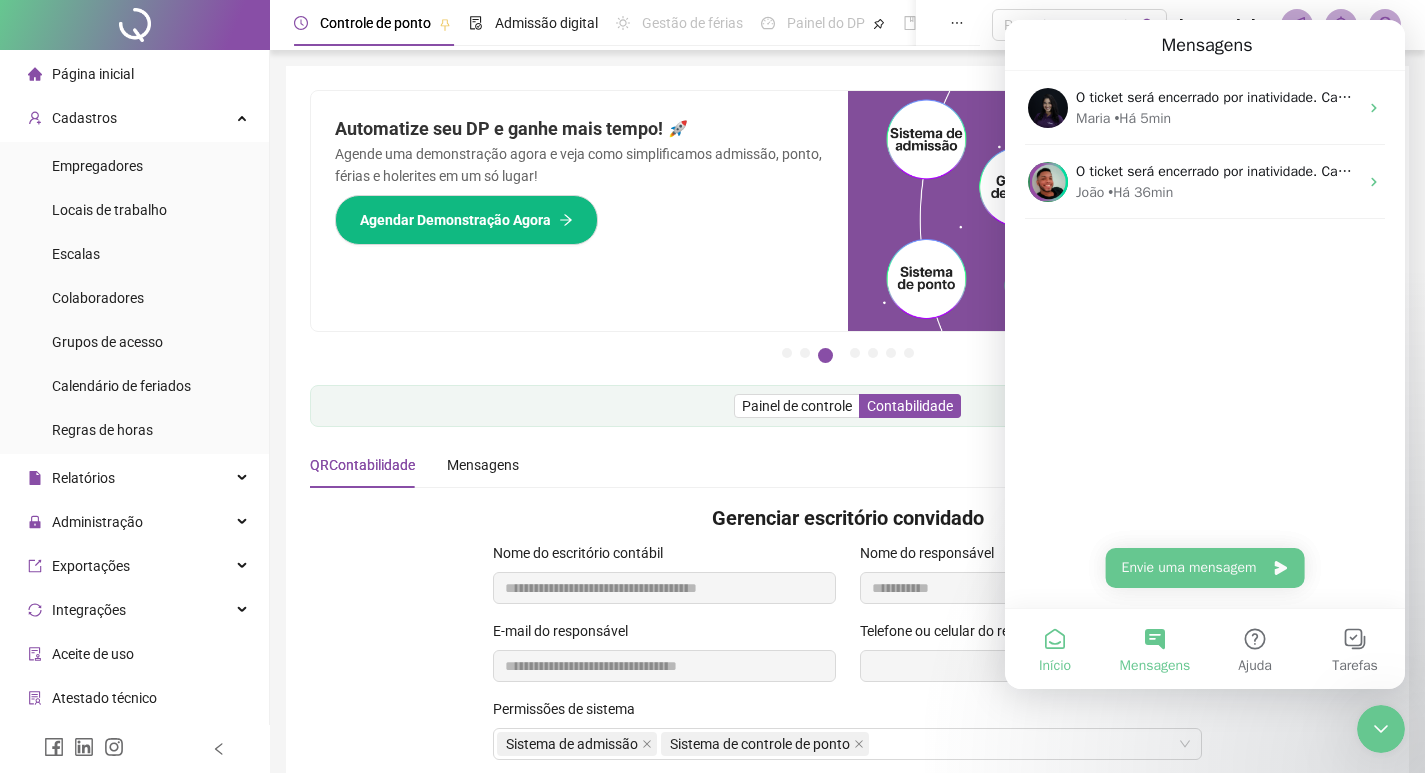 click on "Início" at bounding box center (1055, 649) 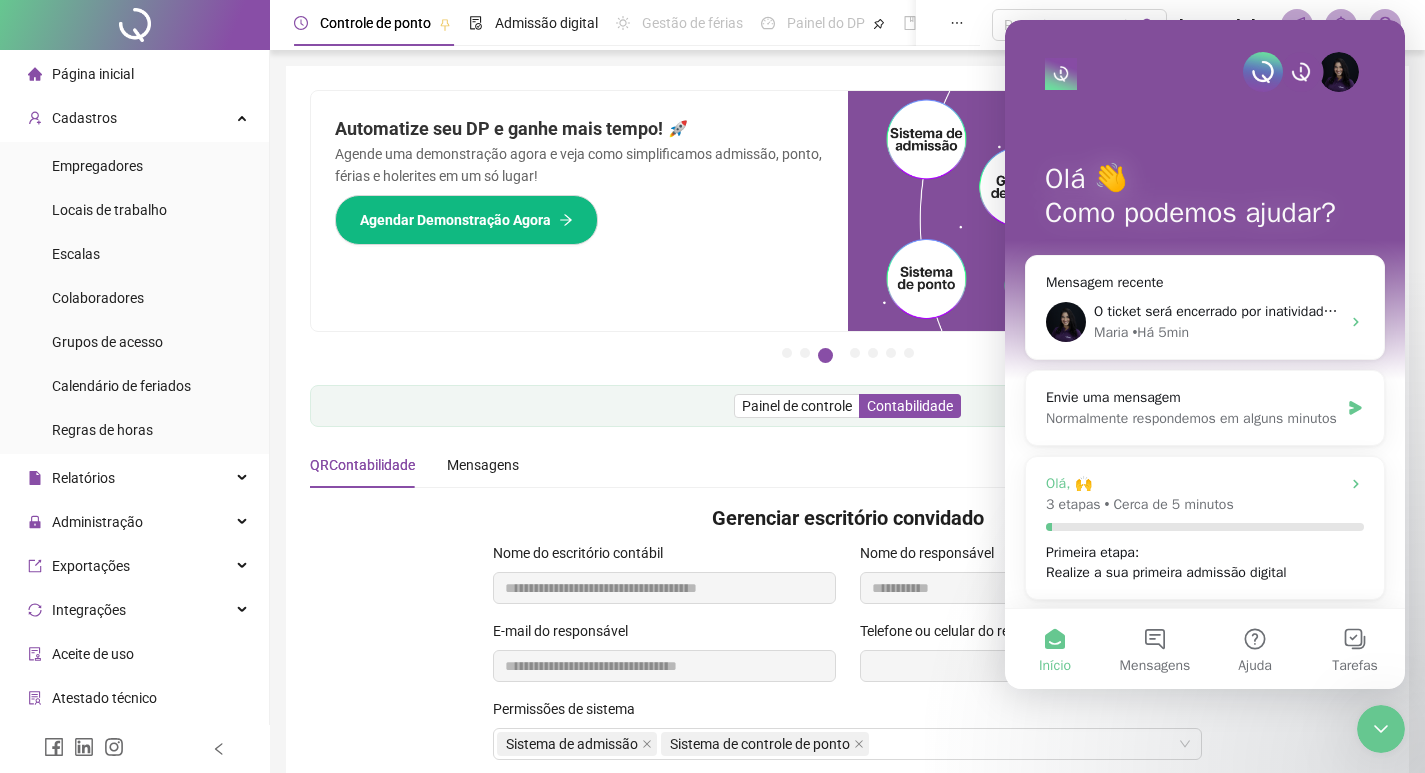 scroll, scrollTop: 200, scrollLeft: 0, axis: vertical 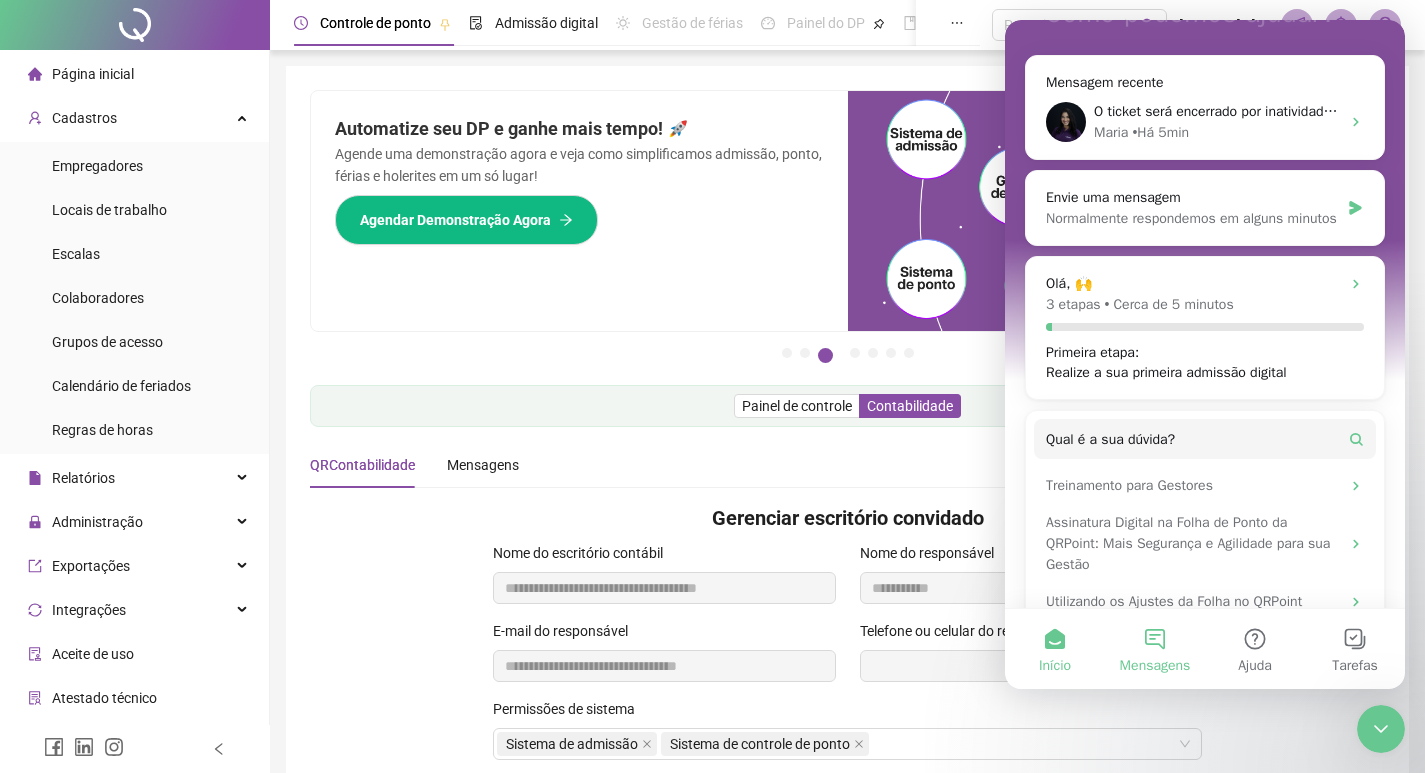 click on "Mensagens" at bounding box center [1155, 649] 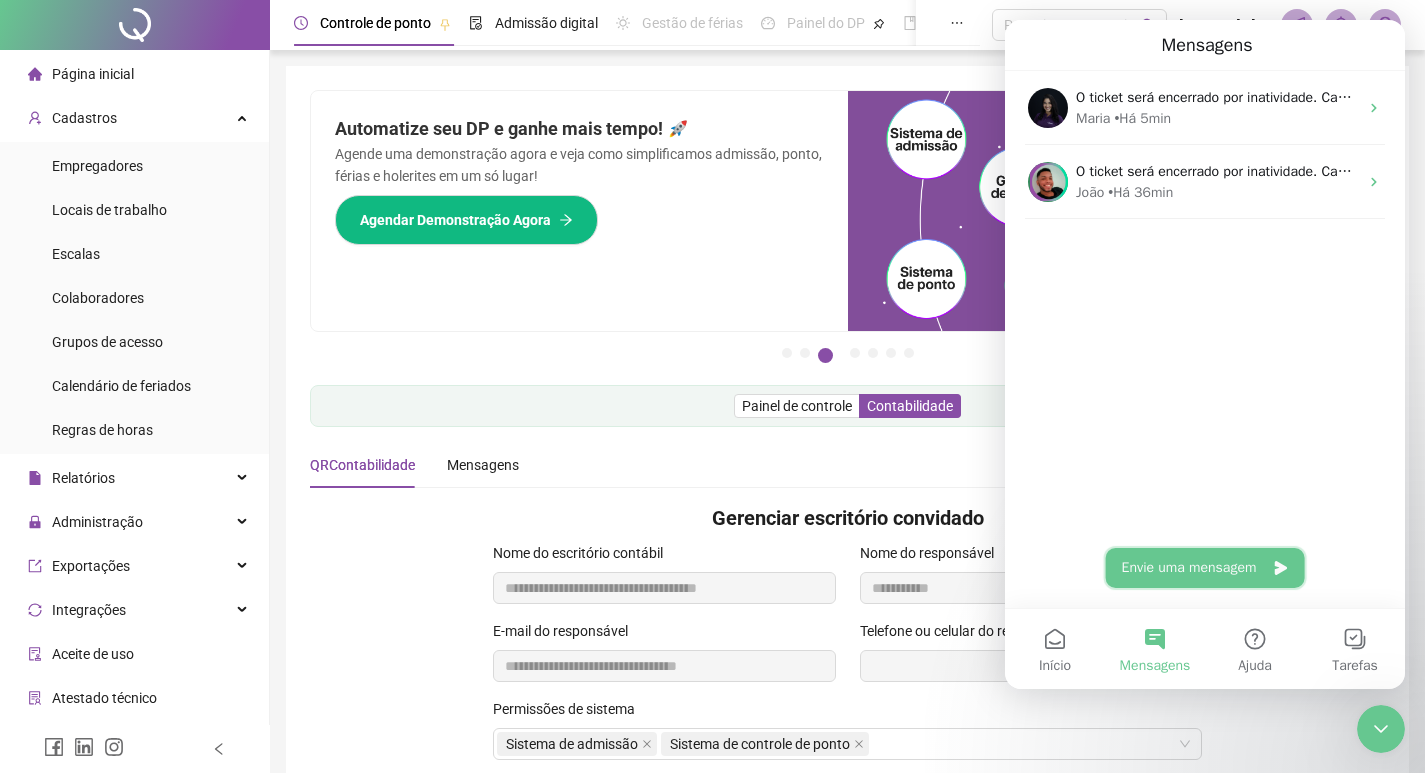 click on "Envie uma mensagem" at bounding box center (1205, 568) 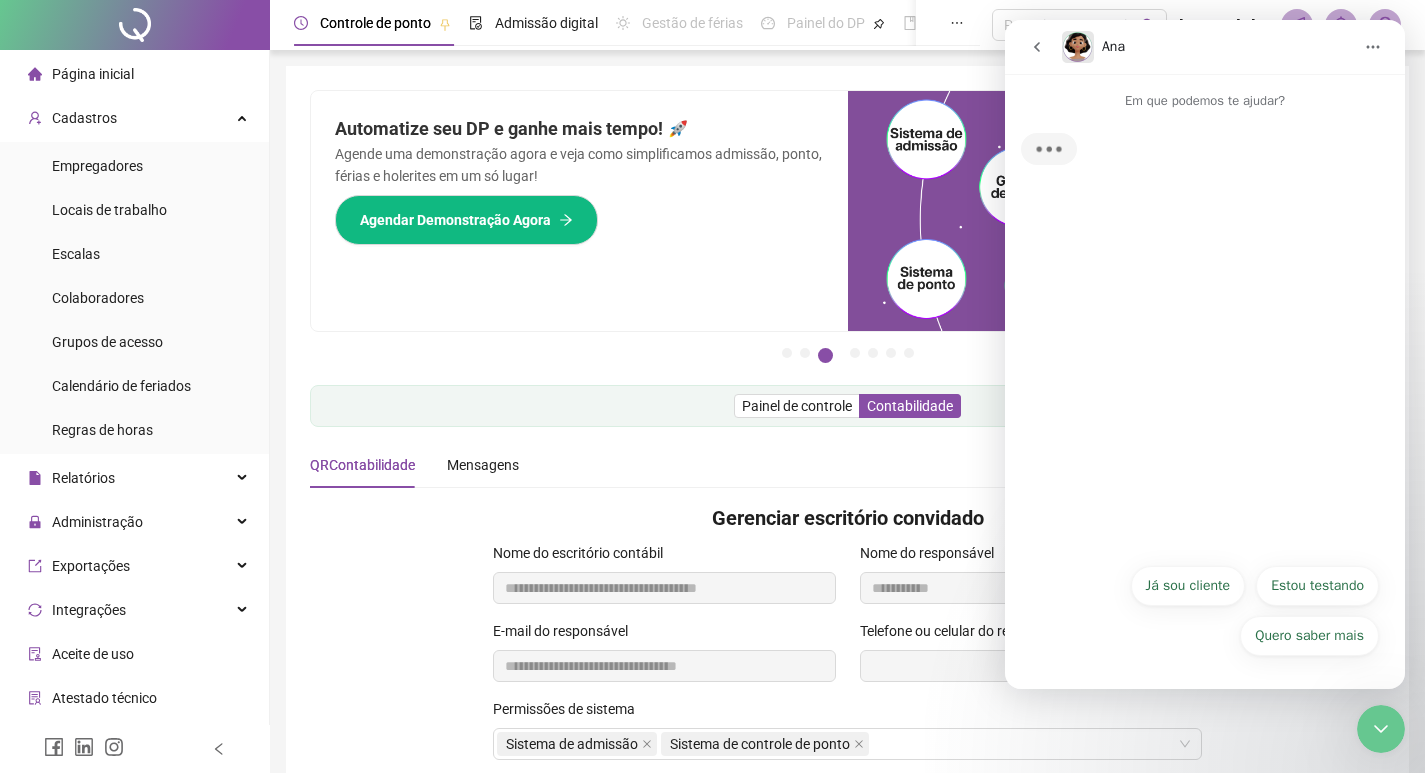 click on "Já sou cliente" at bounding box center [1188, 586] 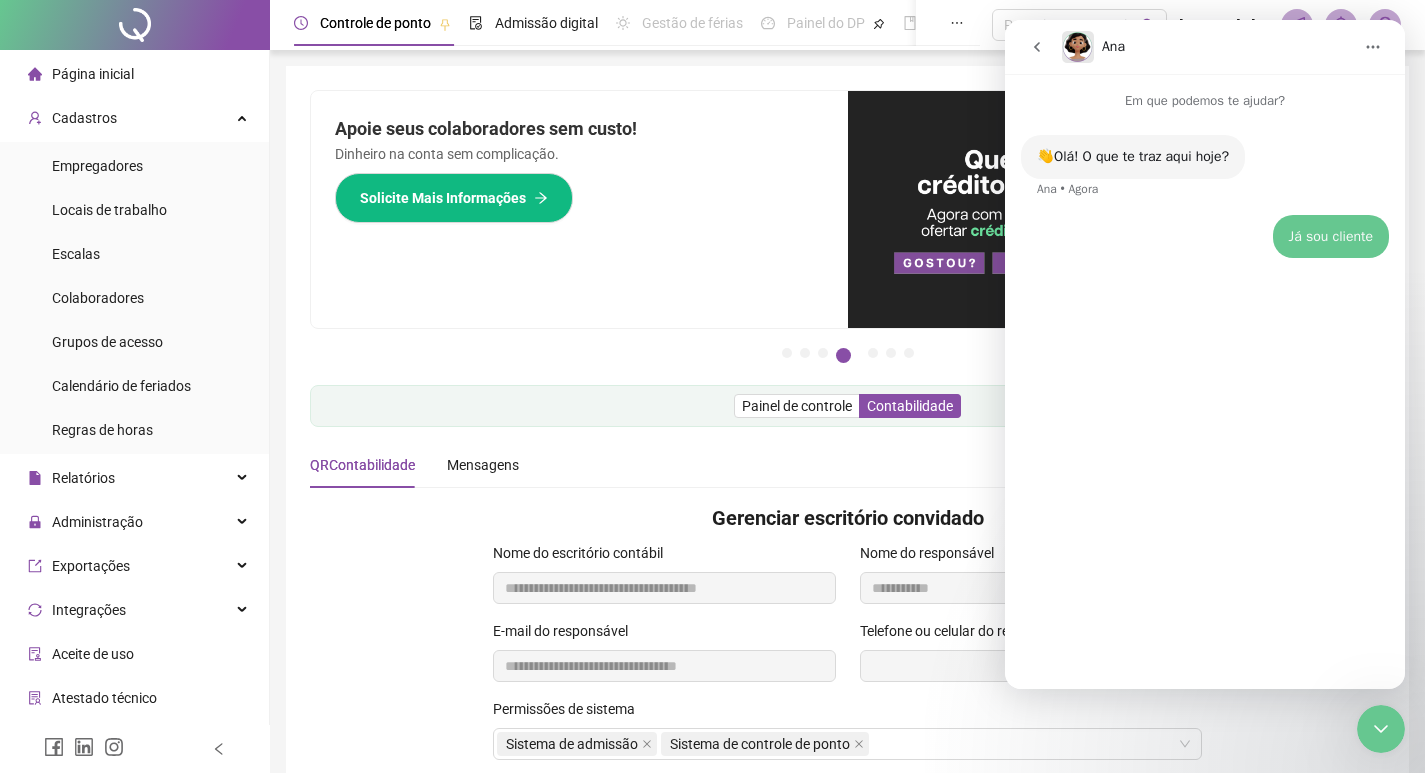 click at bounding box center [1037, 47] 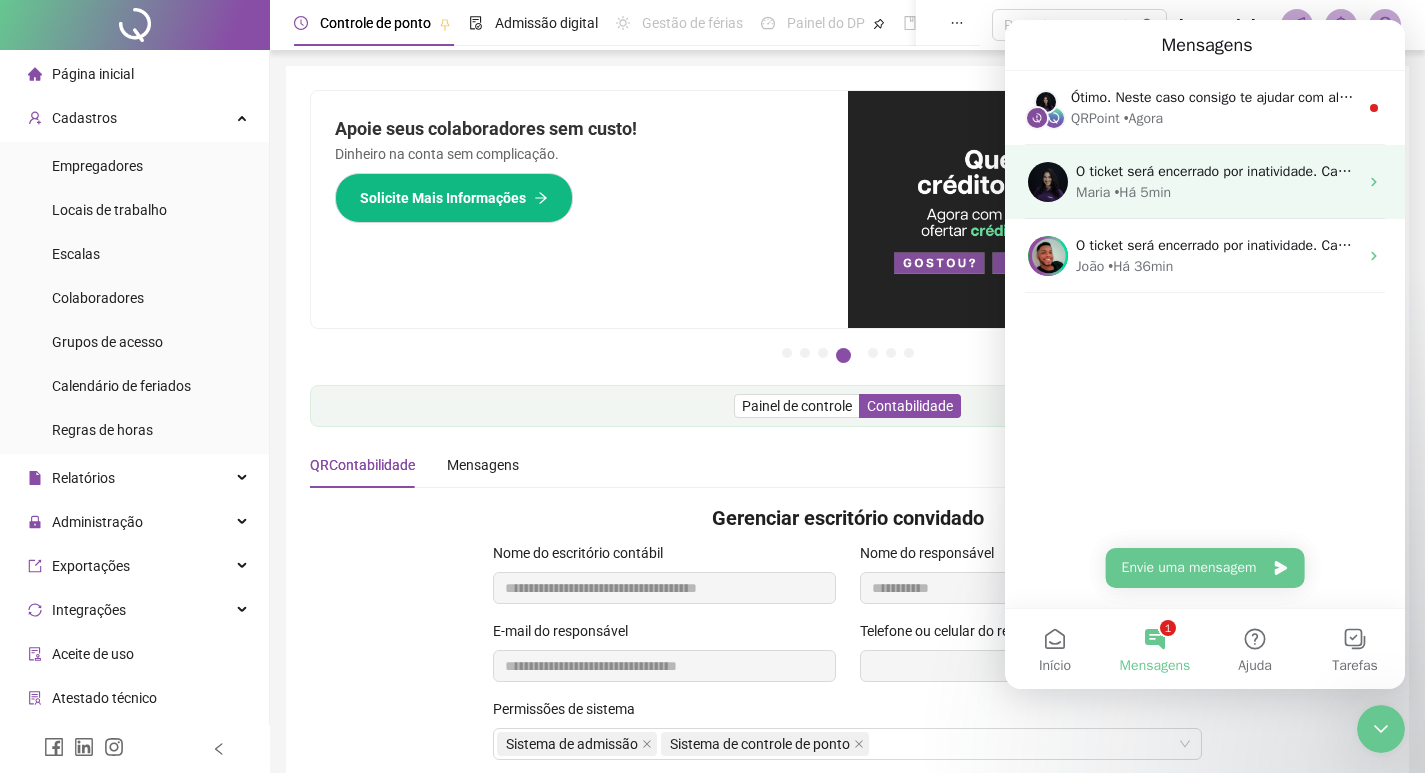 click on "O ticket será encerrado por inatividade. Caso ainda tenha dúvidas, ou precise de qualquer suporte, basta entrar em nosso chat novamente. Tenha um excelente dia!" at bounding box center [1582, 171] 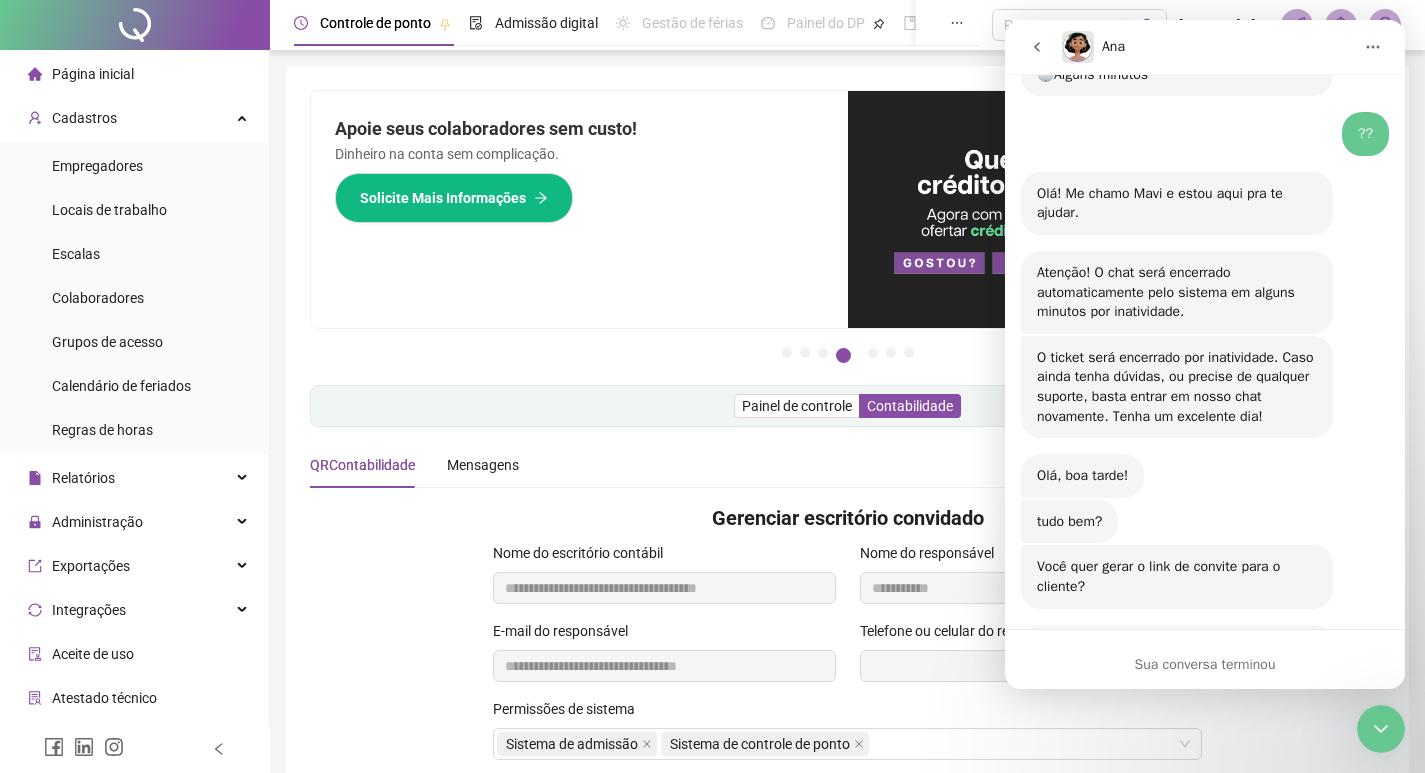 scroll, scrollTop: 2762, scrollLeft: 0, axis: vertical 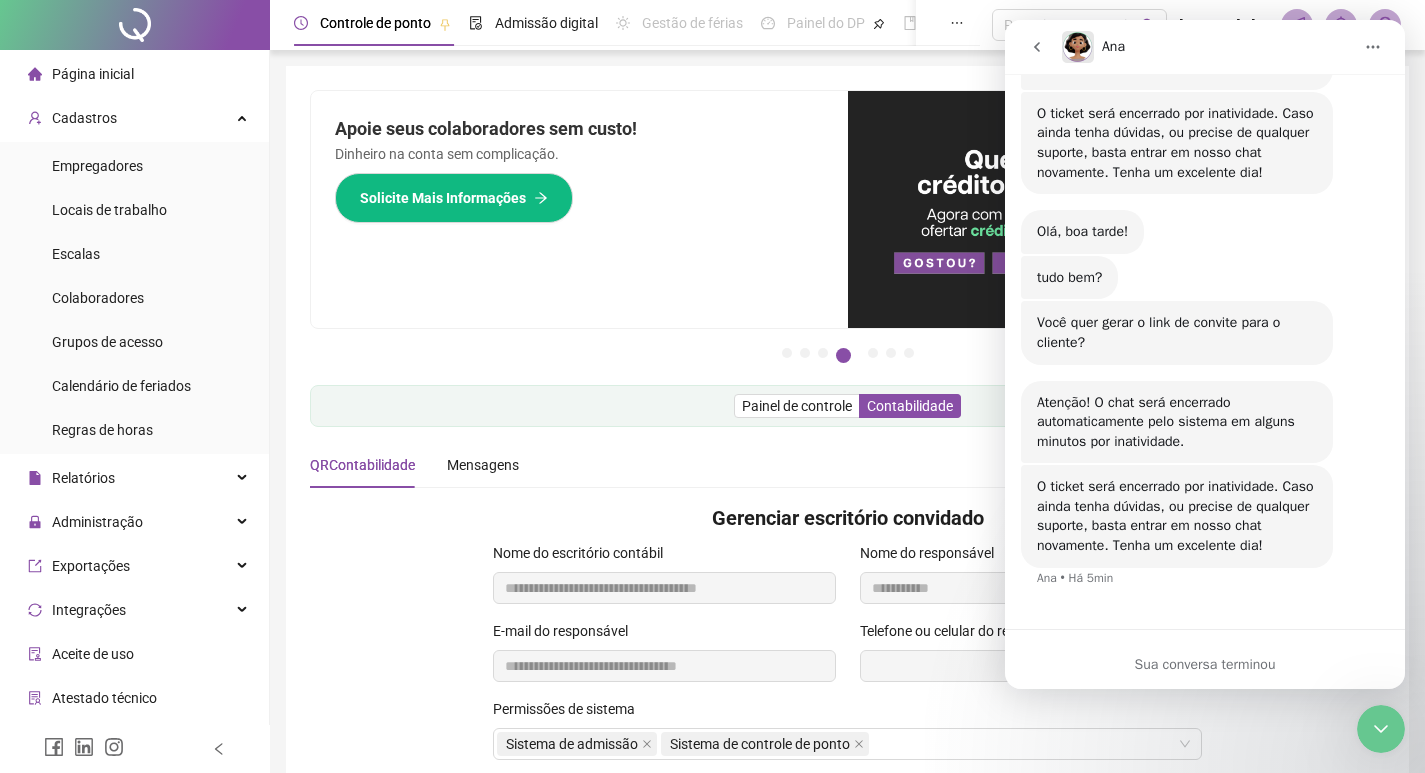 click 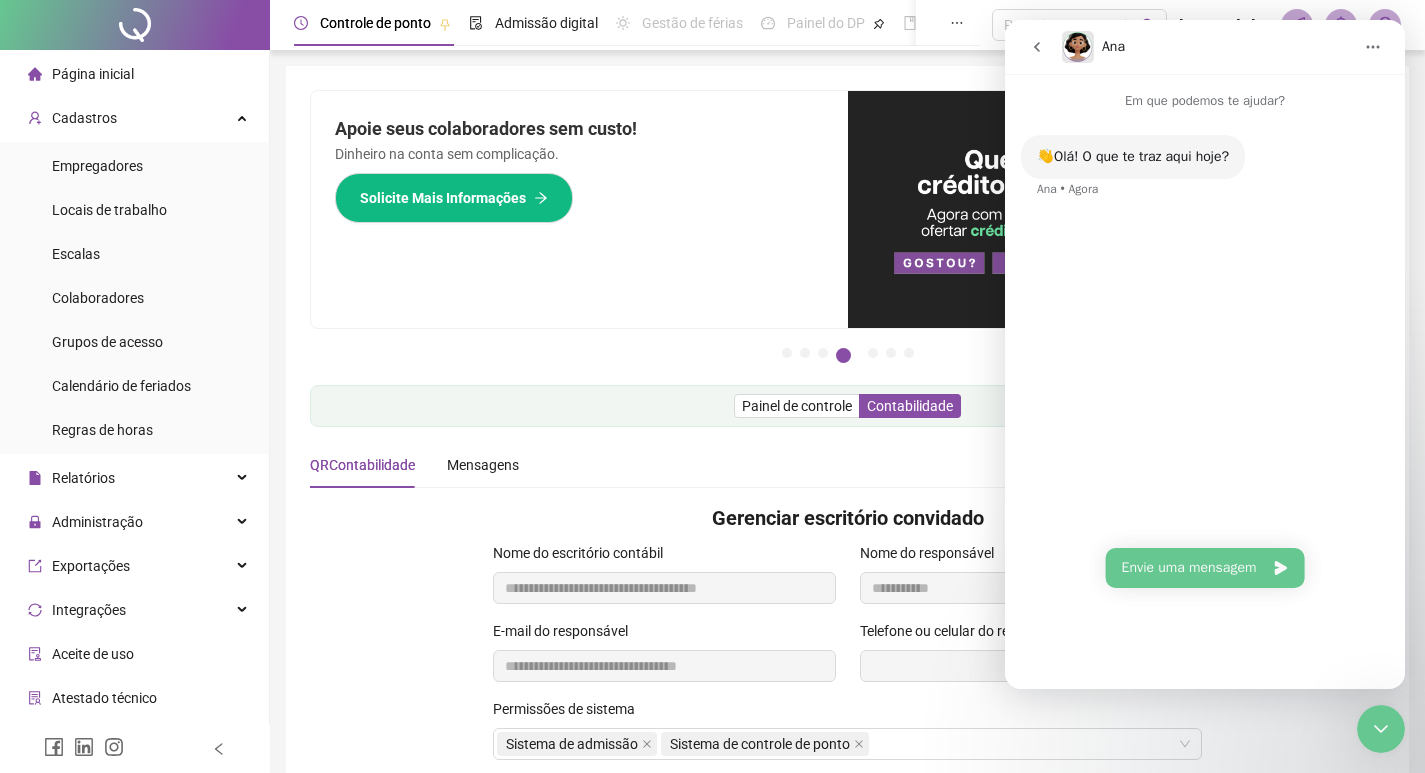 scroll, scrollTop: 0, scrollLeft: 0, axis: both 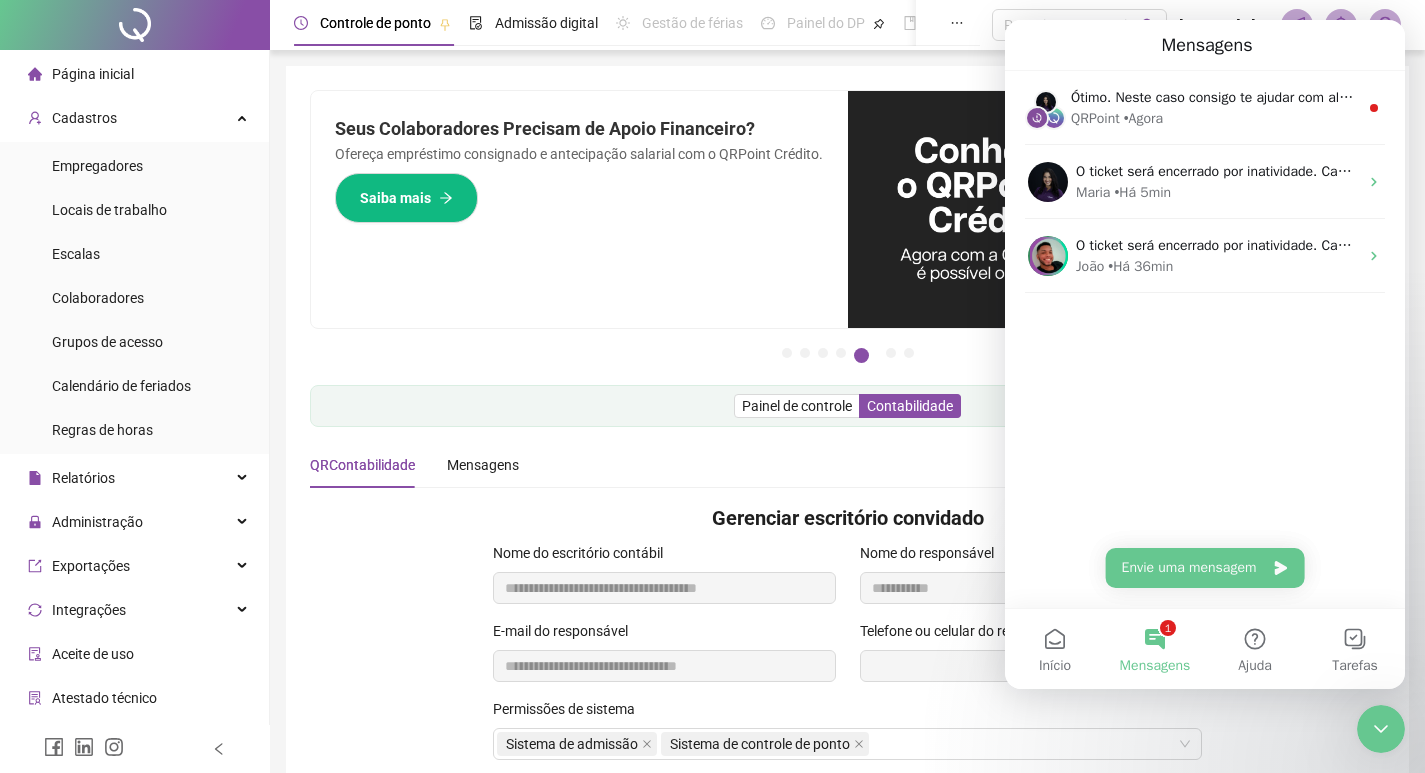 click on "1 Mensagens" at bounding box center (1155, 649) 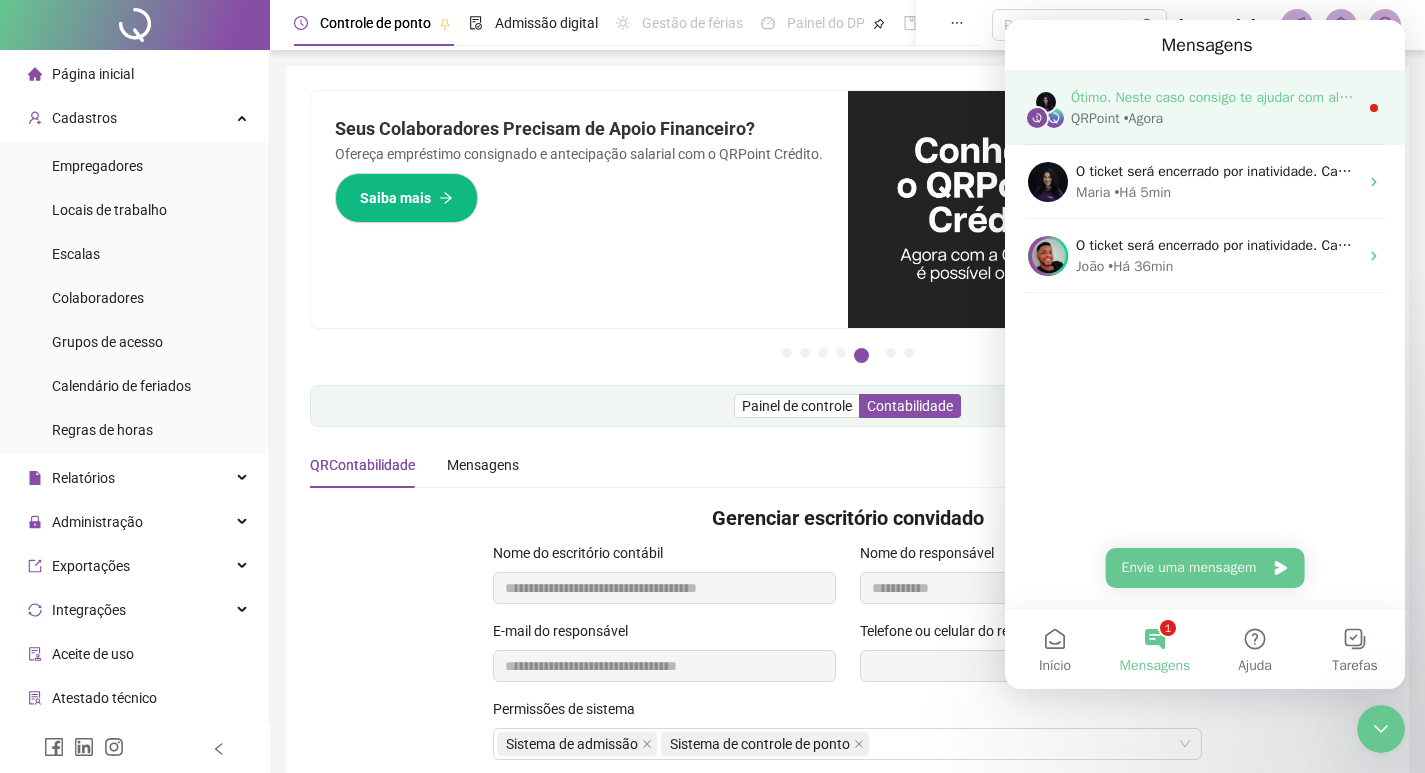 click on "Ótimo. Neste caso consigo te ajudar com algumas opções. Escolha abaixo aquela que você precisa:" at bounding box center [1378, 97] 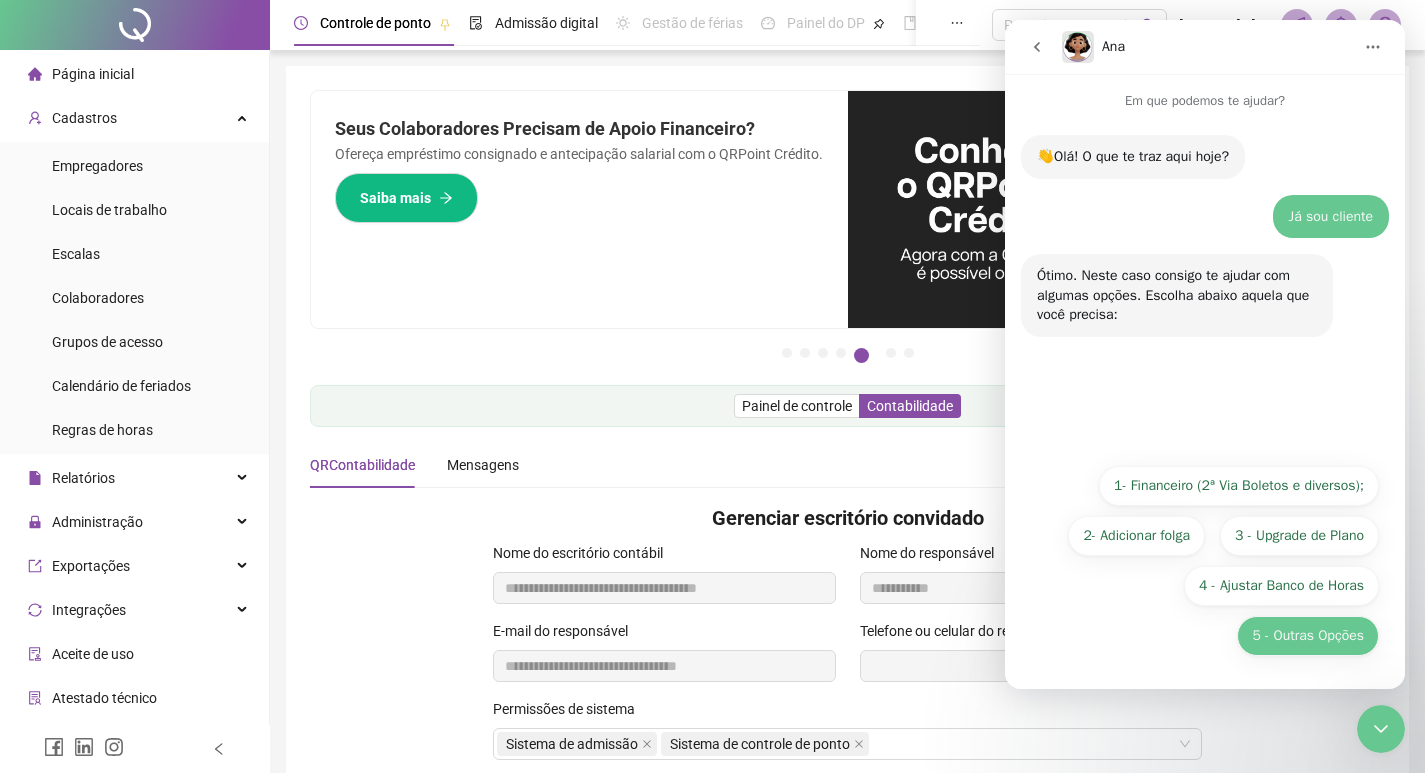 click on "5 - Outras Opções" at bounding box center [1308, 636] 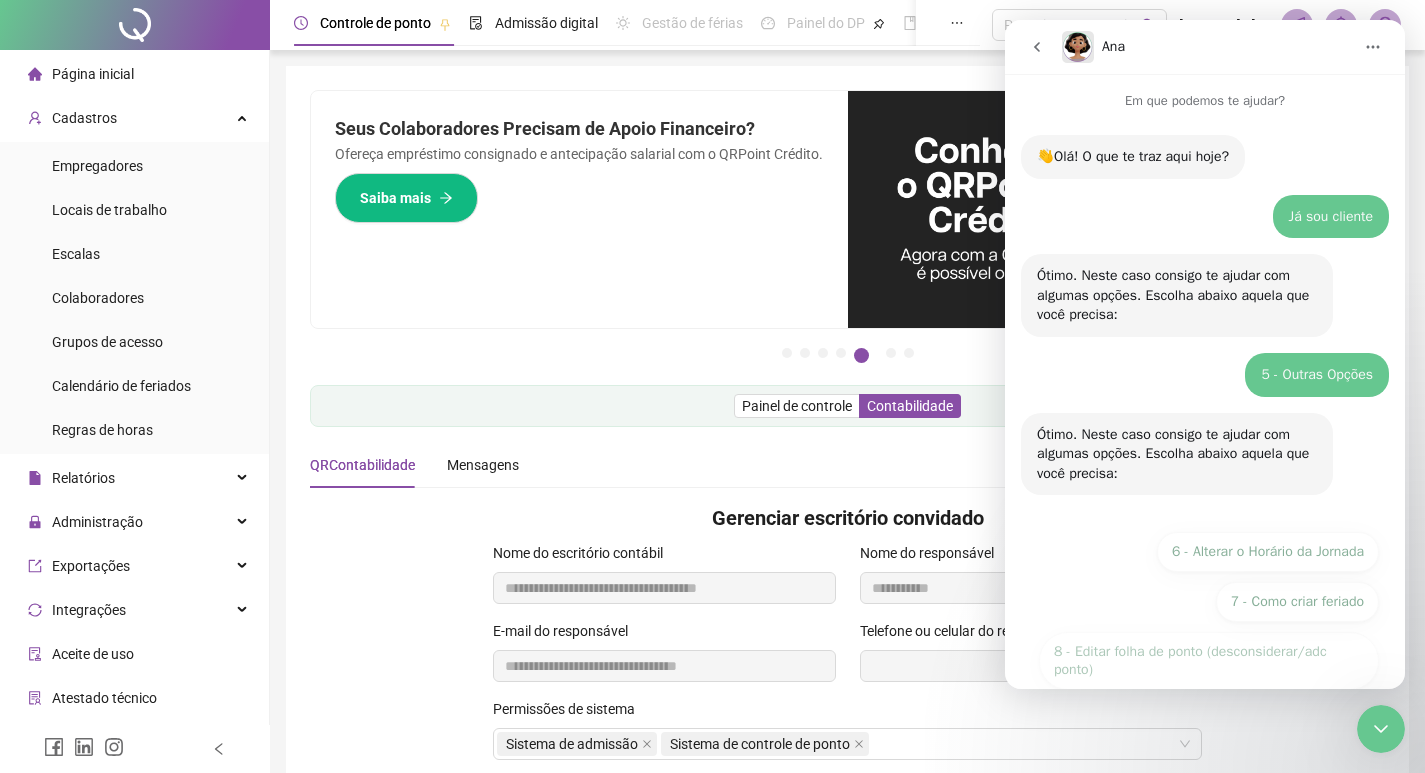 scroll, scrollTop: 134, scrollLeft: 0, axis: vertical 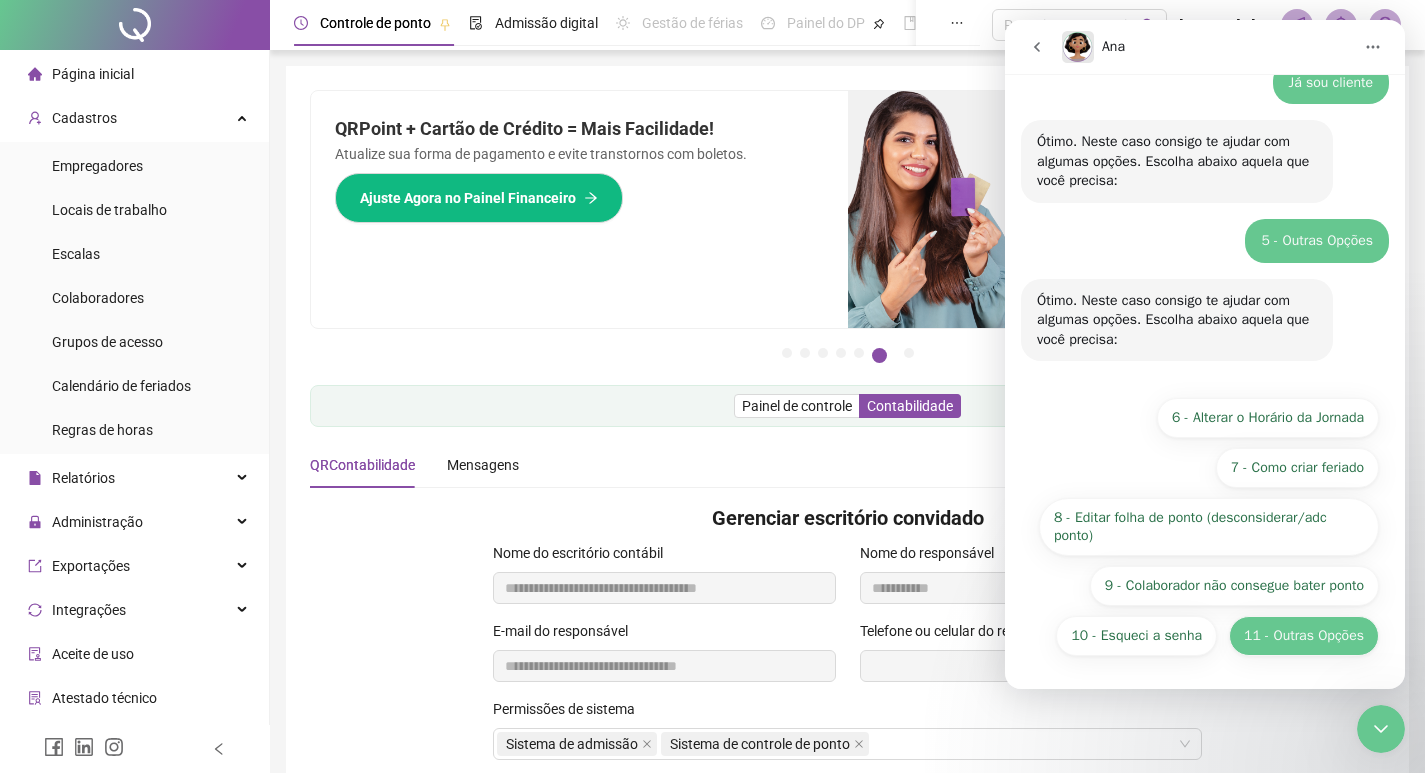 click on "11 - Outras Opções" at bounding box center [1304, 636] 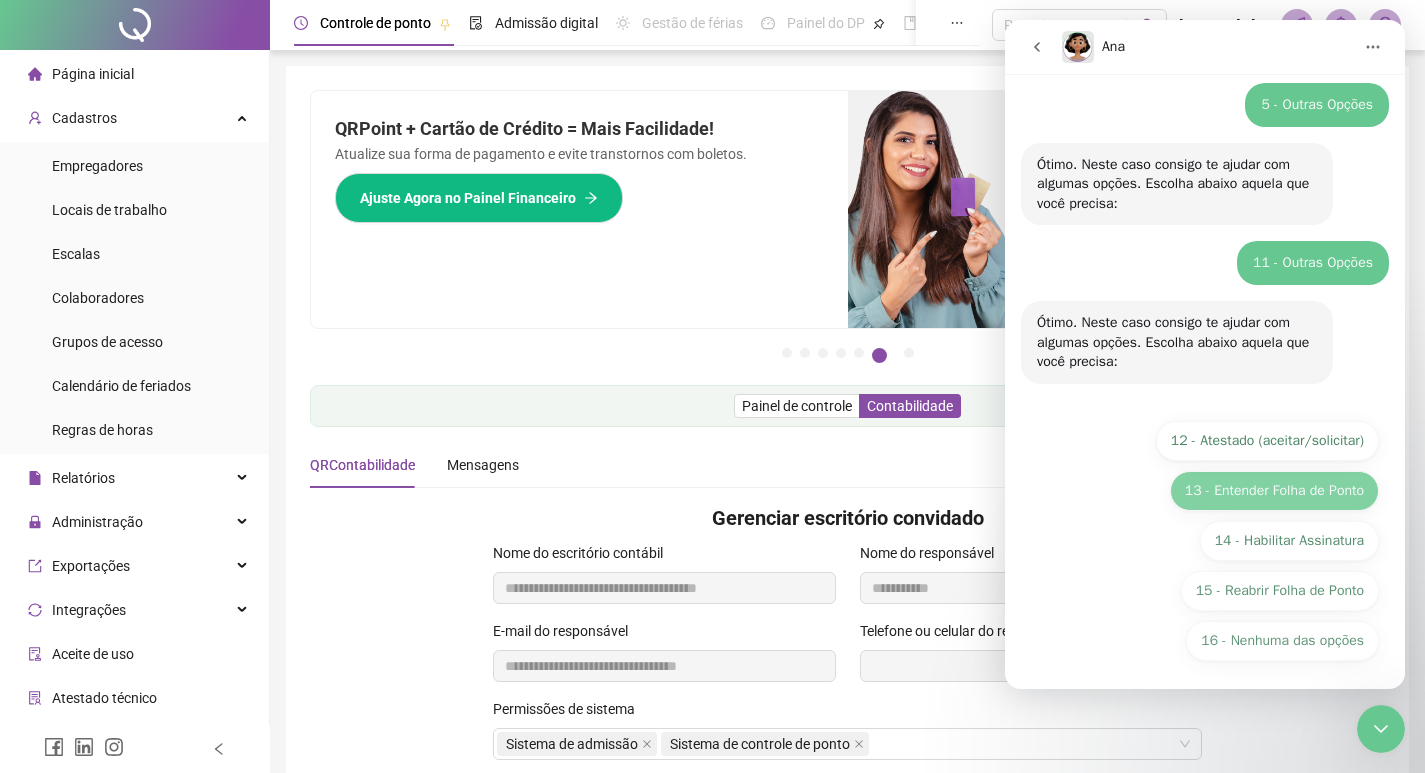 scroll, scrollTop: 275, scrollLeft: 0, axis: vertical 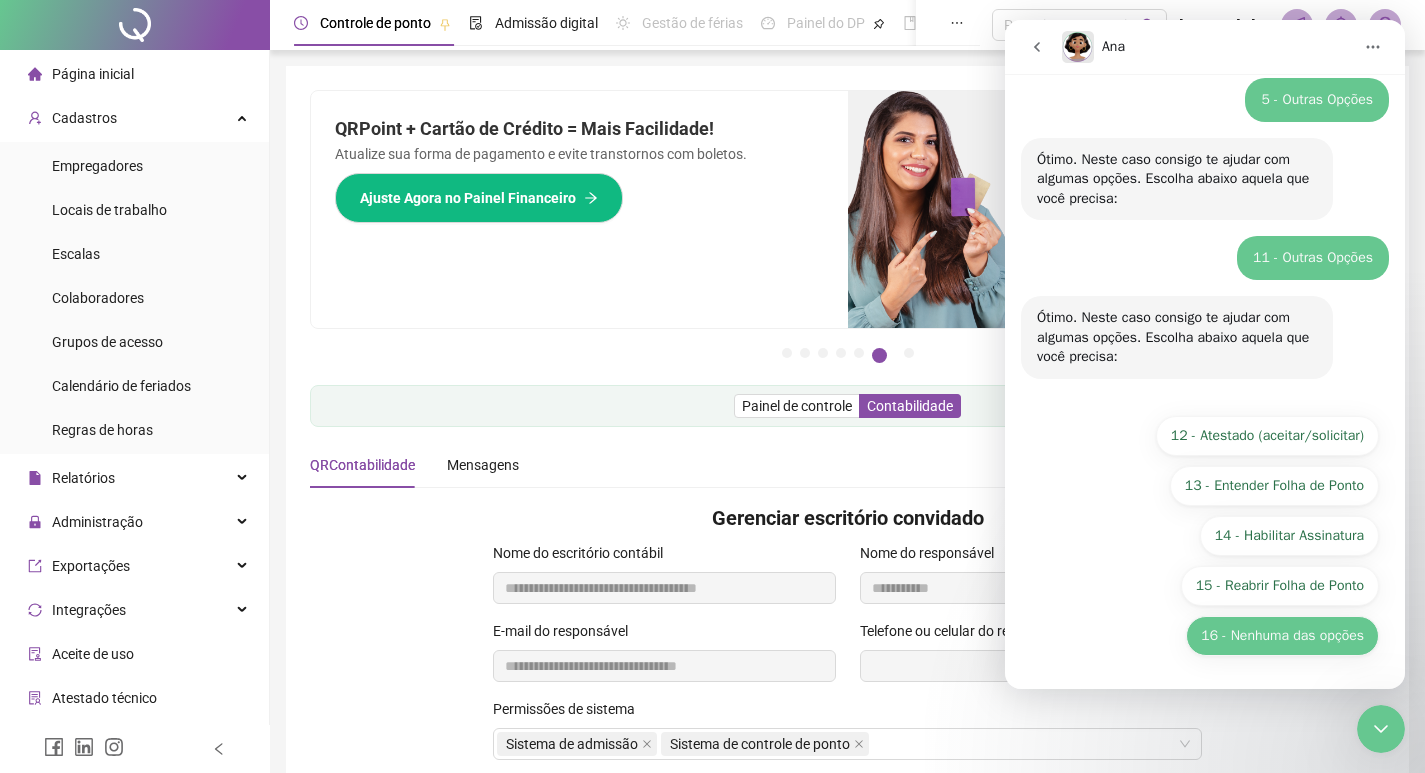 click on "16 - Nenhuma das opções" at bounding box center [1282, 636] 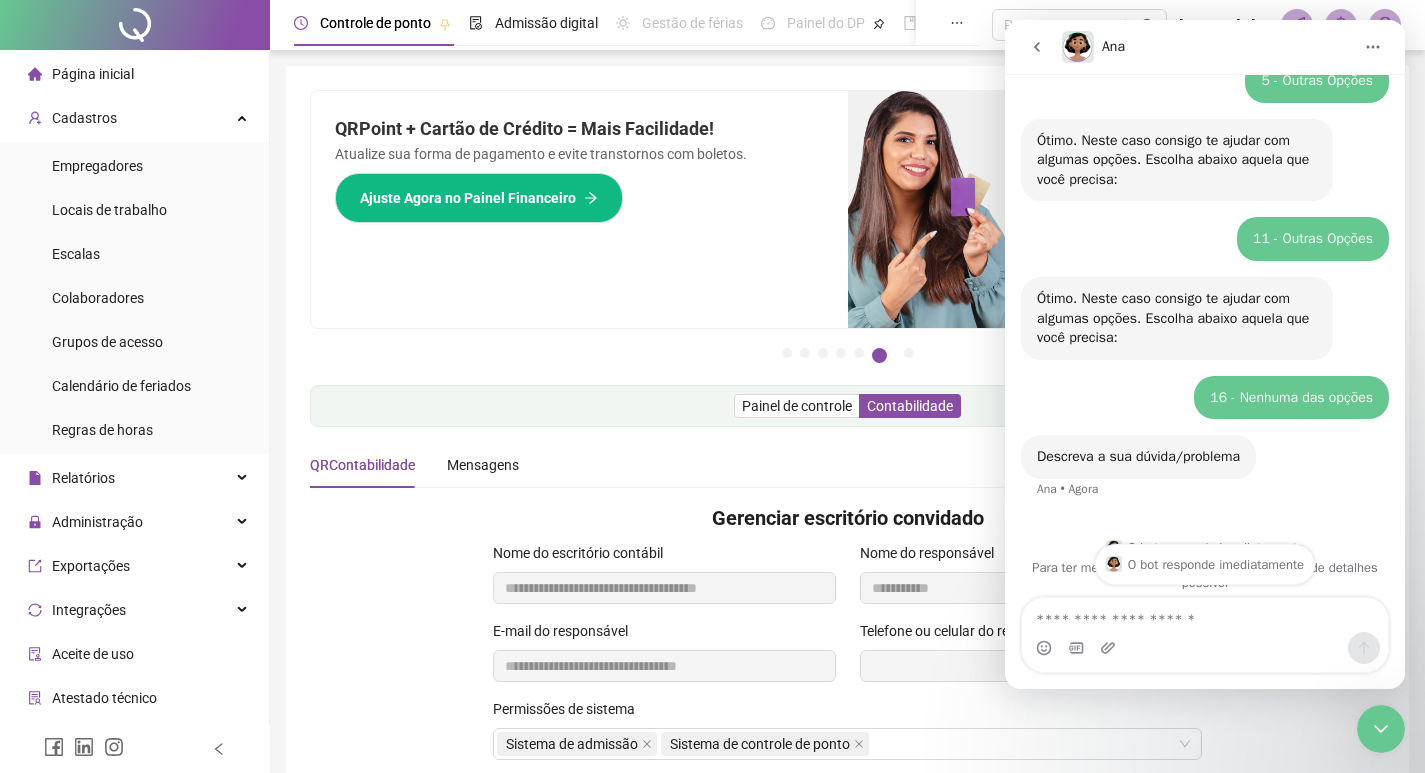 scroll, scrollTop: 307, scrollLeft: 0, axis: vertical 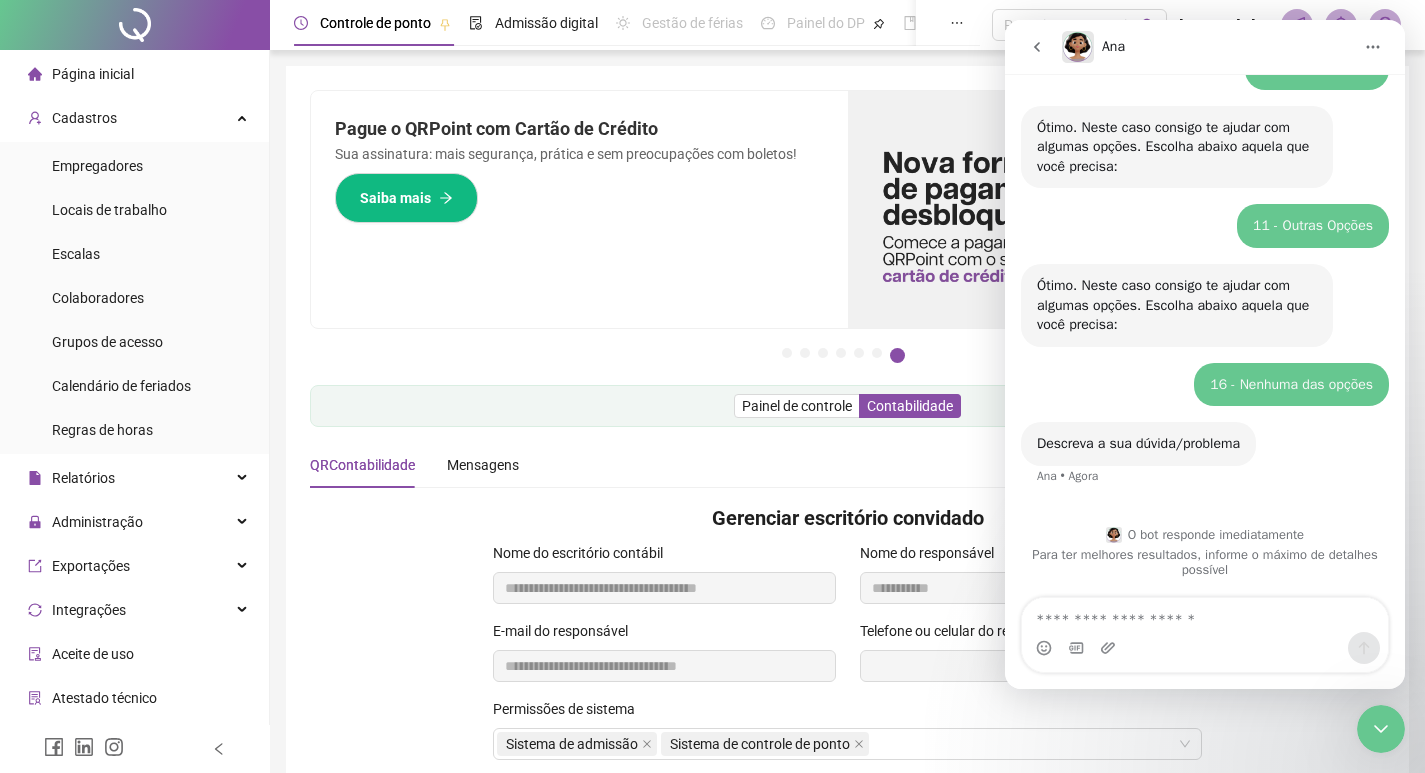 click at bounding box center [1037, 47] 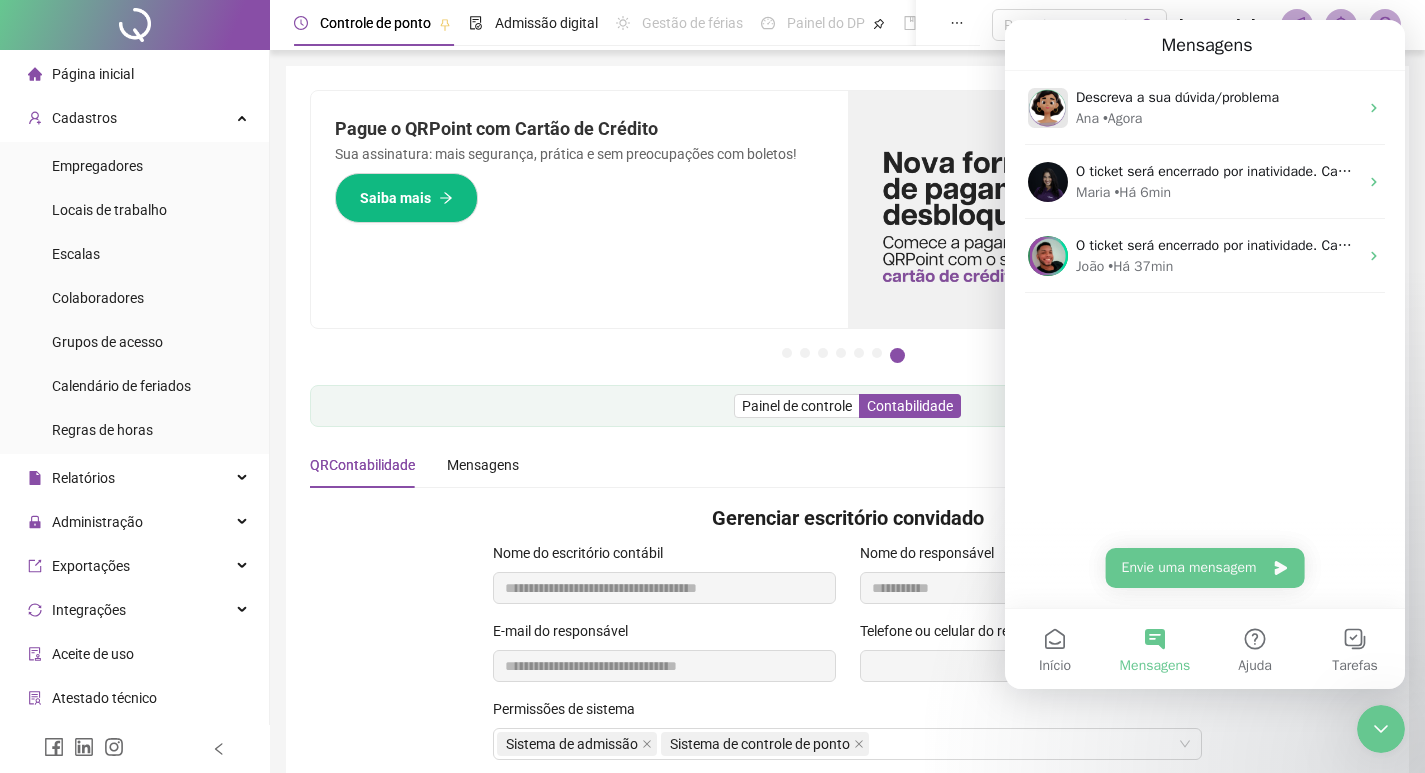 scroll, scrollTop: 0, scrollLeft: 0, axis: both 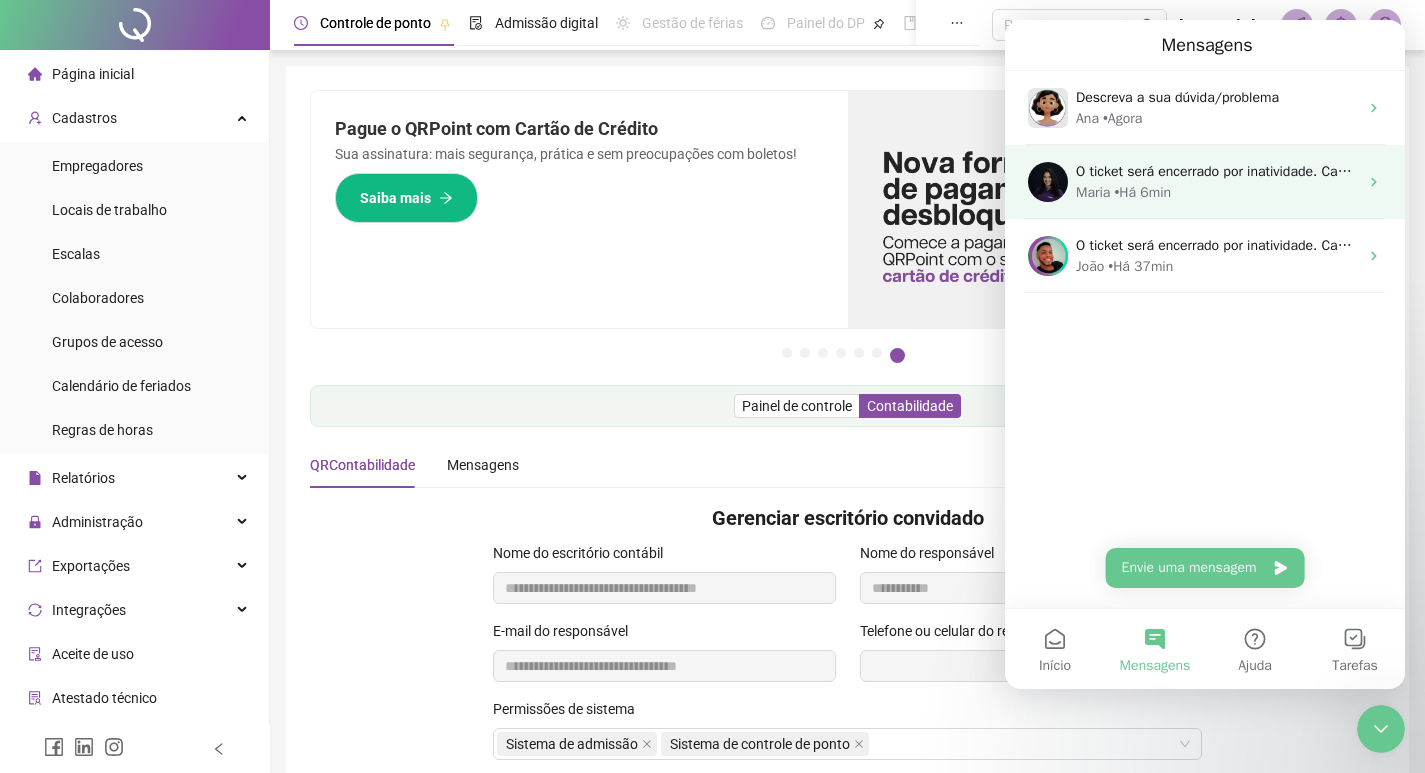 click on "O ticket será encerrado por inatividade. Caso ainda tenha dúvidas, ou precise de qualquer suporte, basta entrar em nosso chat novamente. Tenha um excelente dia!" at bounding box center [1582, 171] 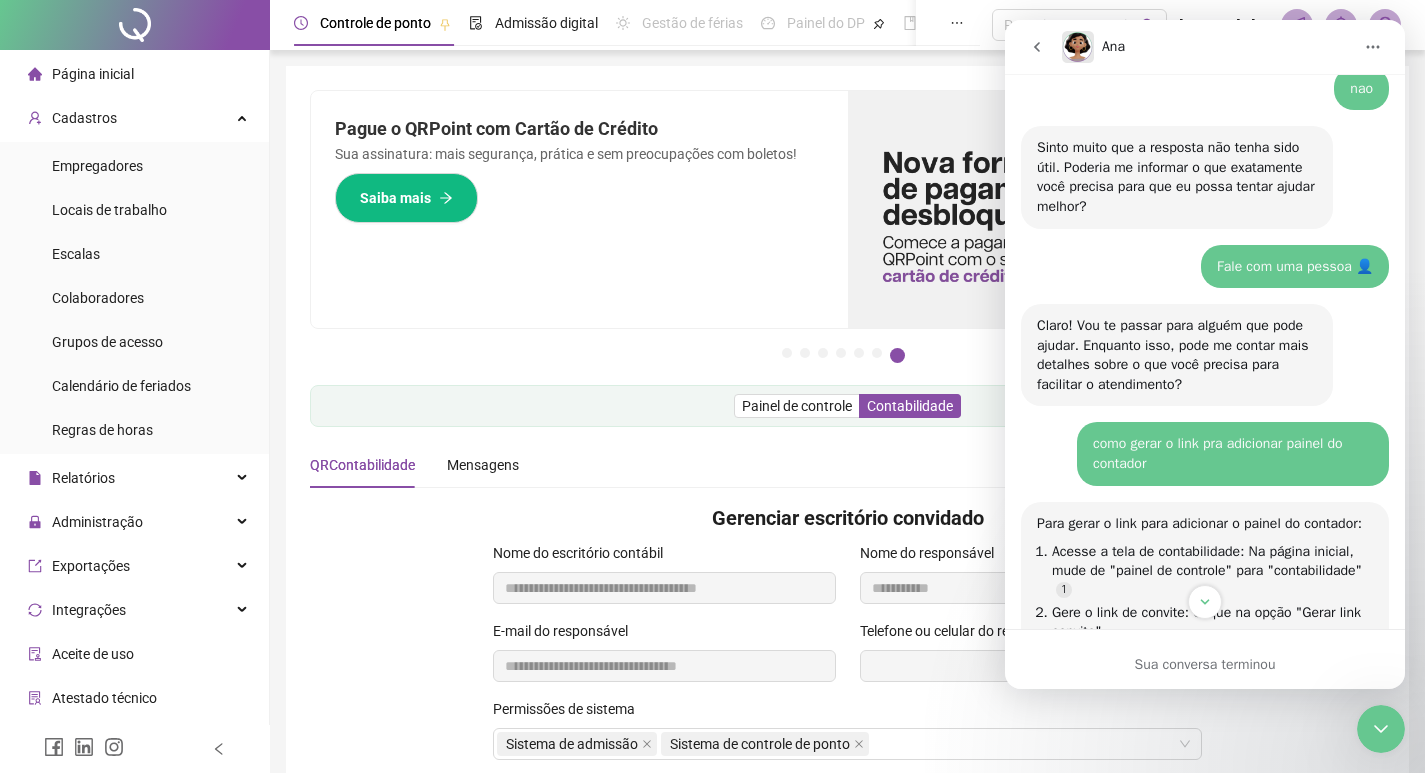 scroll, scrollTop: 1162, scrollLeft: 0, axis: vertical 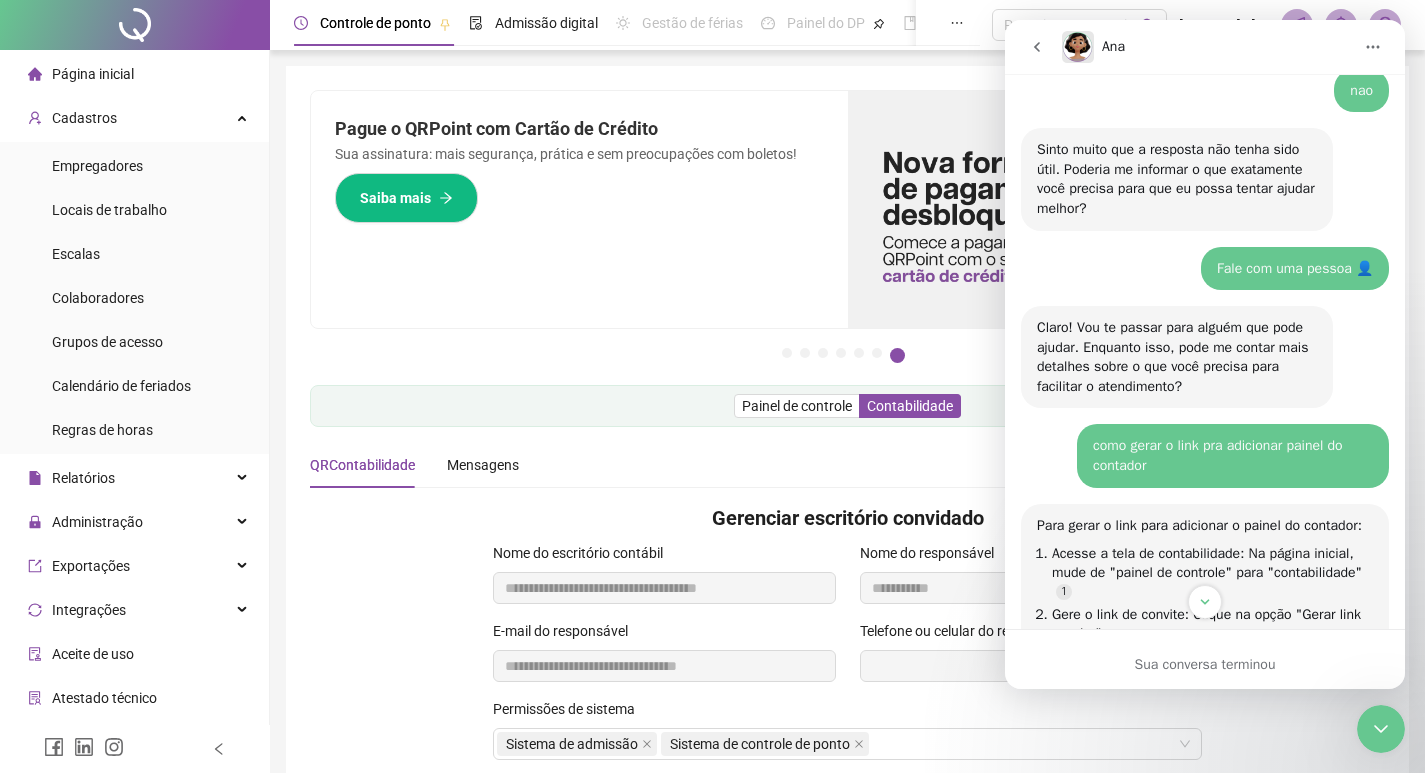 click on "como gerar o link pra adicionar painel do contador" at bounding box center (1233, 455) 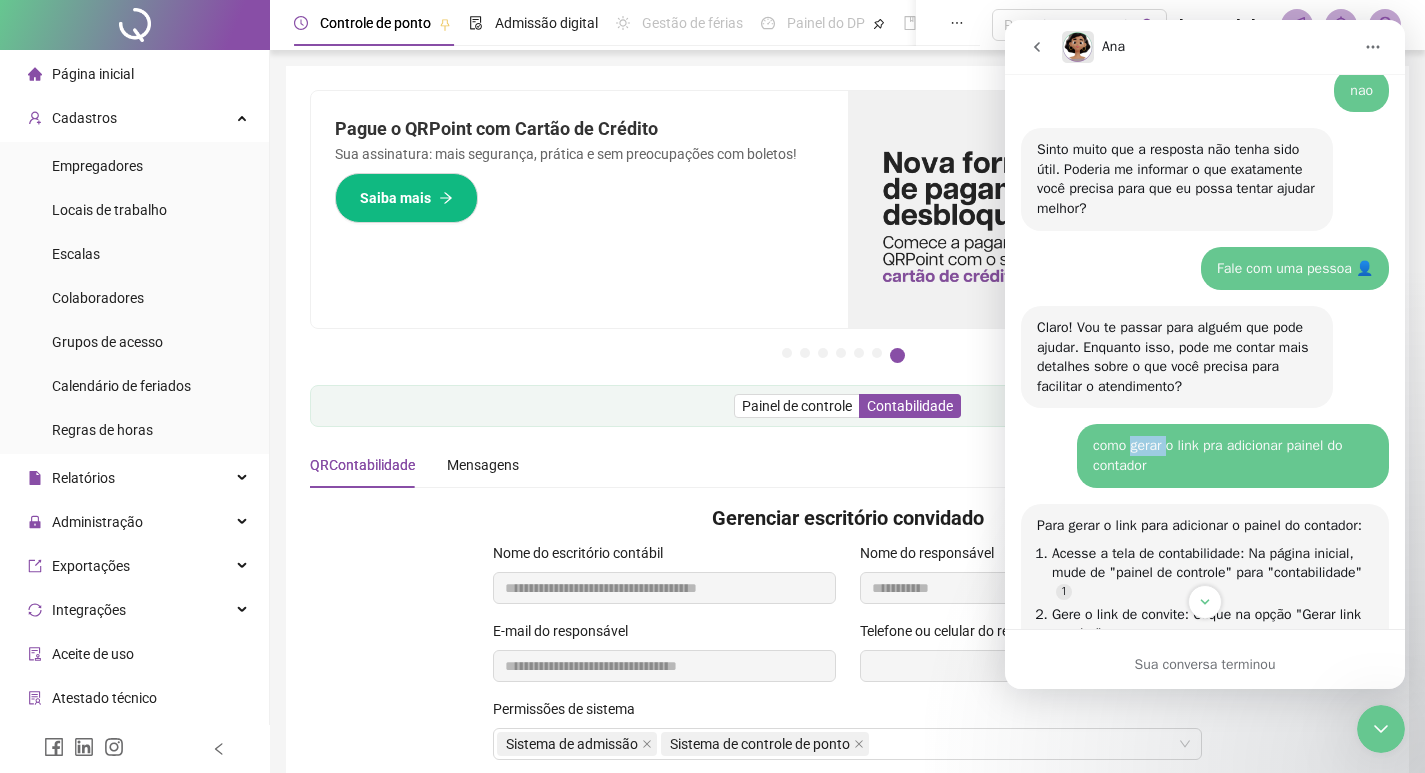 click on "como gerar o link pra adicionar painel do contador" at bounding box center [1233, 455] 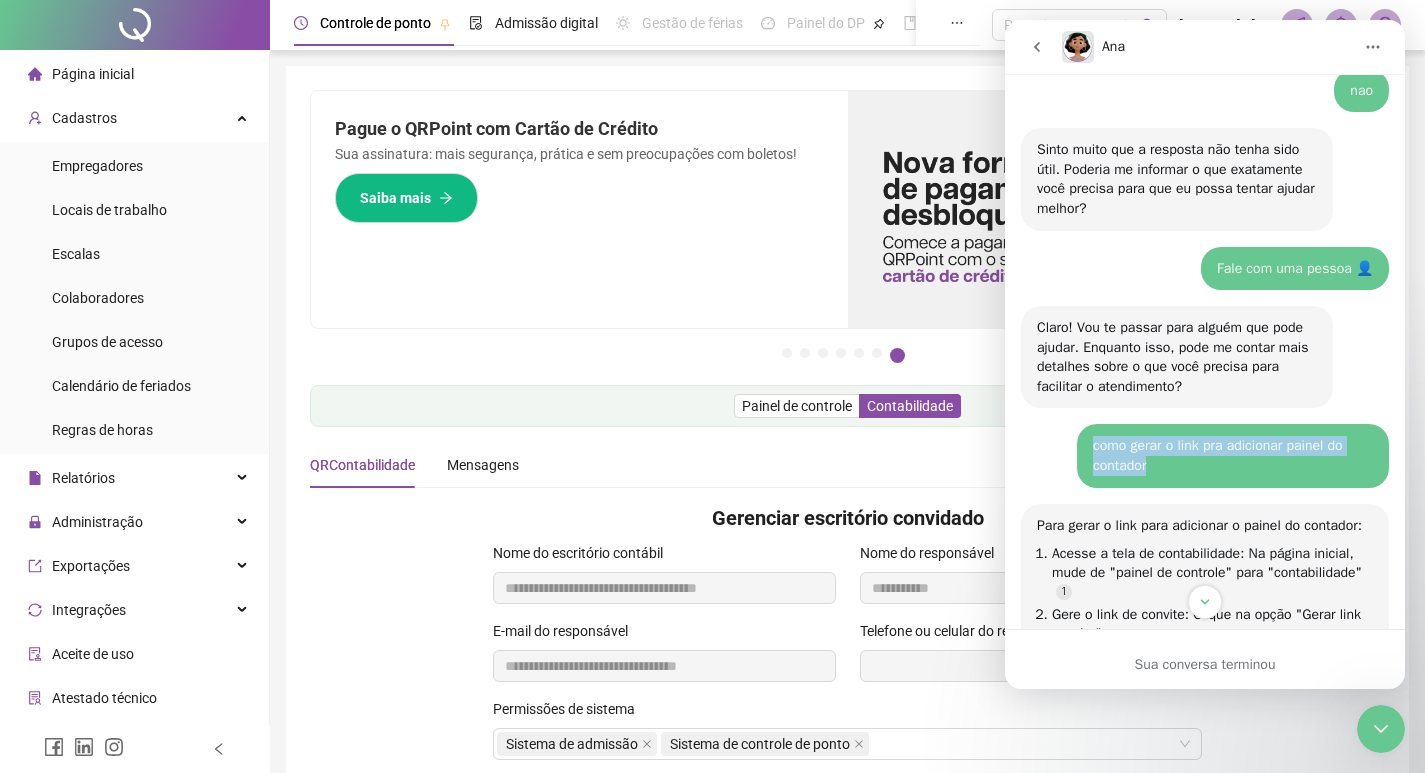 click on "como gerar o link pra adicionar painel do contador" at bounding box center (1233, 455) 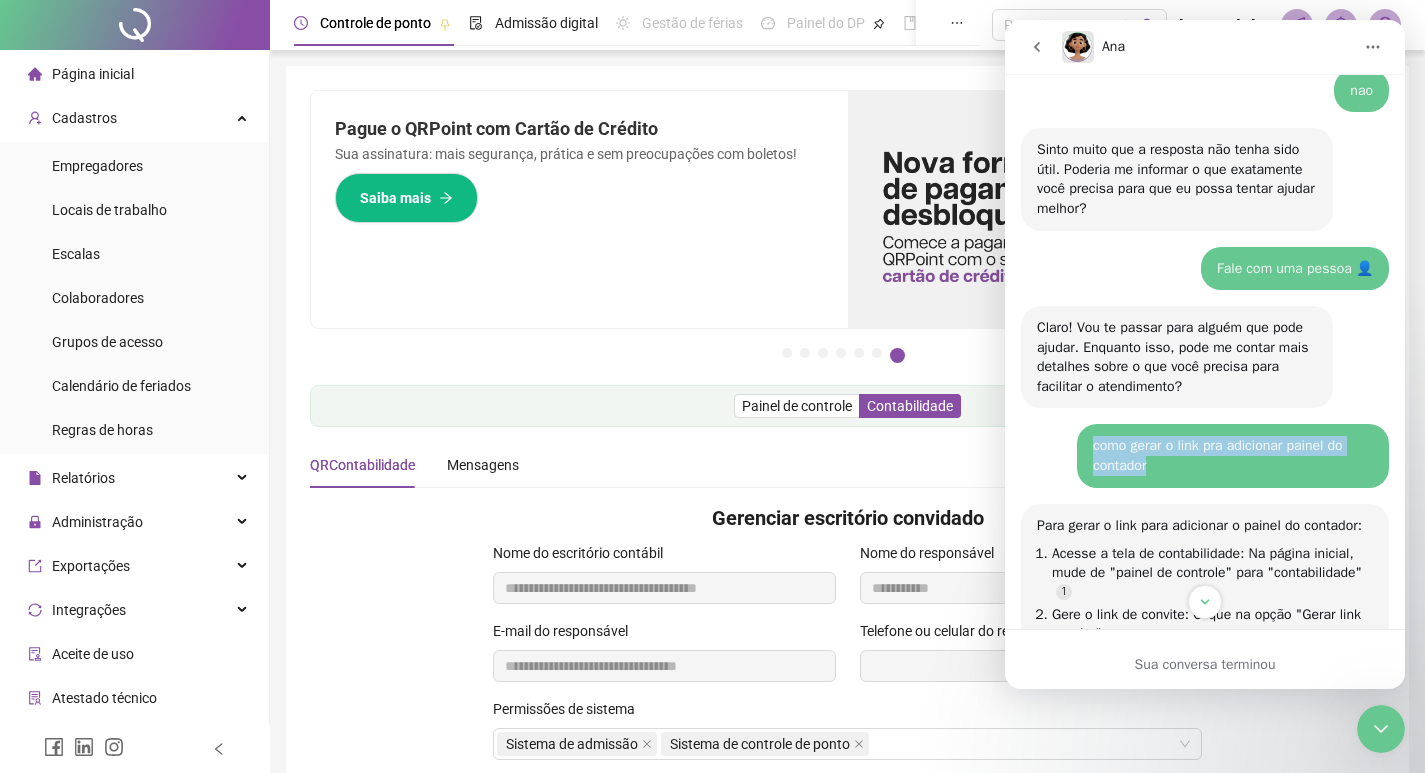 drag, startPoint x: 1032, startPoint y: 60, endPoint x: 1098, endPoint y: 71, distance: 66.910385 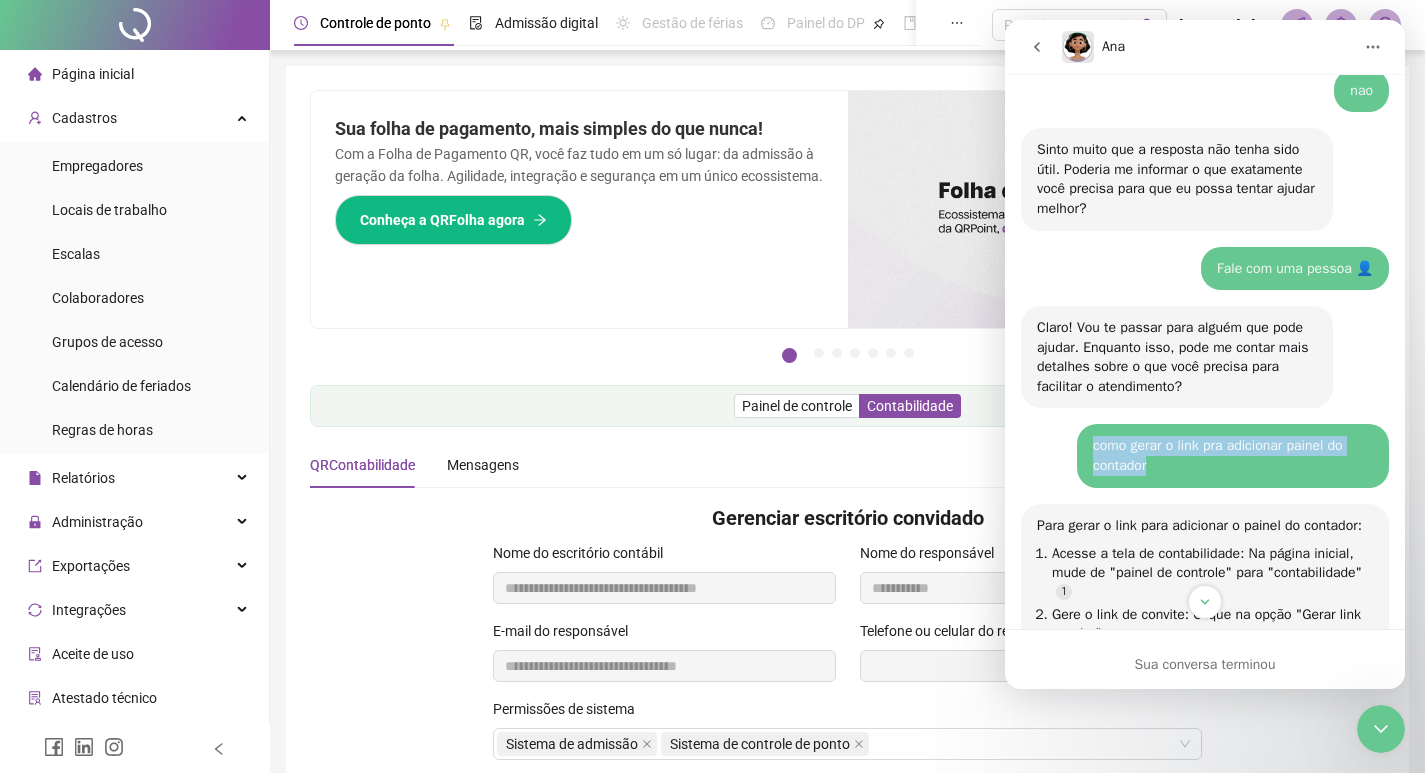 drag, startPoint x: 1098, startPoint y: 71, endPoint x: 1035, endPoint y: 46, distance: 67.77905 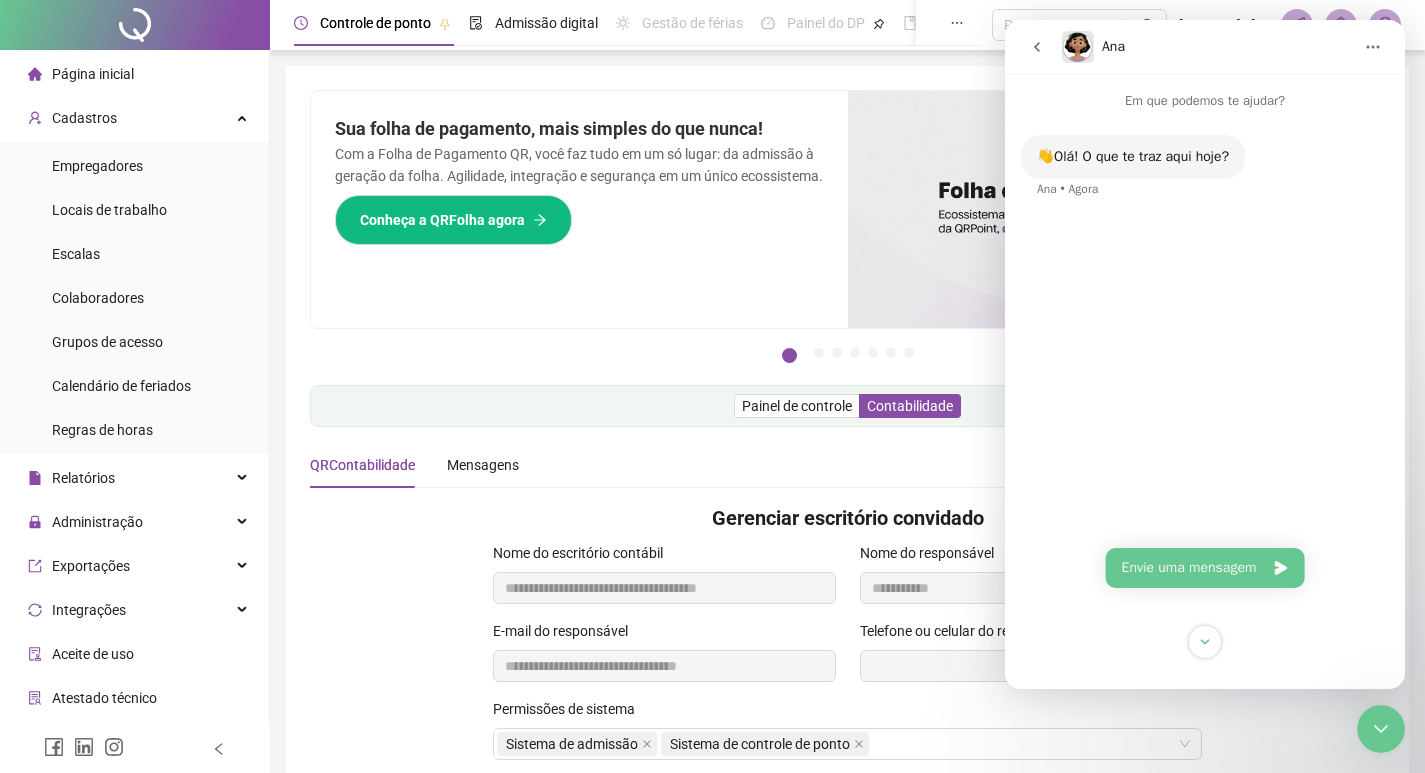 scroll, scrollTop: 0, scrollLeft: 0, axis: both 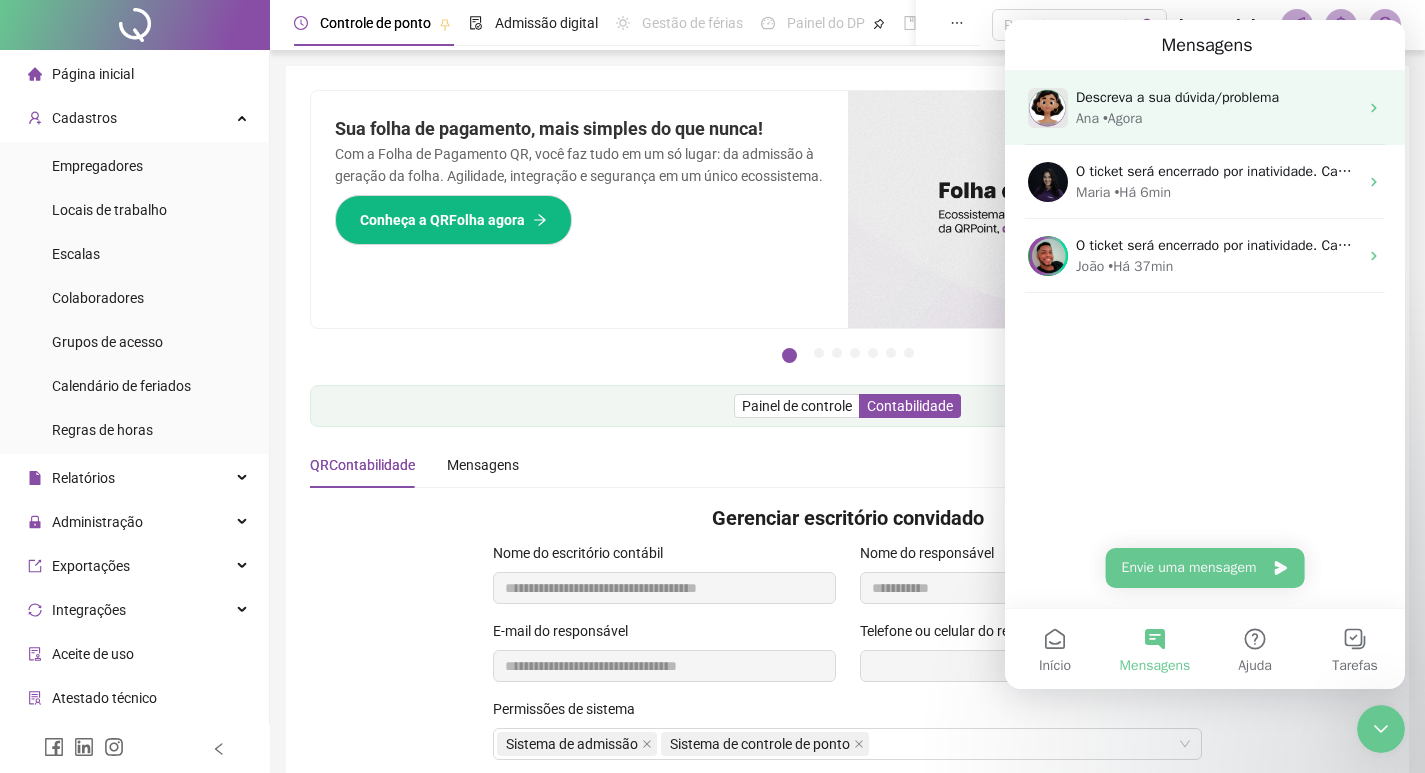 click on "•  Agora" at bounding box center (1122, 118) 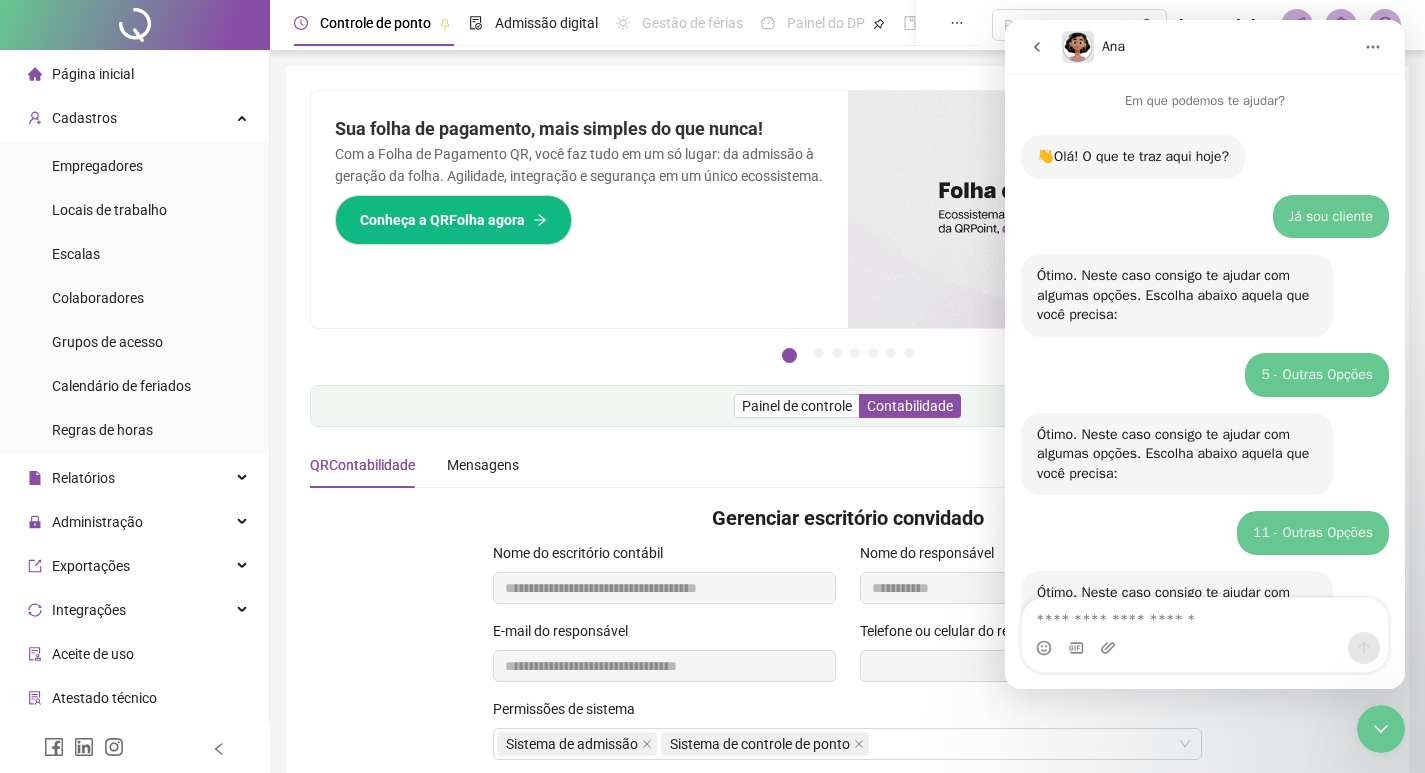 scroll, scrollTop: 307, scrollLeft: 0, axis: vertical 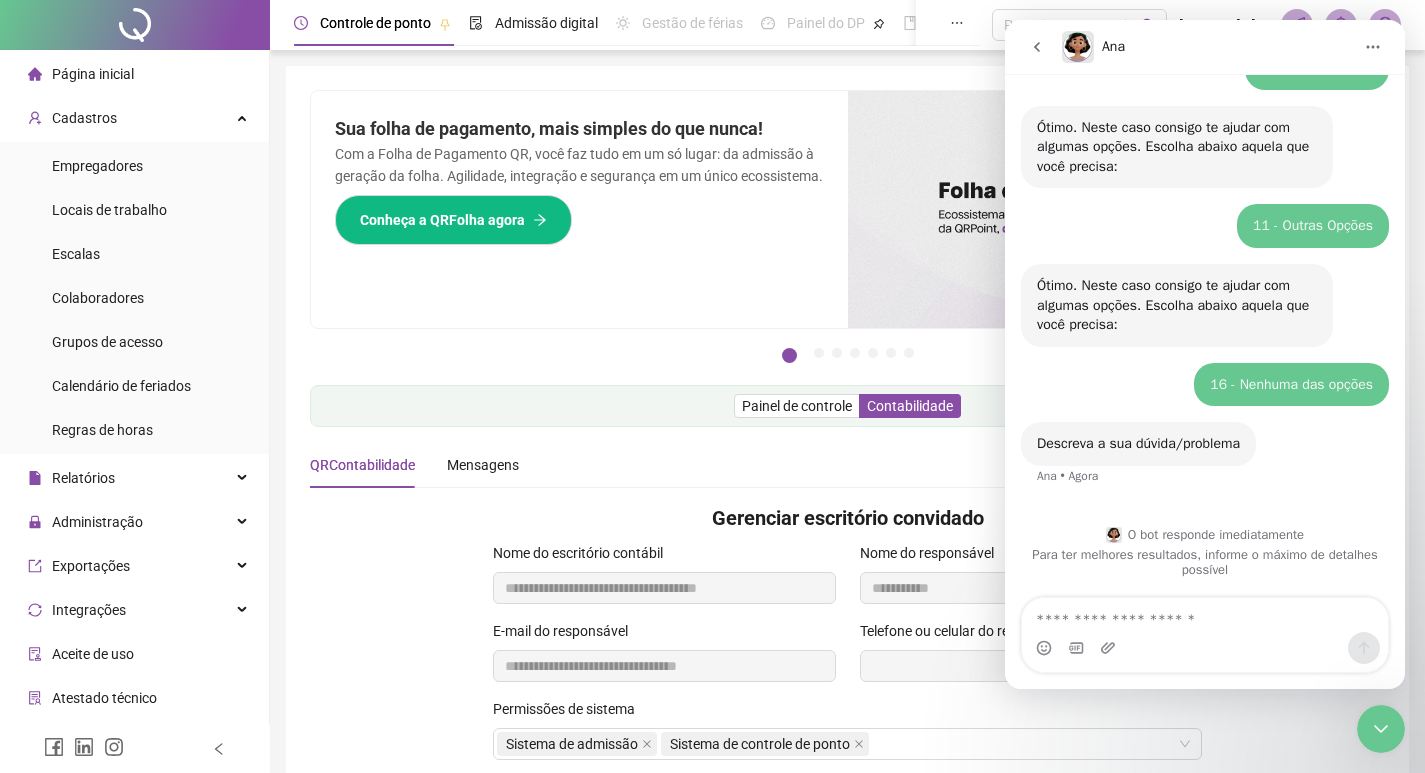click at bounding box center (1205, 648) 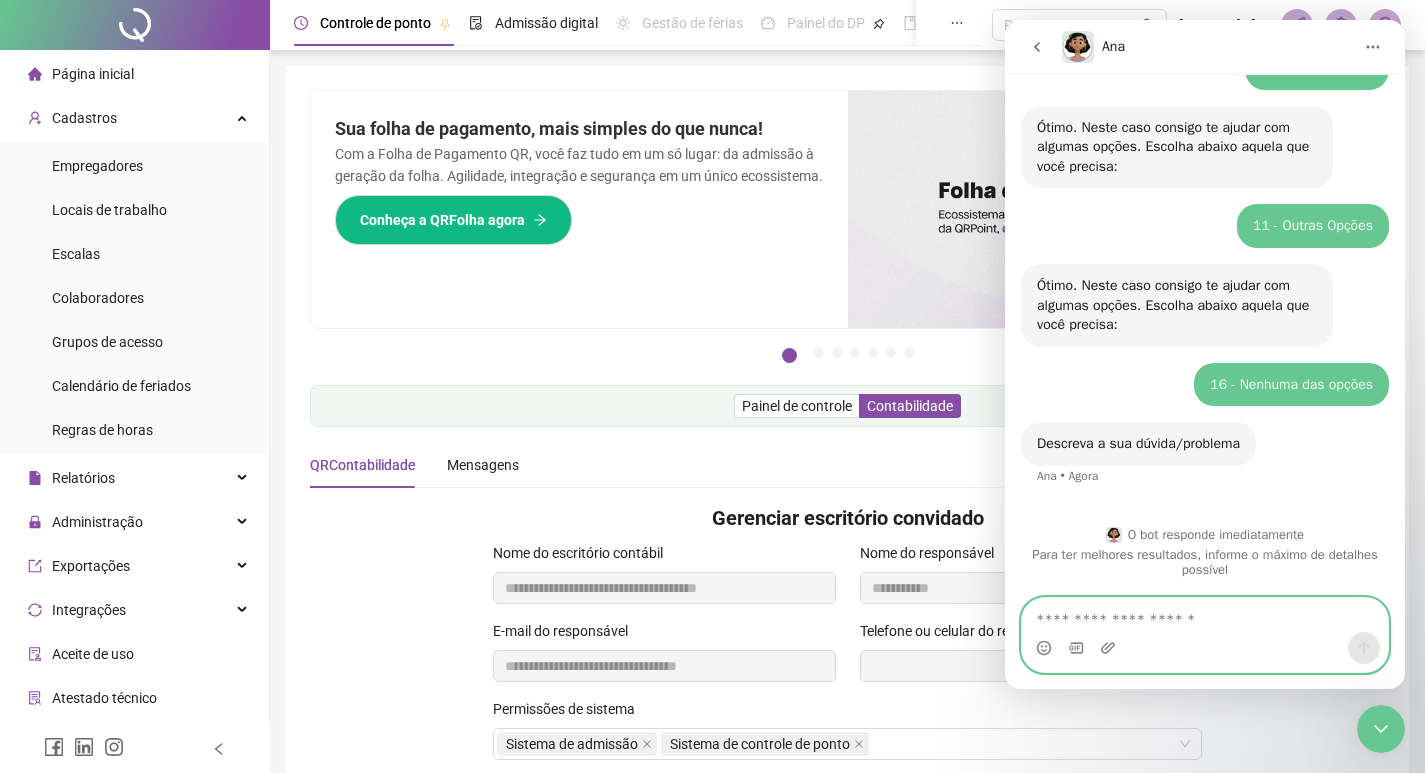 click at bounding box center (1205, 615) 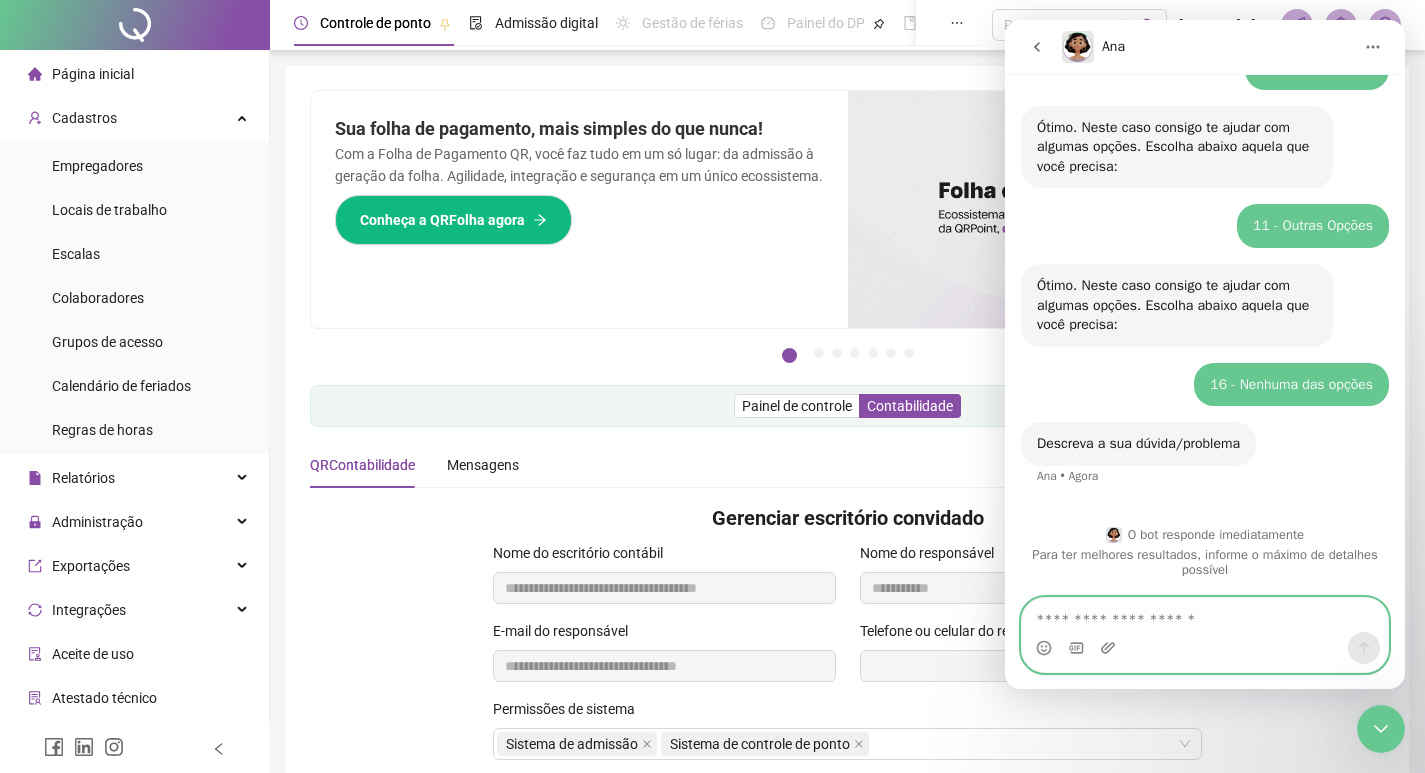 click at bounding box center (1205, 615) 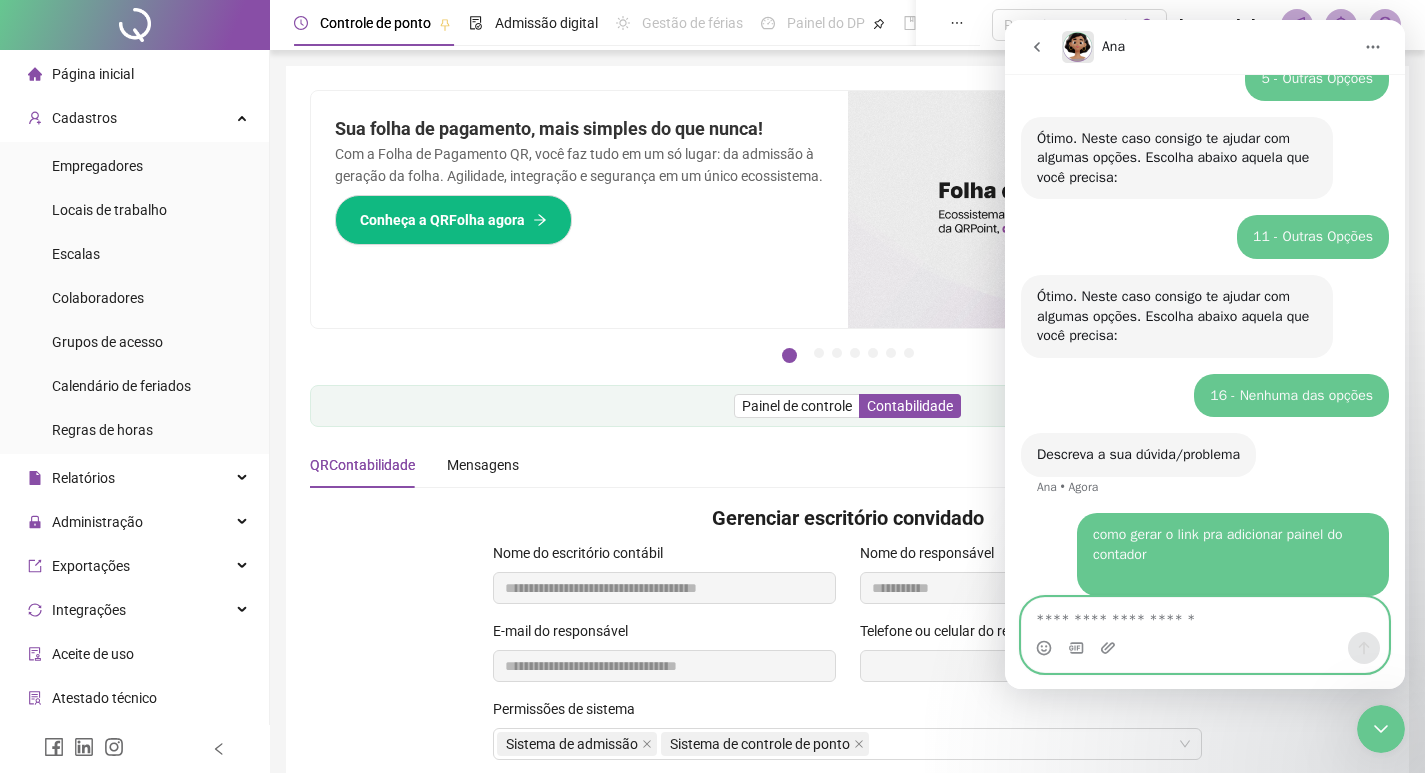 scroll, scrollTop: 316, scrollLeft: 0, axis: vertical 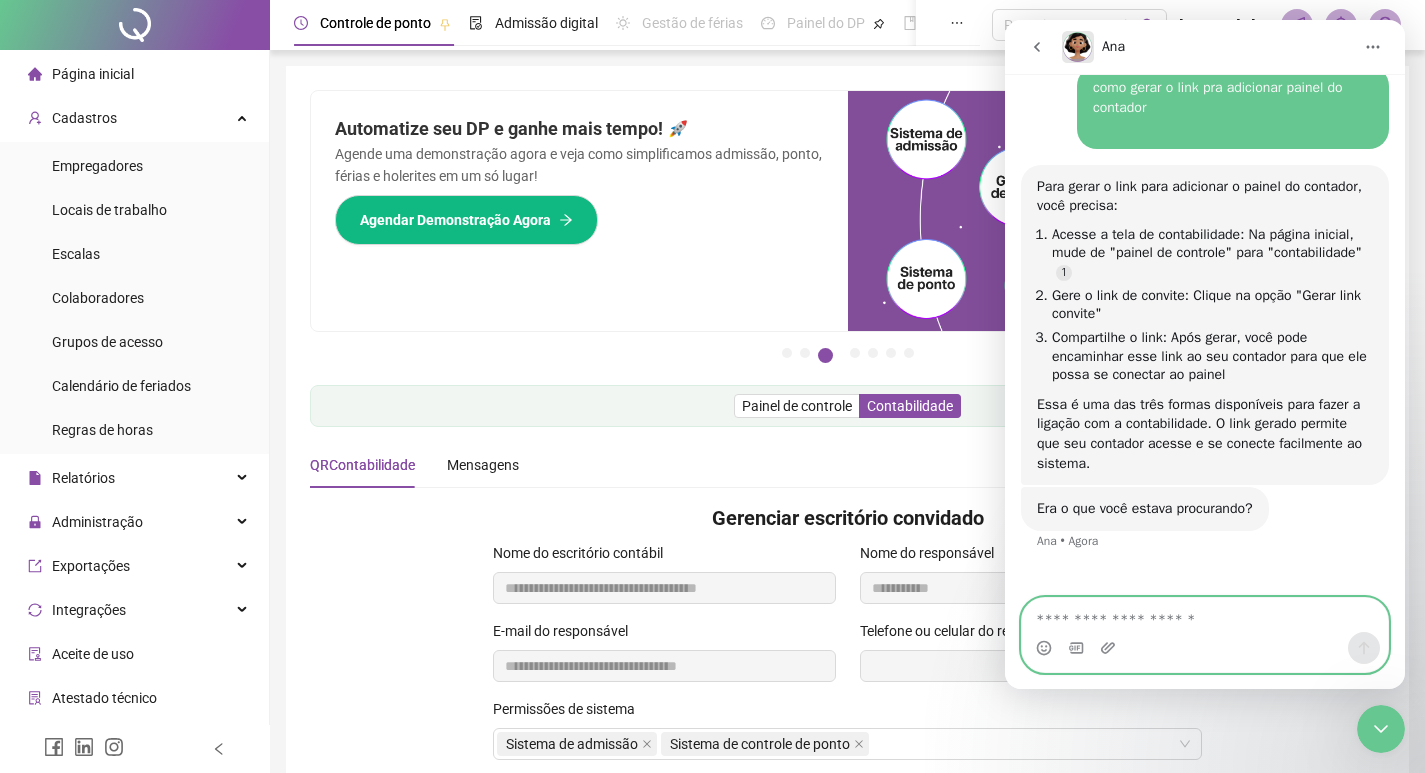 click at bounding box center (1205, 615) 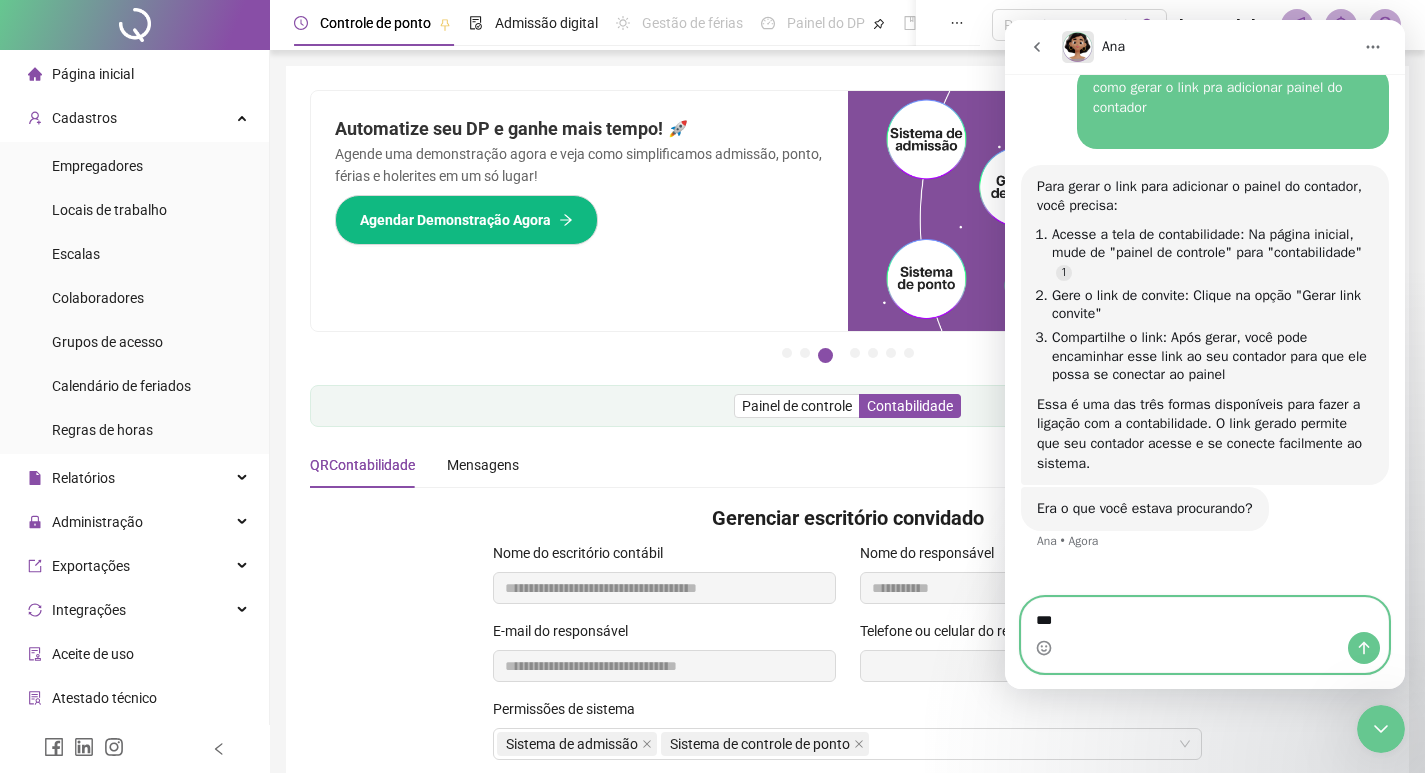 type on "***" 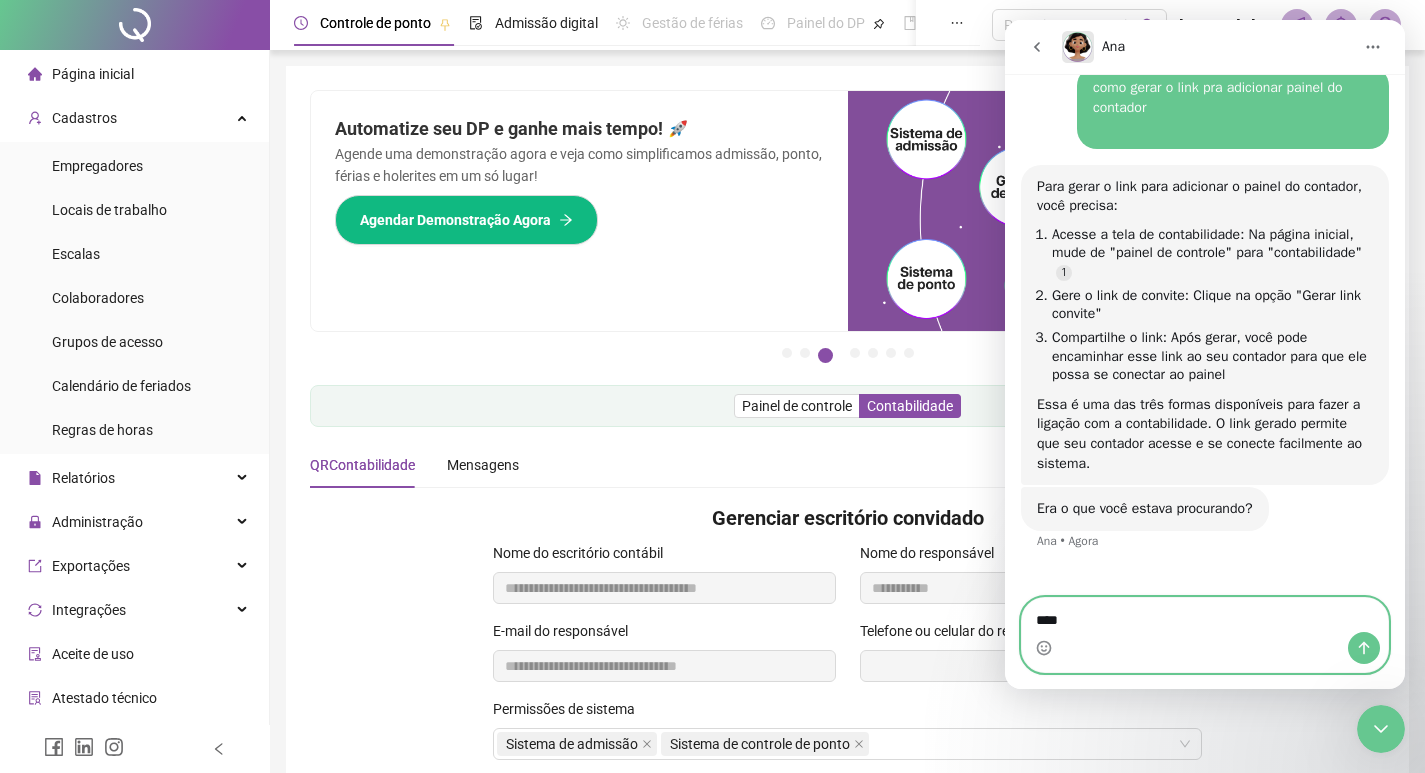 type 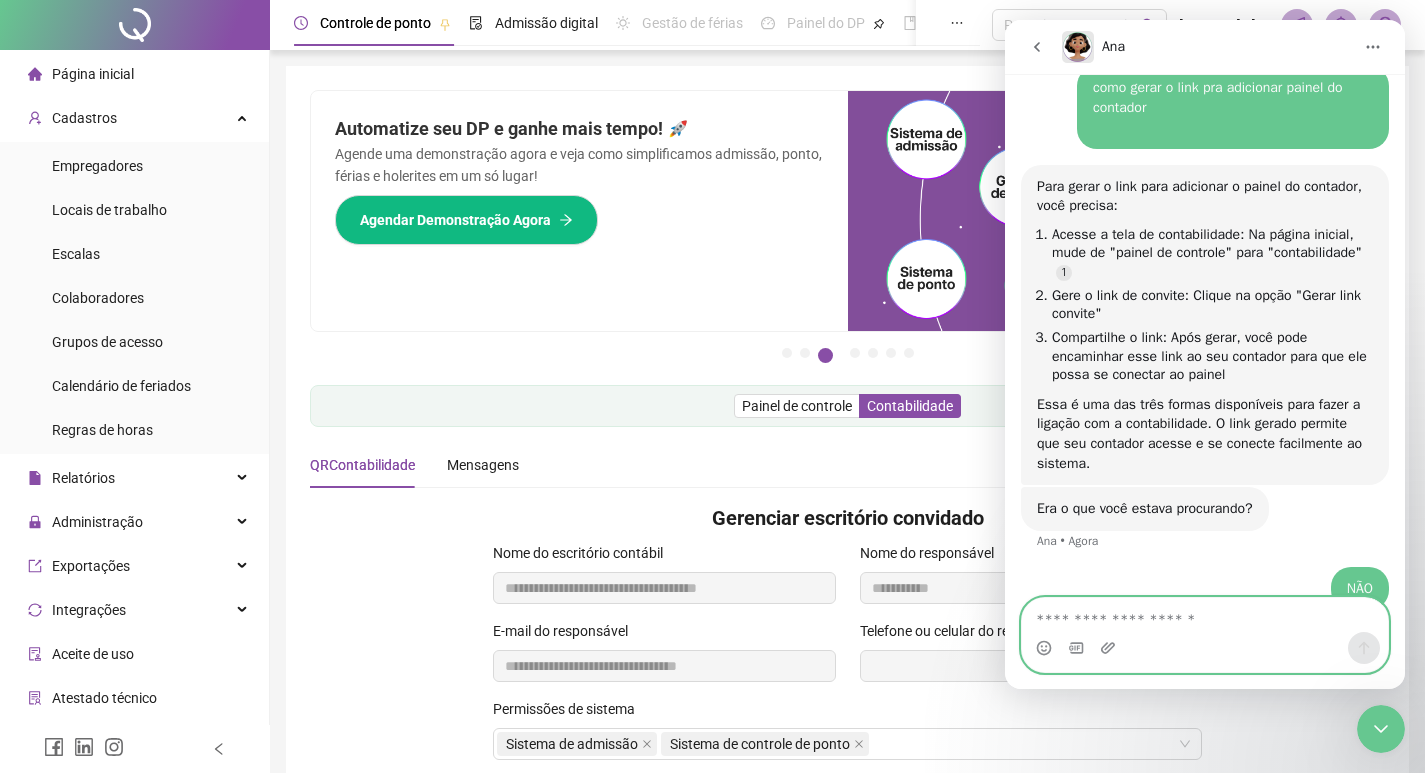 scroll, scrollTop: 757, scrollLeft: 0, axis: vertical 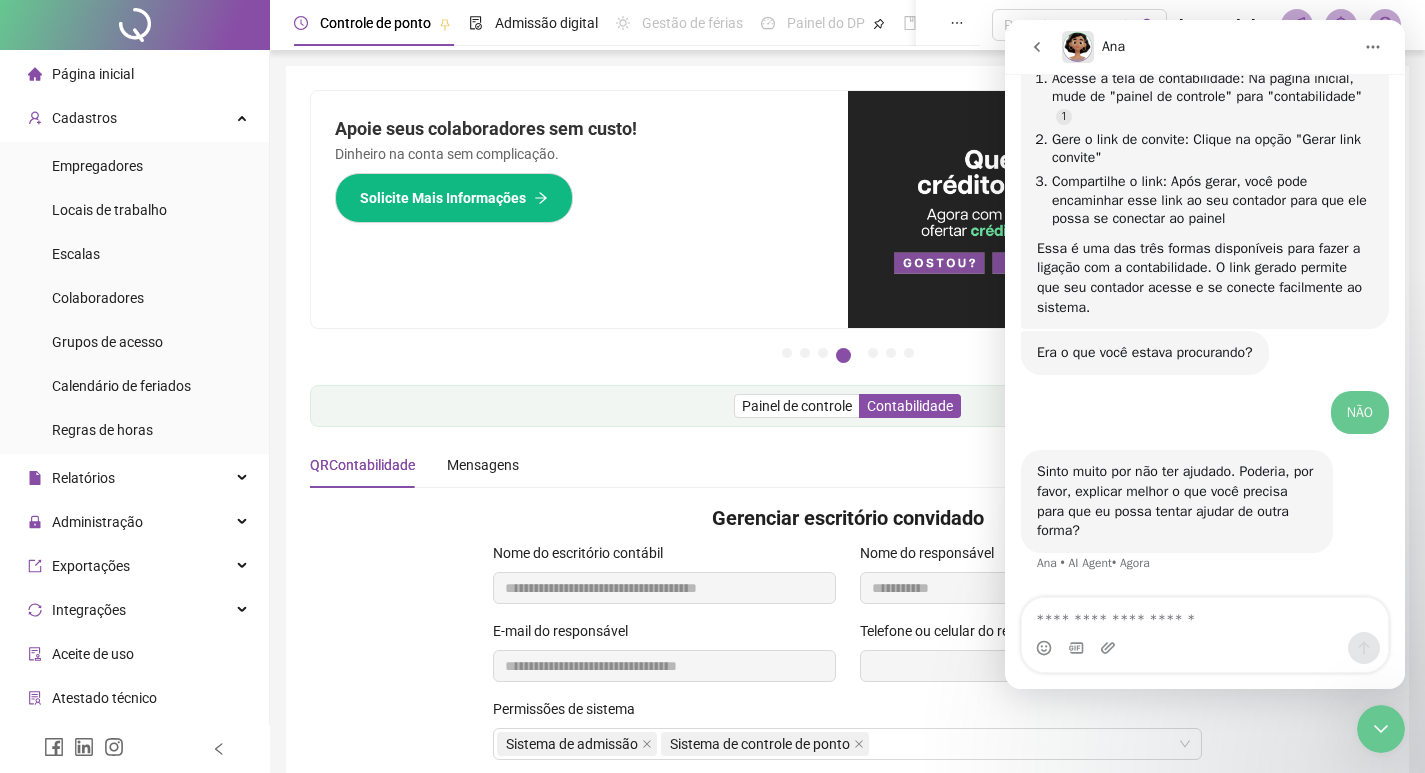 click at bounding box center [1037, 47] 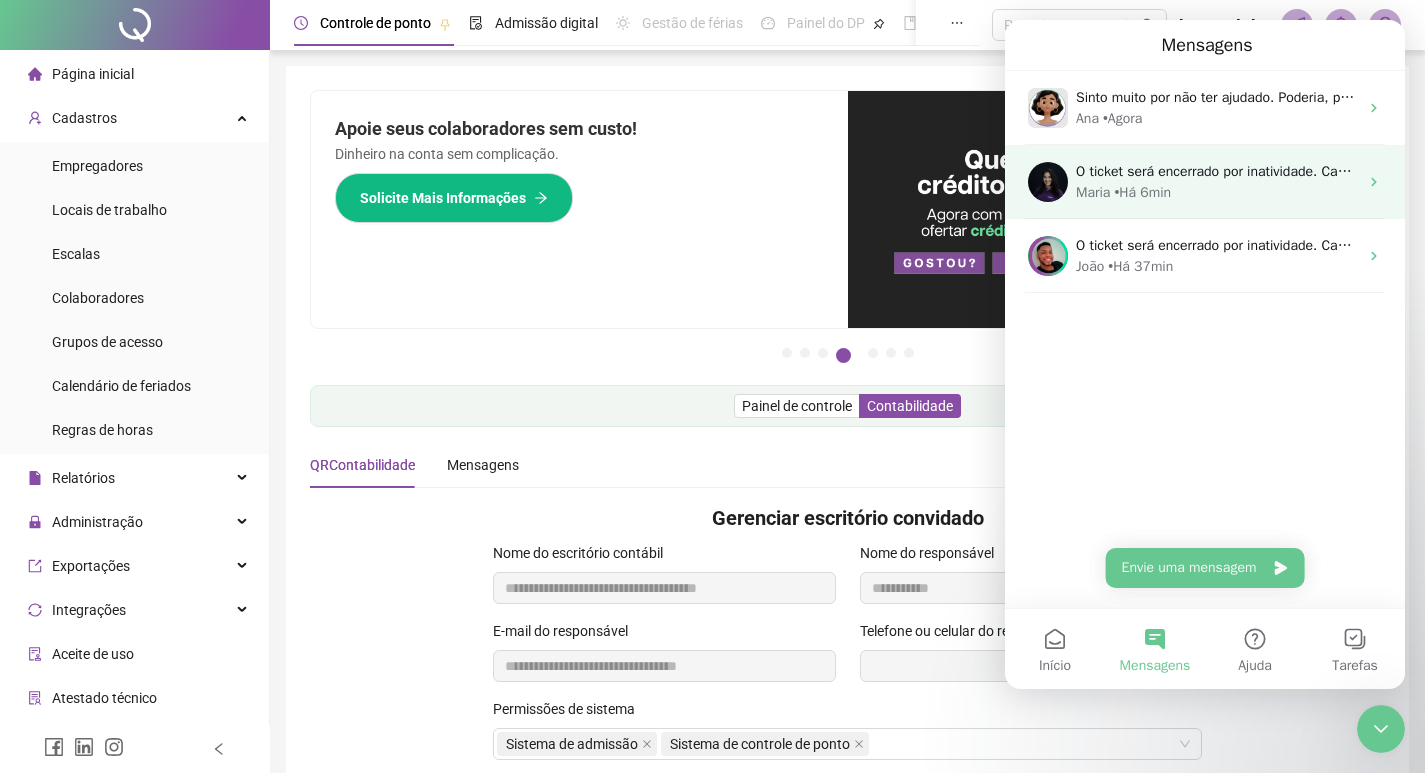 scroll, scrollTop: 729, scrollLeft: 0, axis: vertical 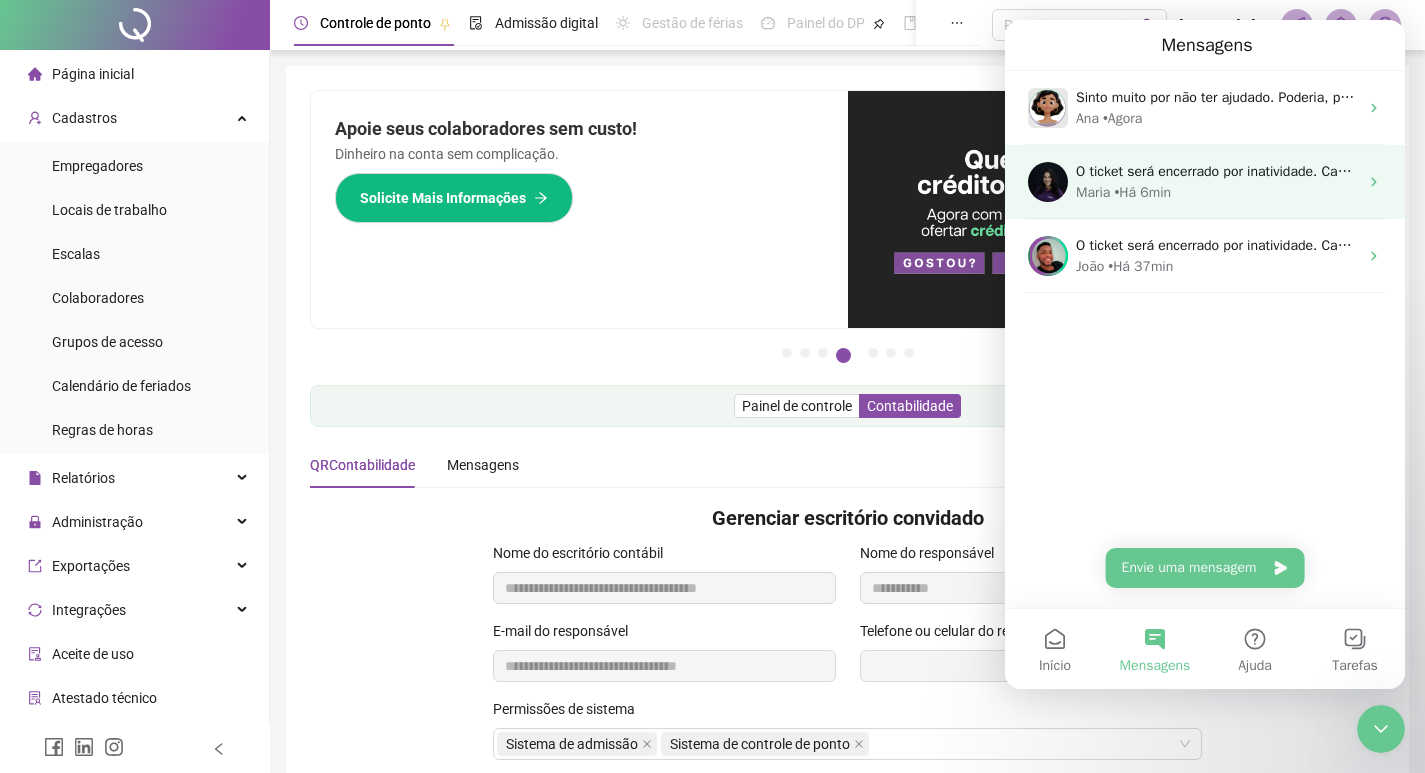 click on "•  Há 6min" at bounding box center (1142, 192) 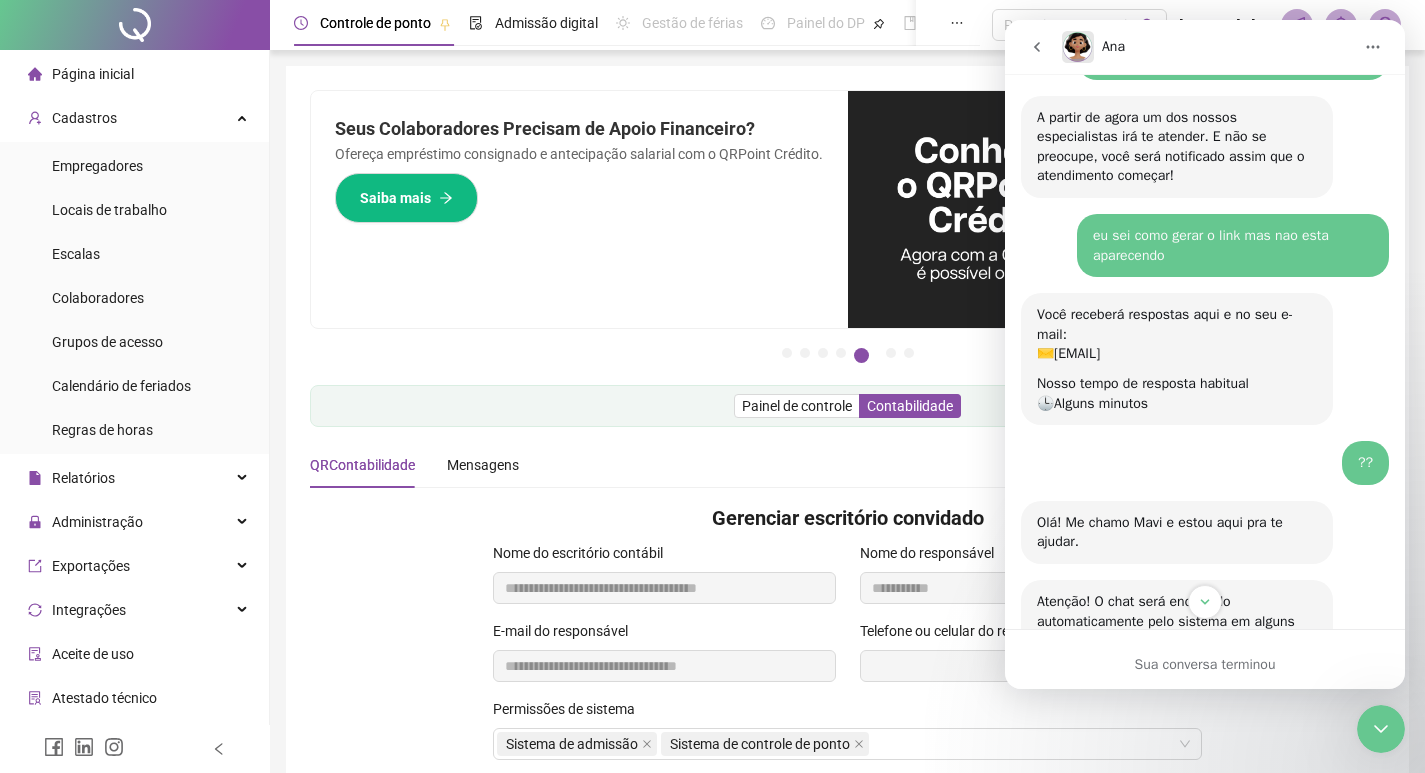 scroll, scrollTop: 2062, scrollLeft: 0, axis: vertical 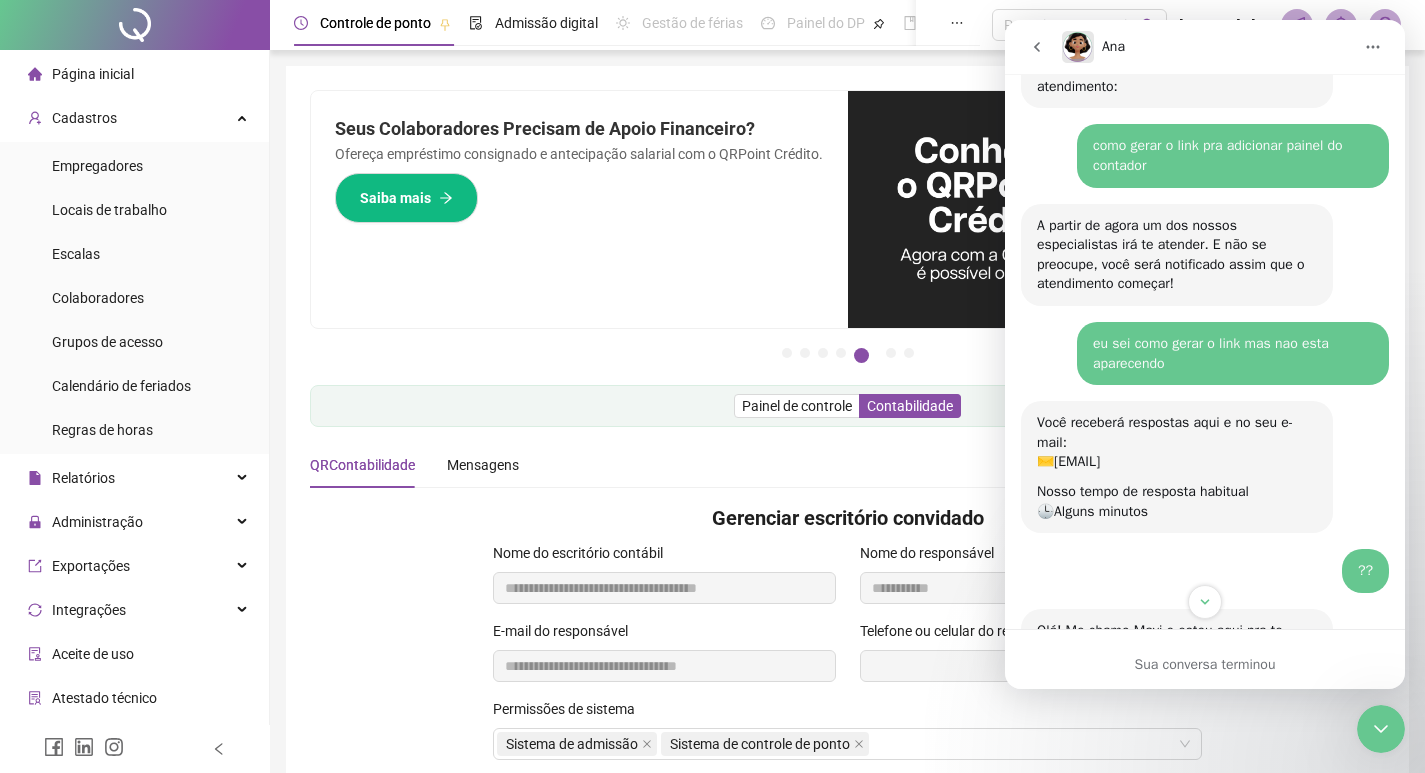 click on "como gerar o link pra adicionar painel do contador" at bounding box center [1233, 155] 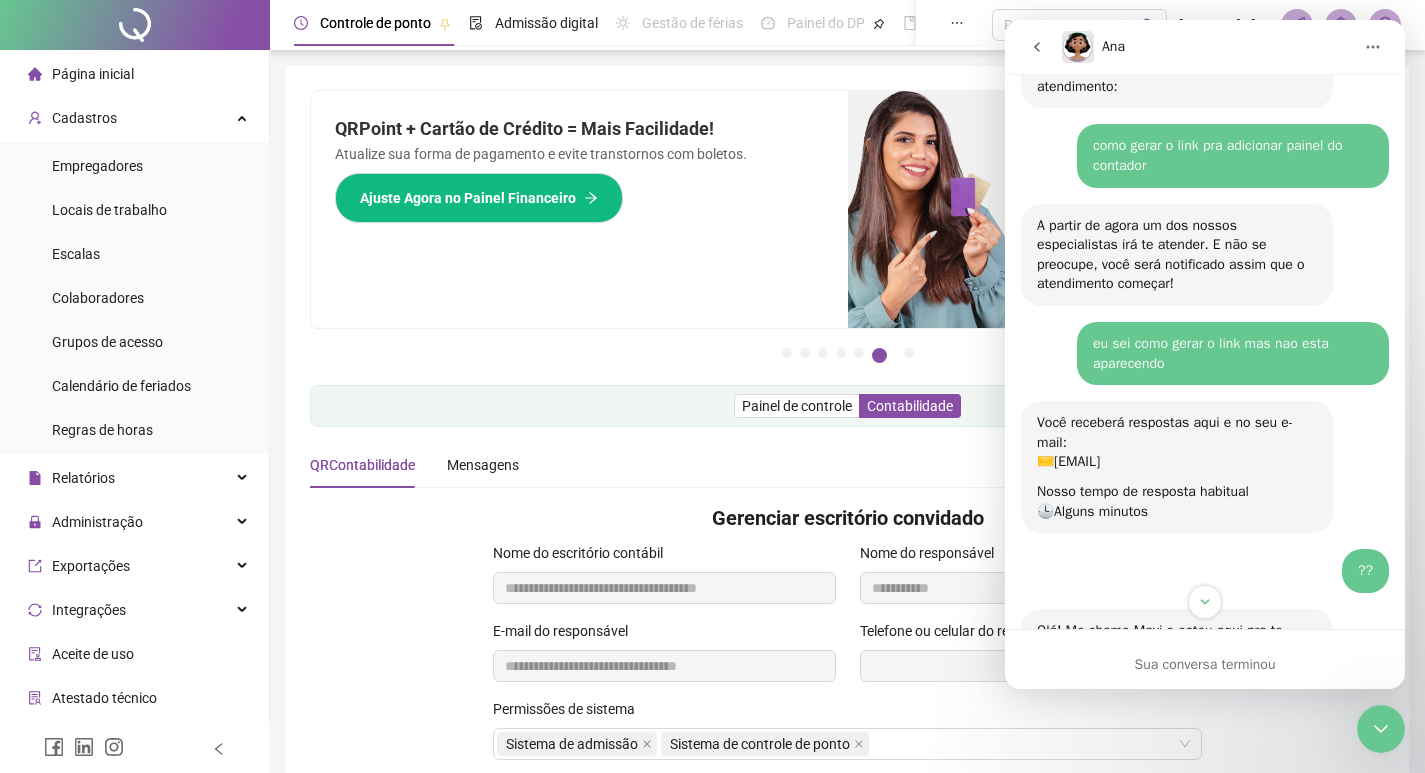drag, startPoint x: 1077, startPoint y: 166, endPoint x: 1169, endPoint y: 192, distance: 95.60335 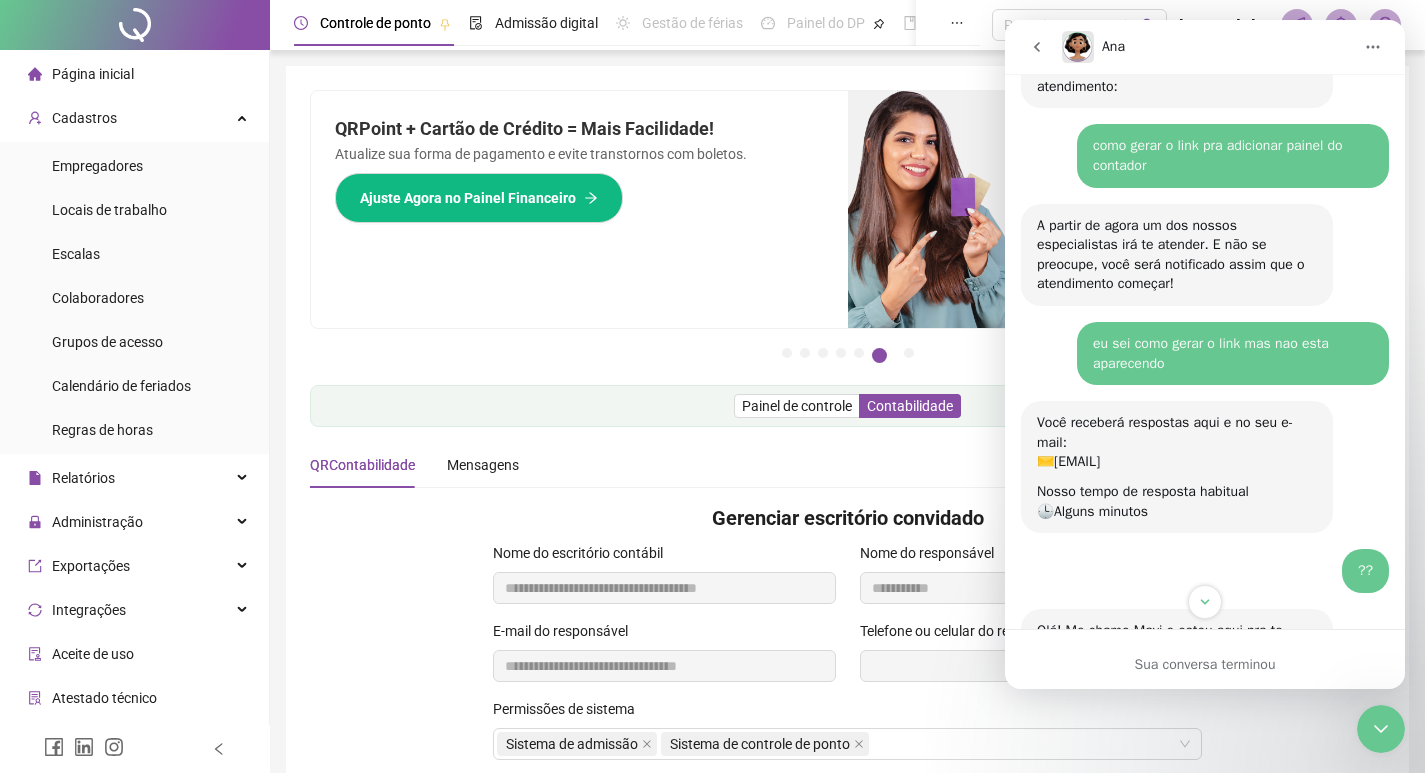 drag, startPoint x: 1207, startPoint y: 601, endPoint x: 1204, endPoint y: 579, distance: 22.203604 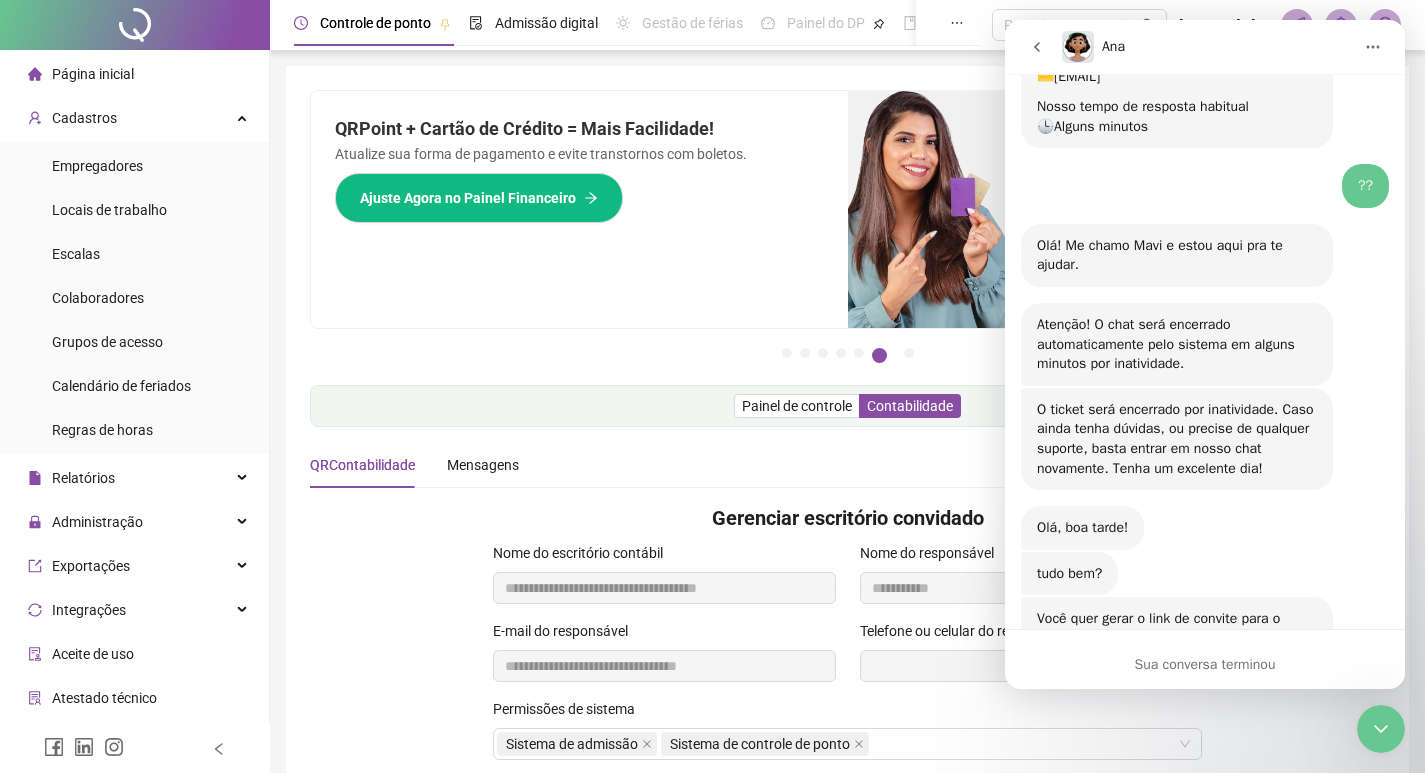 scroll, scrollTop: 2762, scrollLeft: 0, axis: vertical 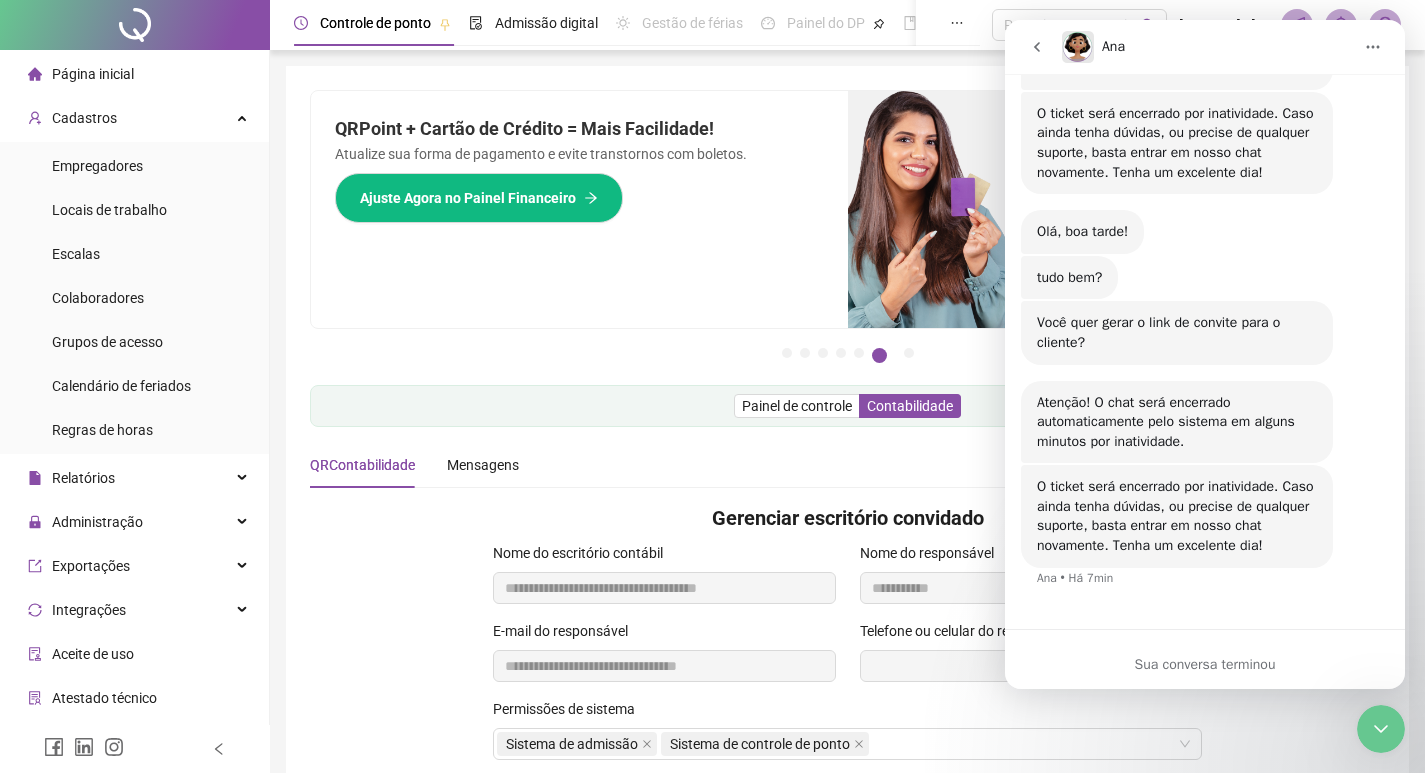 click at bounding box center (1037, 47) 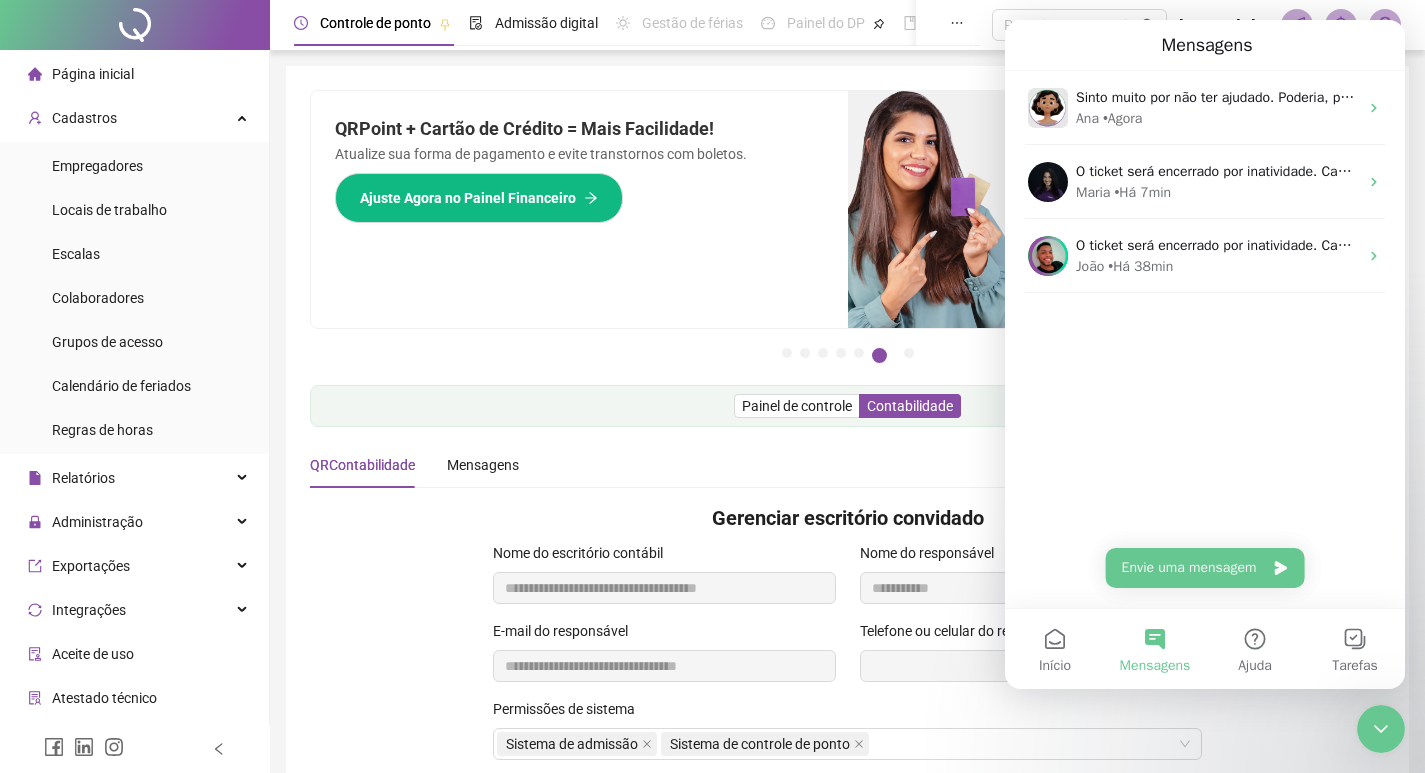 scroll, scrollTop: 0, scrollLeft: 0, axis: both 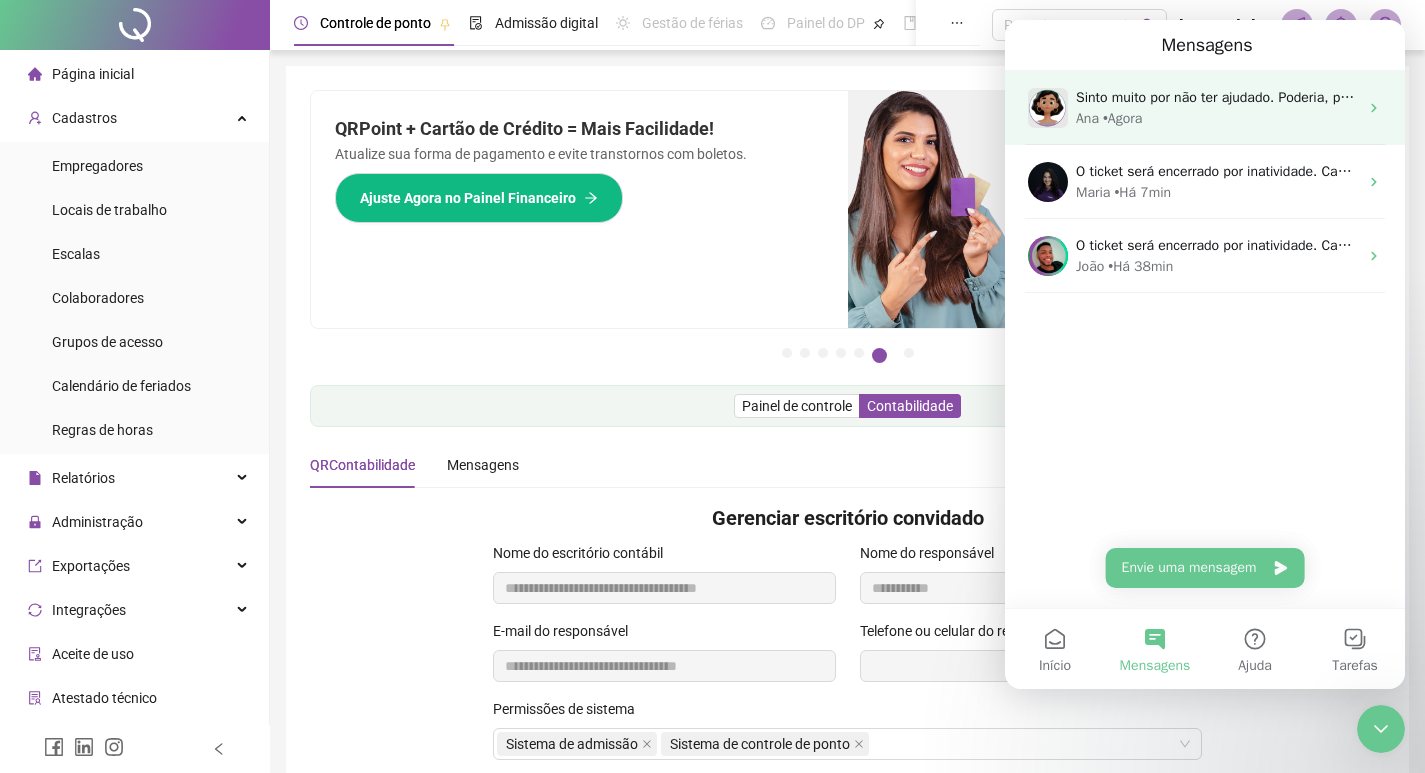 click on "Ana •  Agora" at bounding box center (1217, 118) 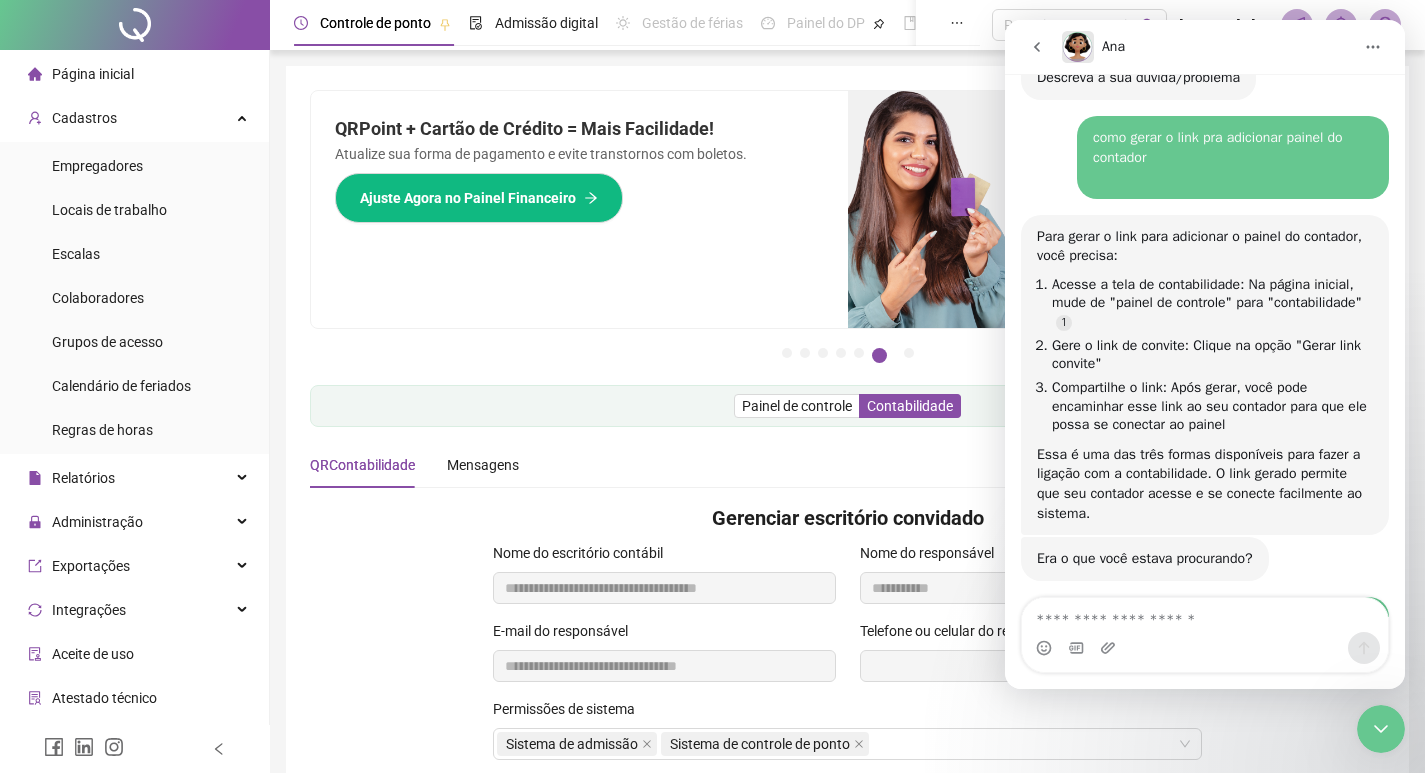 scroll, scrollTop: 876, scrollLeft: 0, axis: vertical 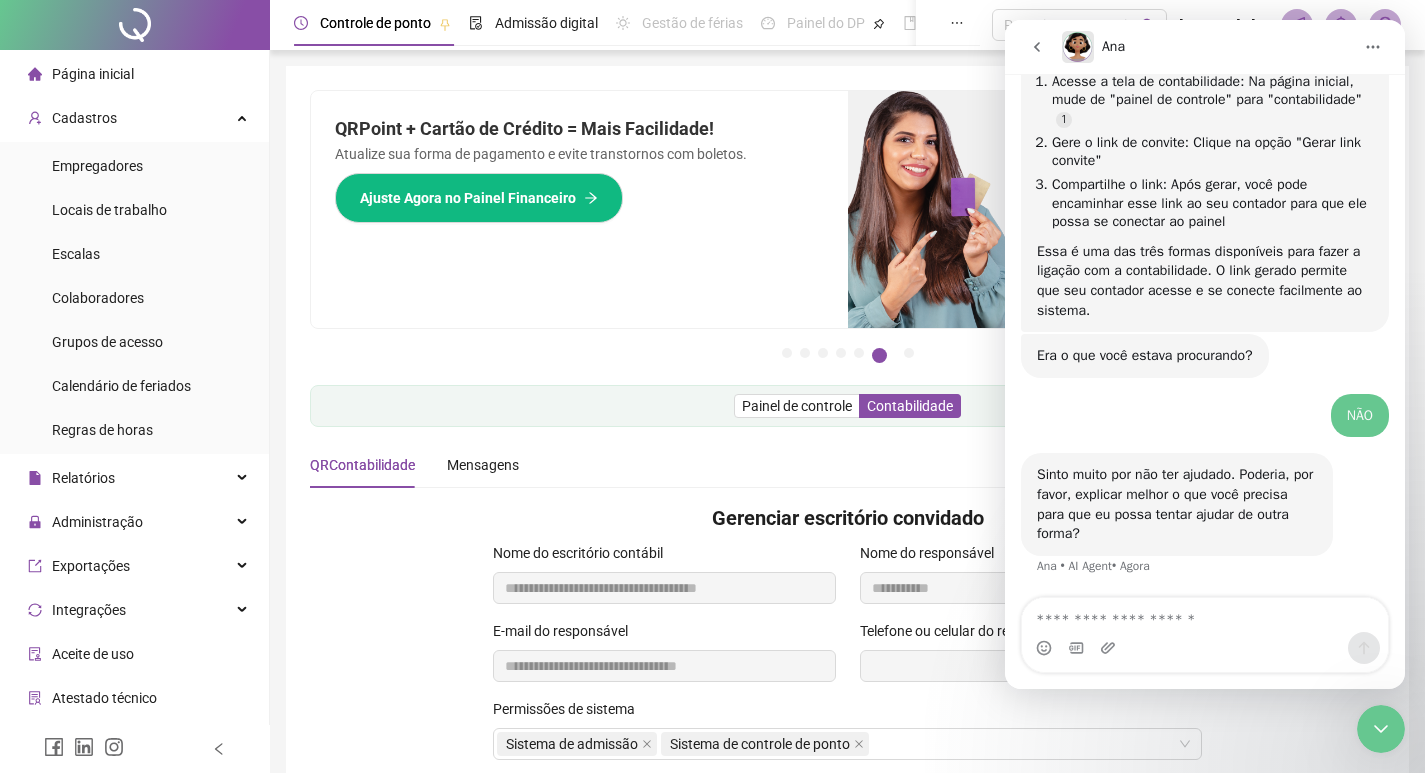 click at bounding box center (1205, 615) 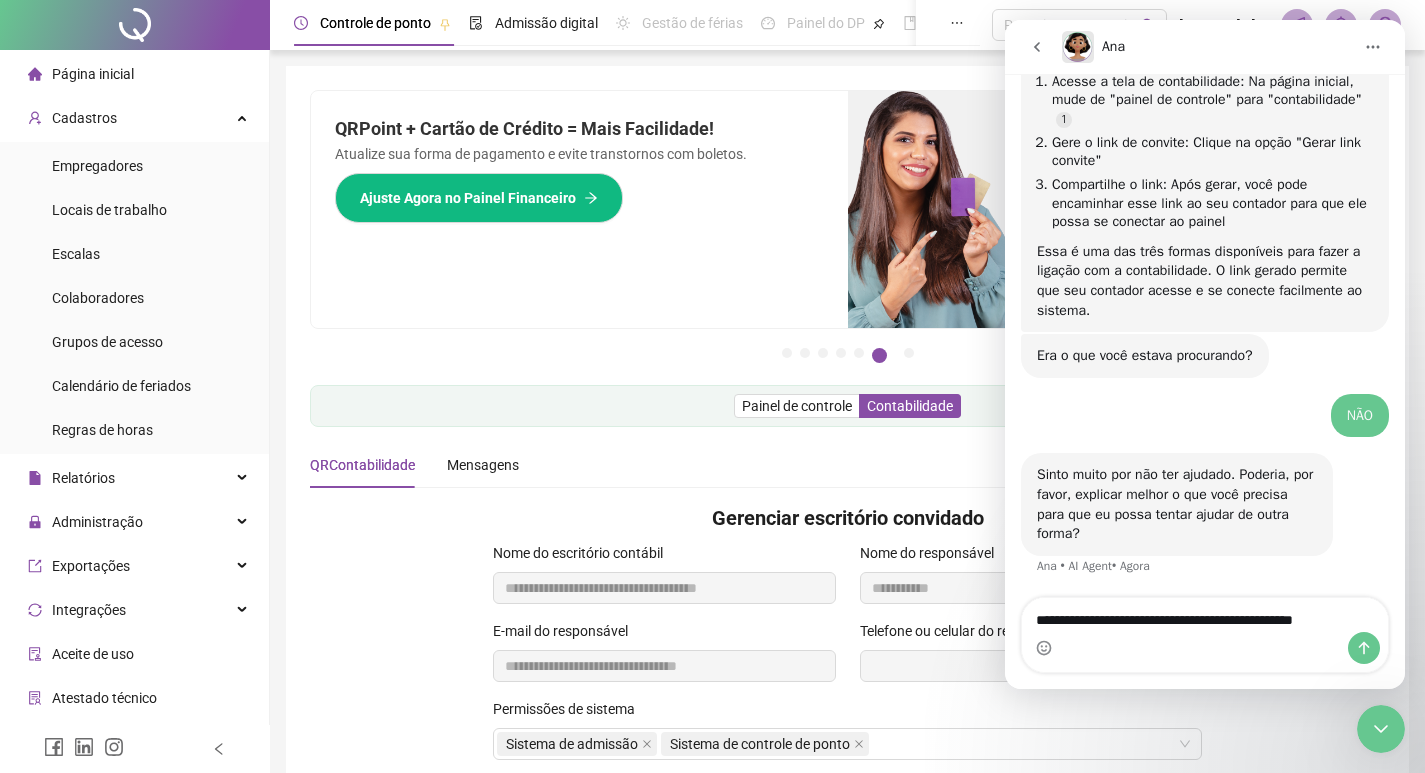 type on "**********" 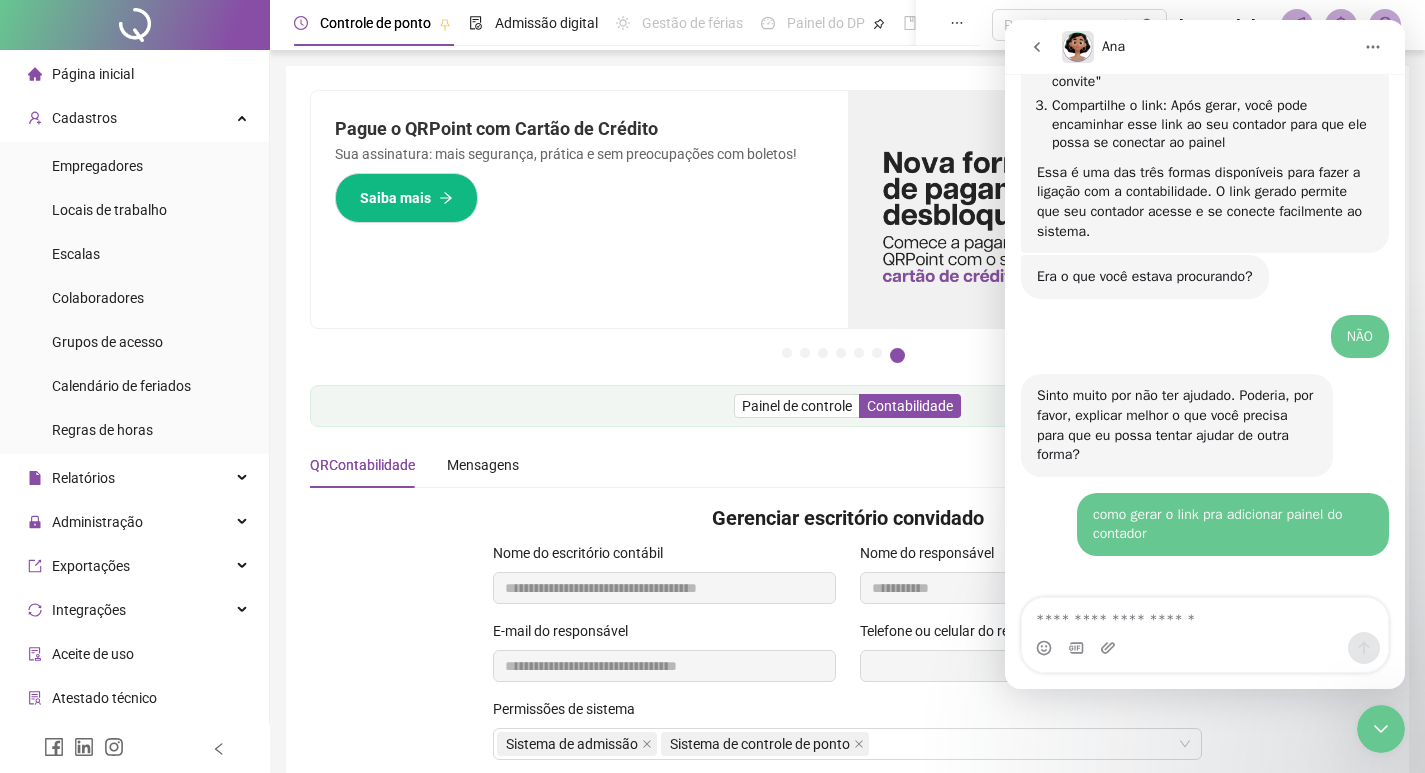 scroll, scrollTop: 989, scrollLeft: 0, axis: vertical 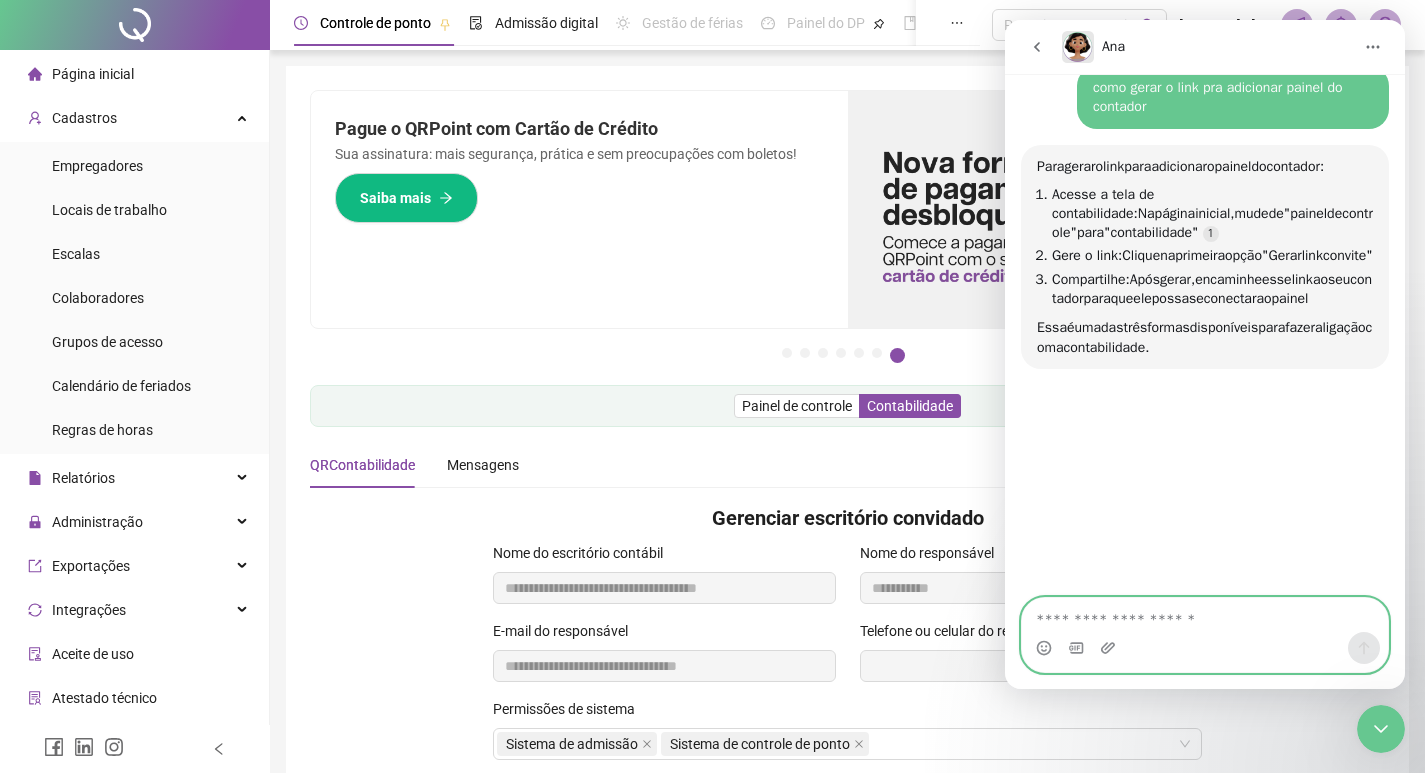 click at bounding box center (1205, 615) 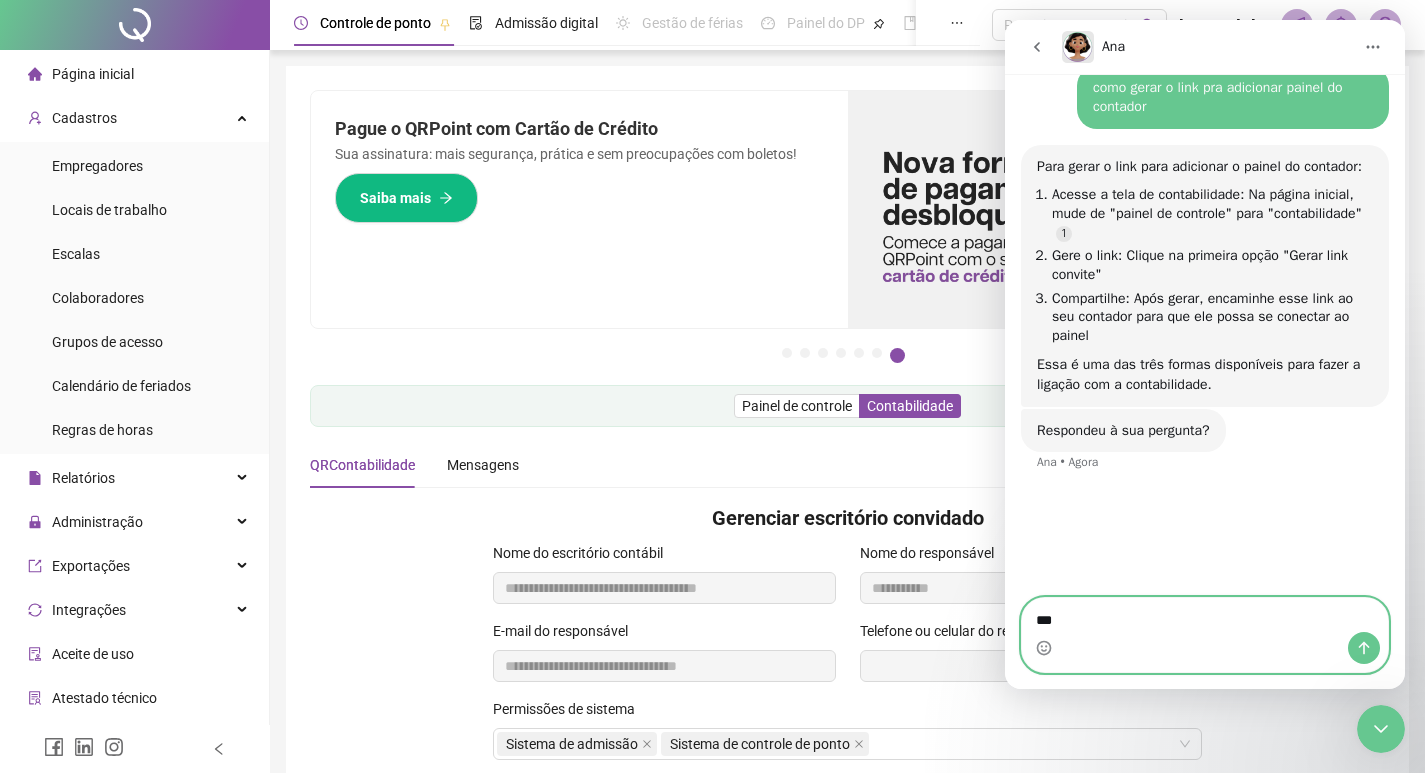 type on "***" 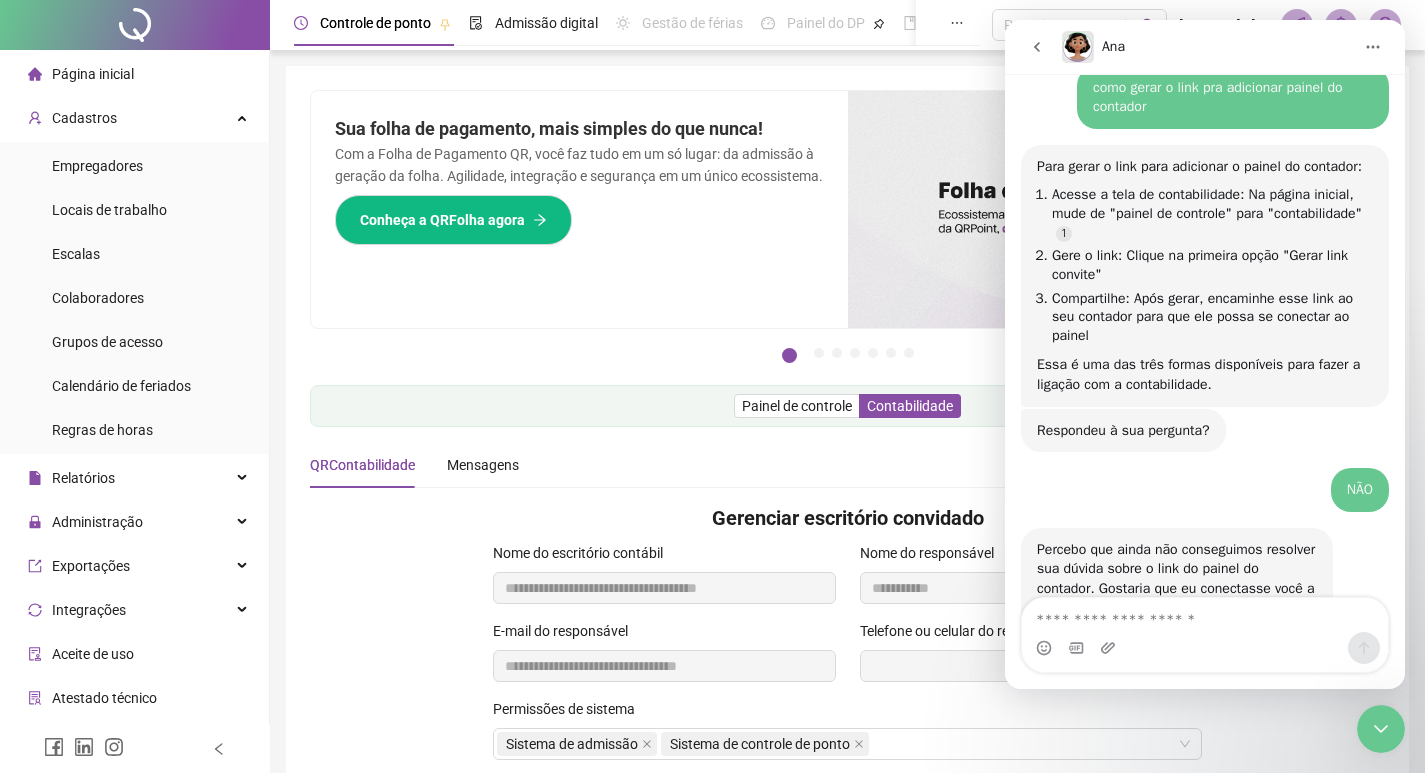 scroll, scrollTop: 1515, scrollLeft: 0, axis: vertical 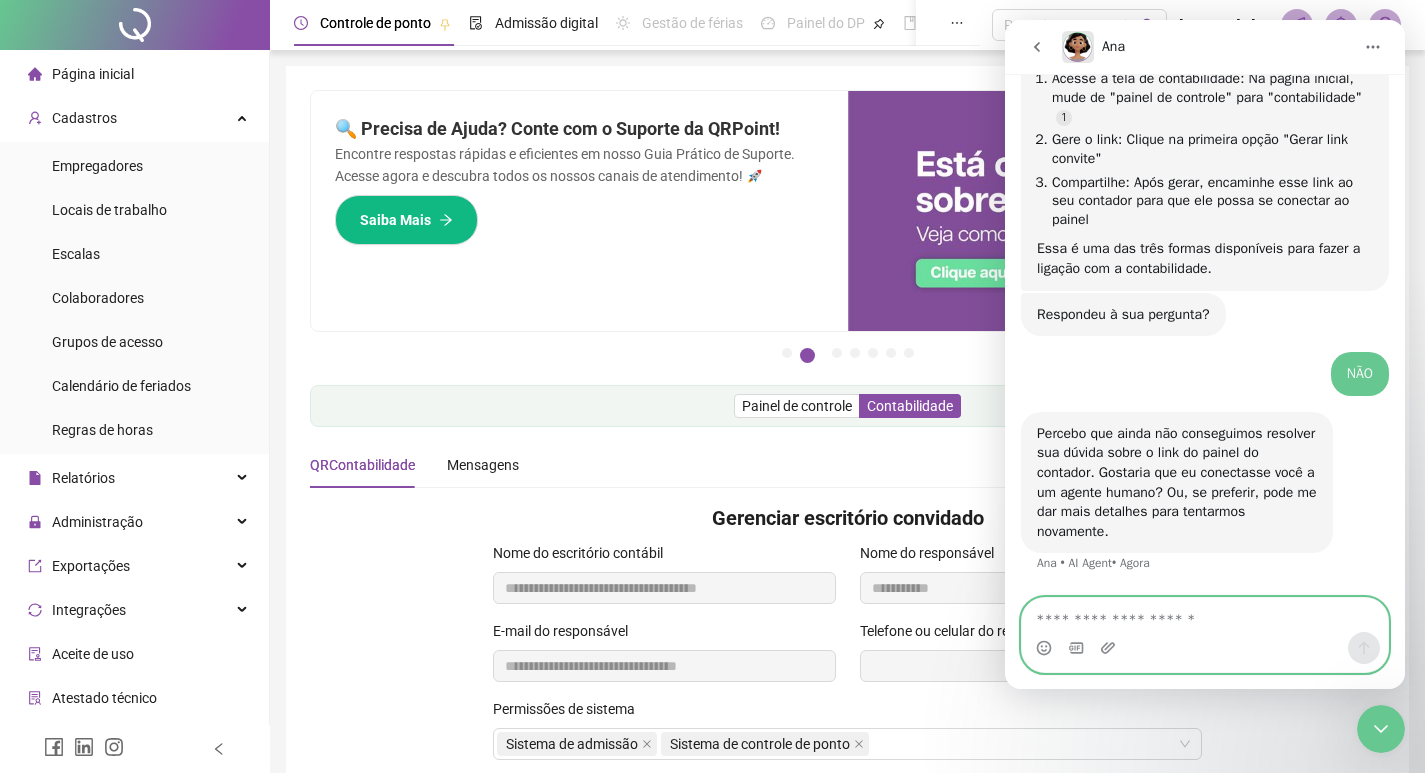 click at bounding box center [1205, 615] 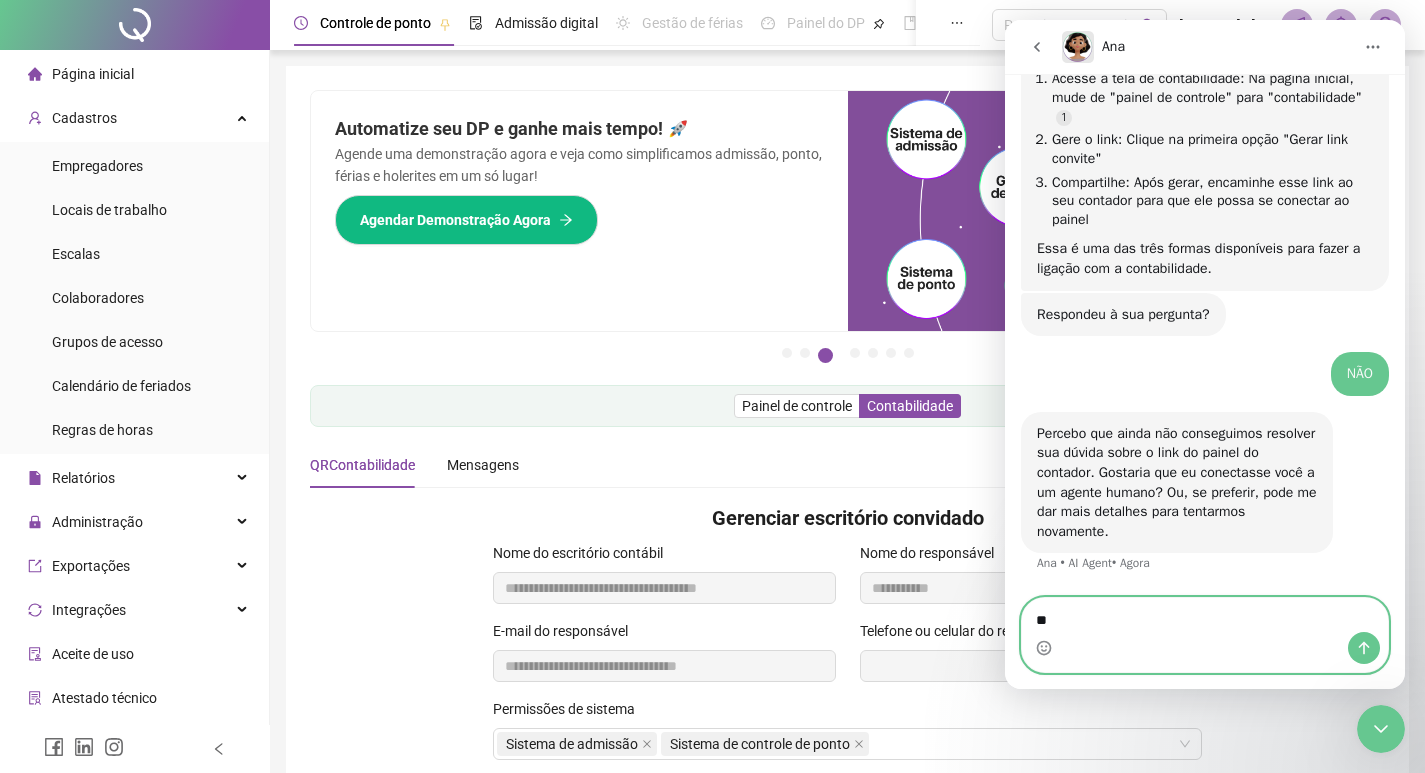 type on "*" 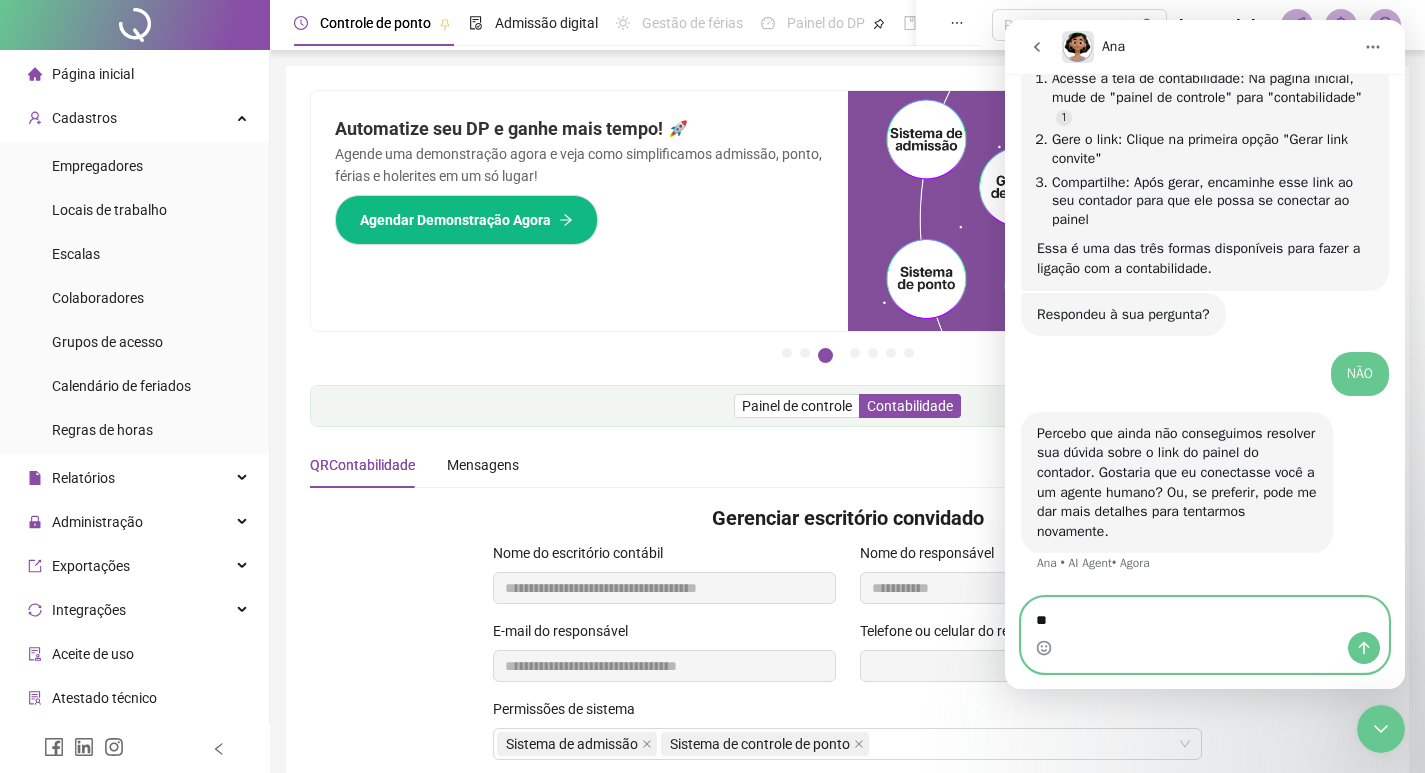 type on "*" 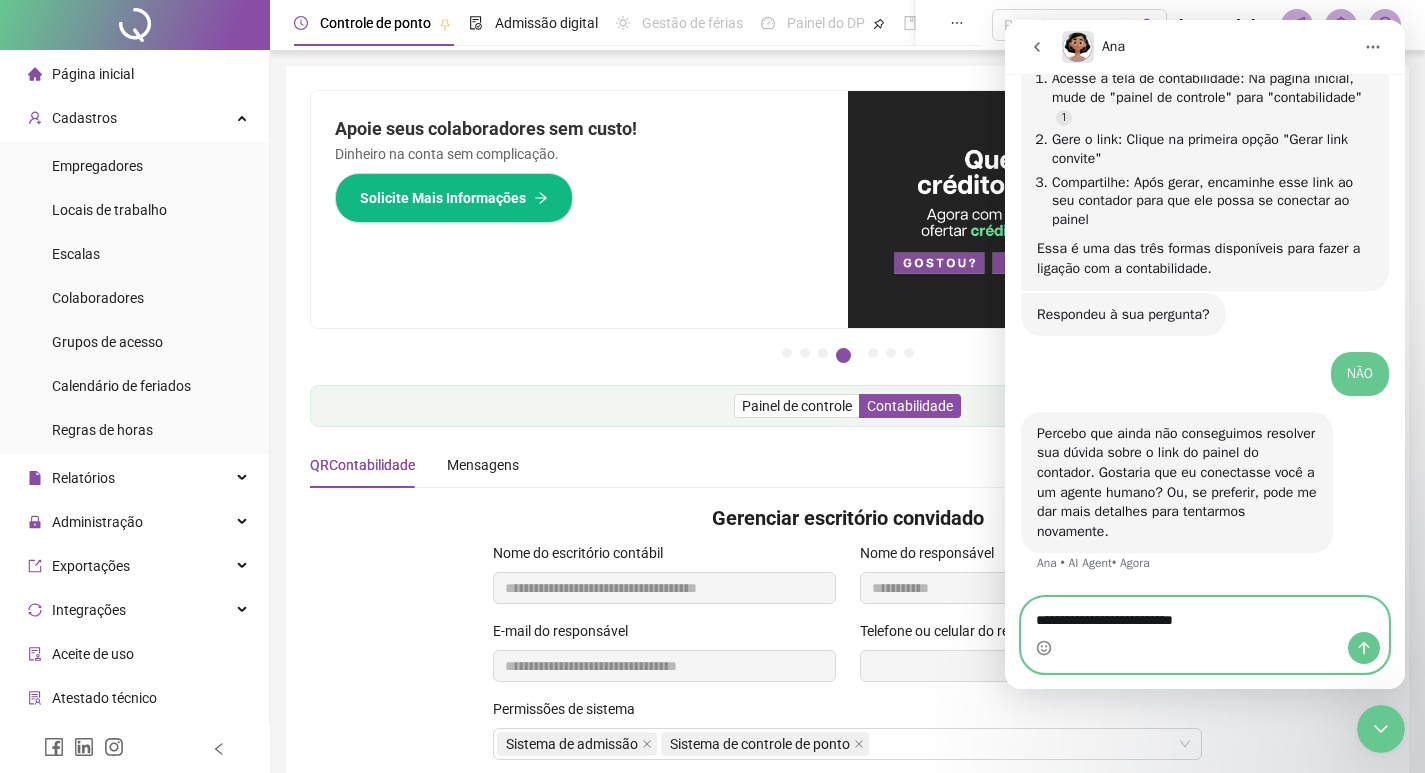 type on "**********" 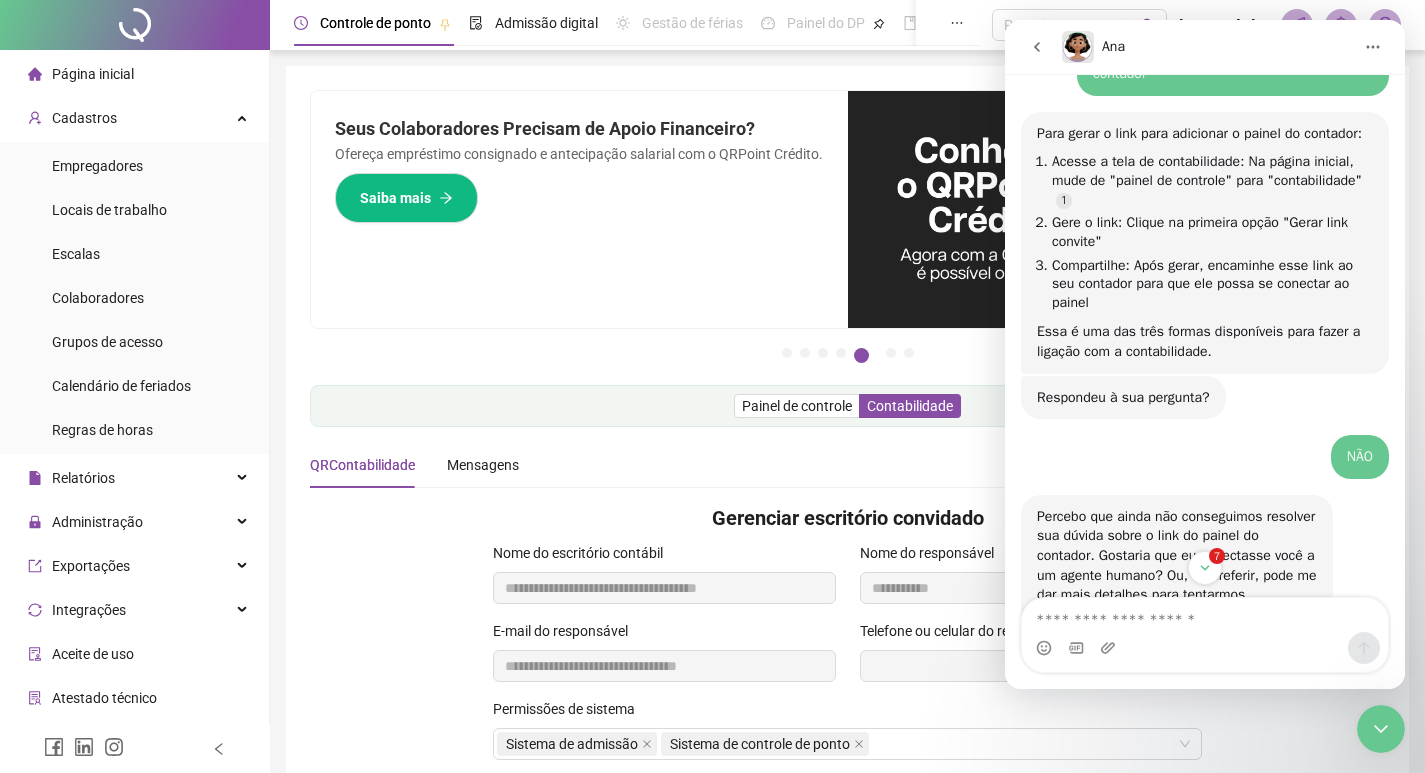 scroll, scrollTop: 1112, scrollLeft: 0, axis: vertical 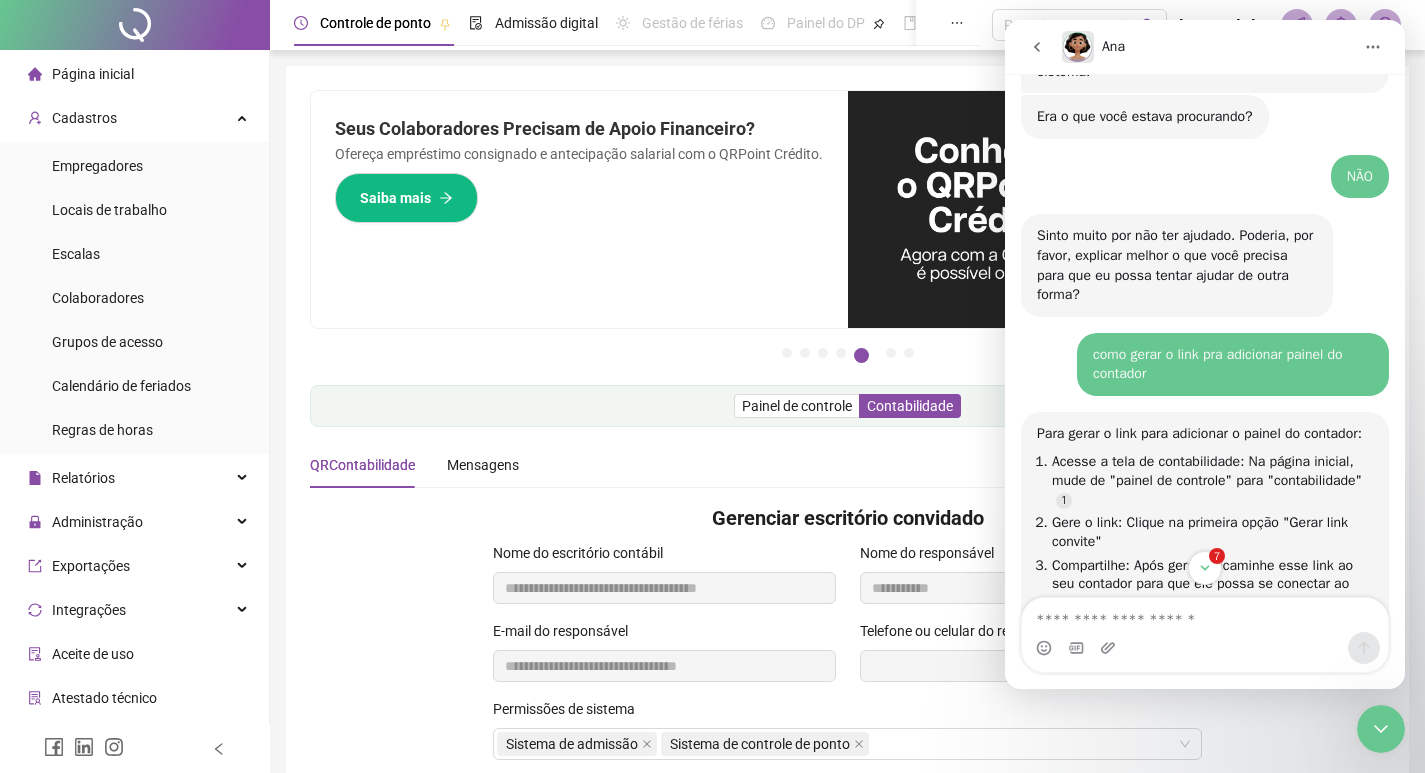 click on "como gerar o link pra adicionar painel do contador" at bounding box center (1233, 364) 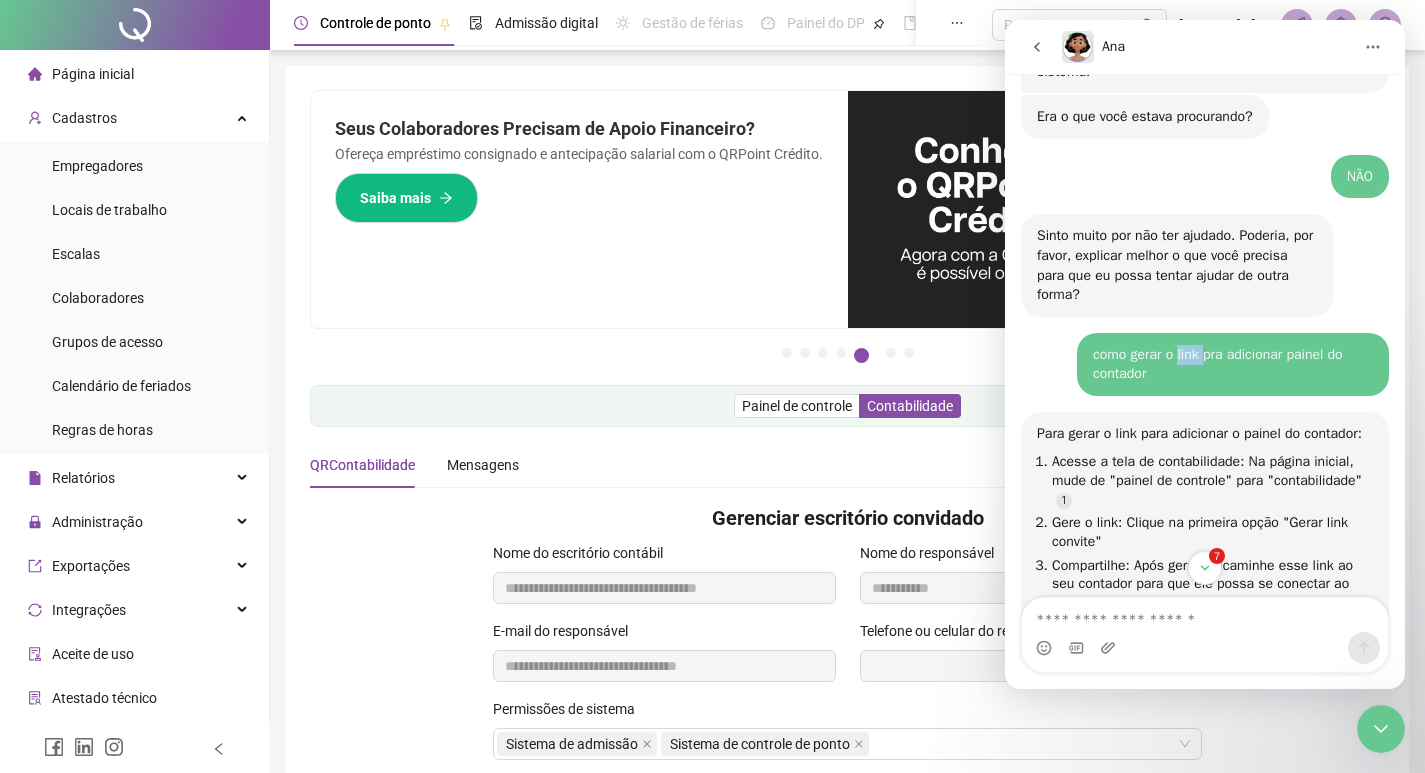 click on "como gerar o link pra adicionar painel do contador" at bounding box center (1233, 364) 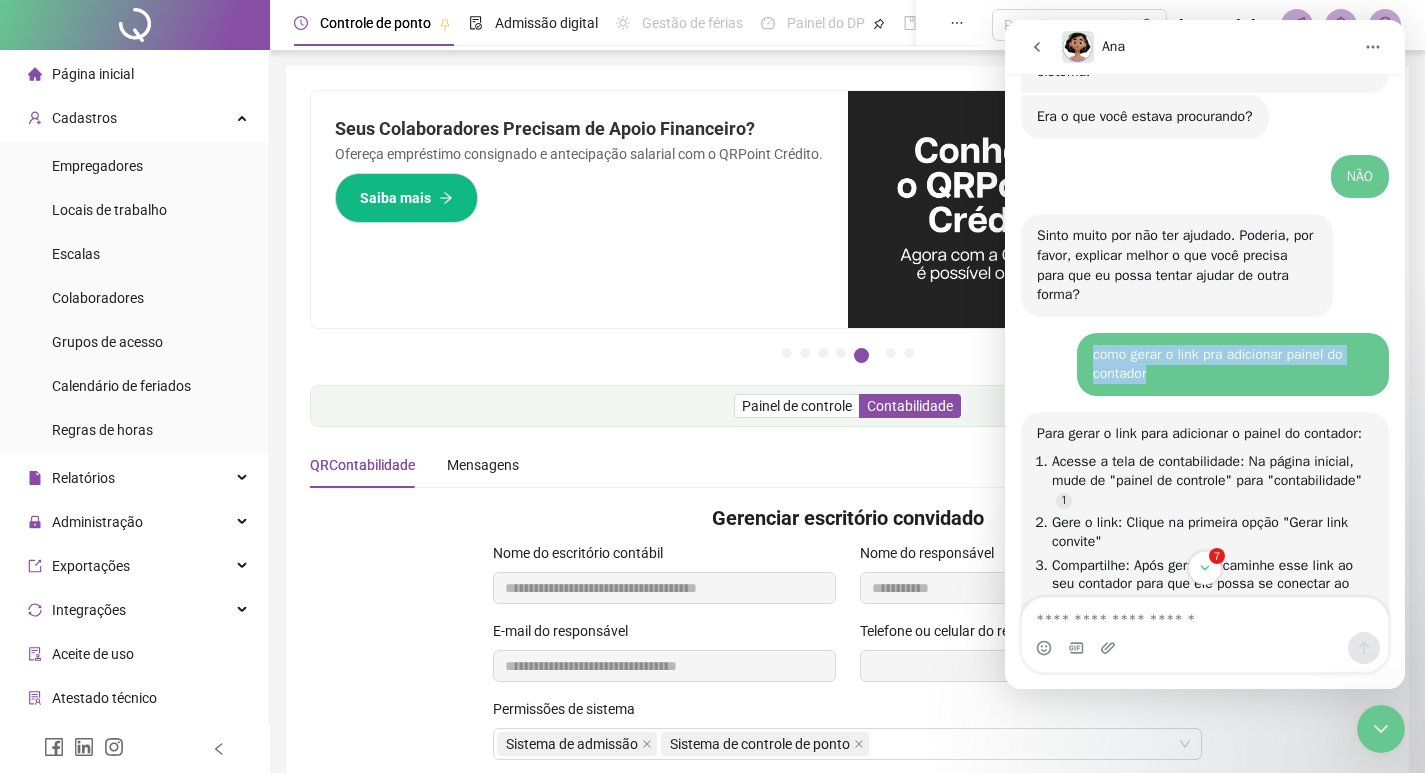 click on "como gerar o link pra adicionar painel do contador" at bounding box center [1233, 364] 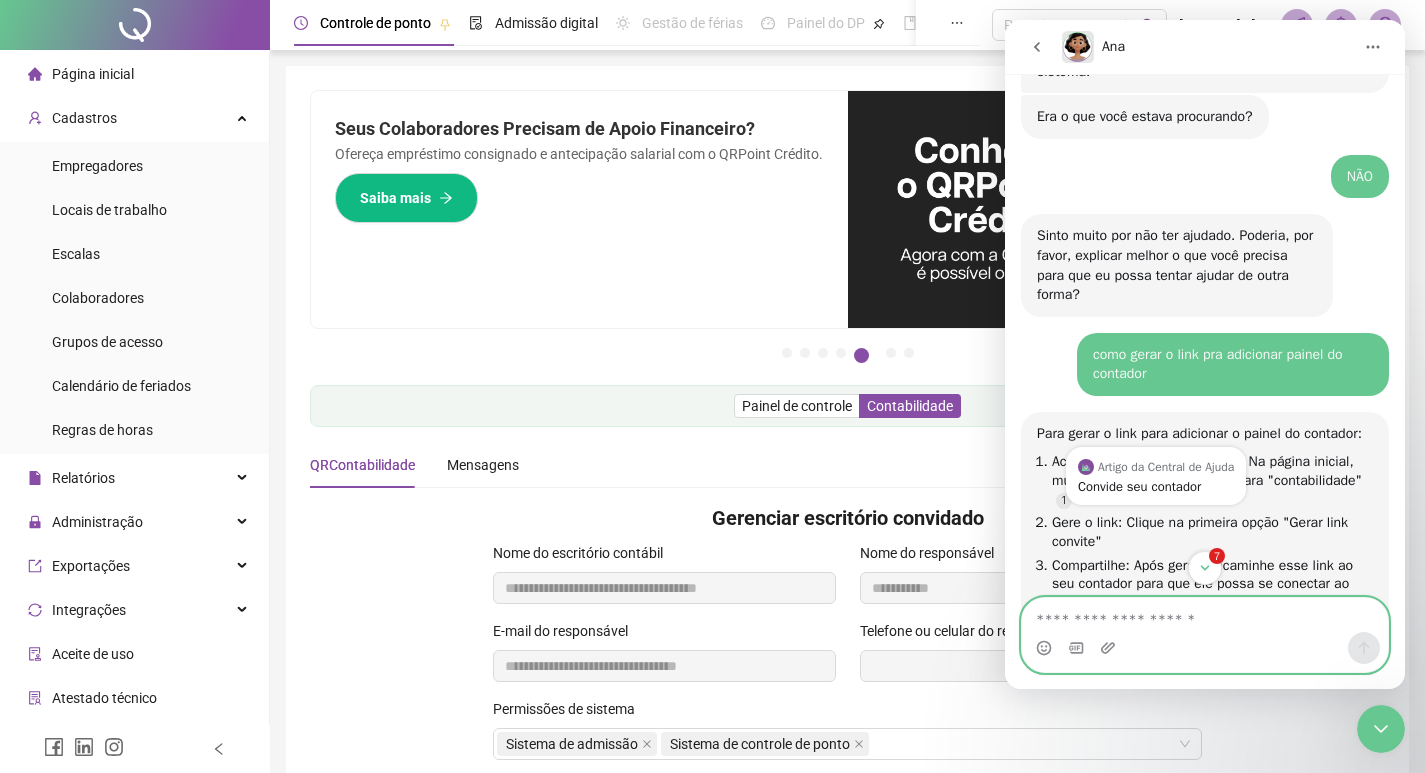 click at bounding box center (1205, 615) 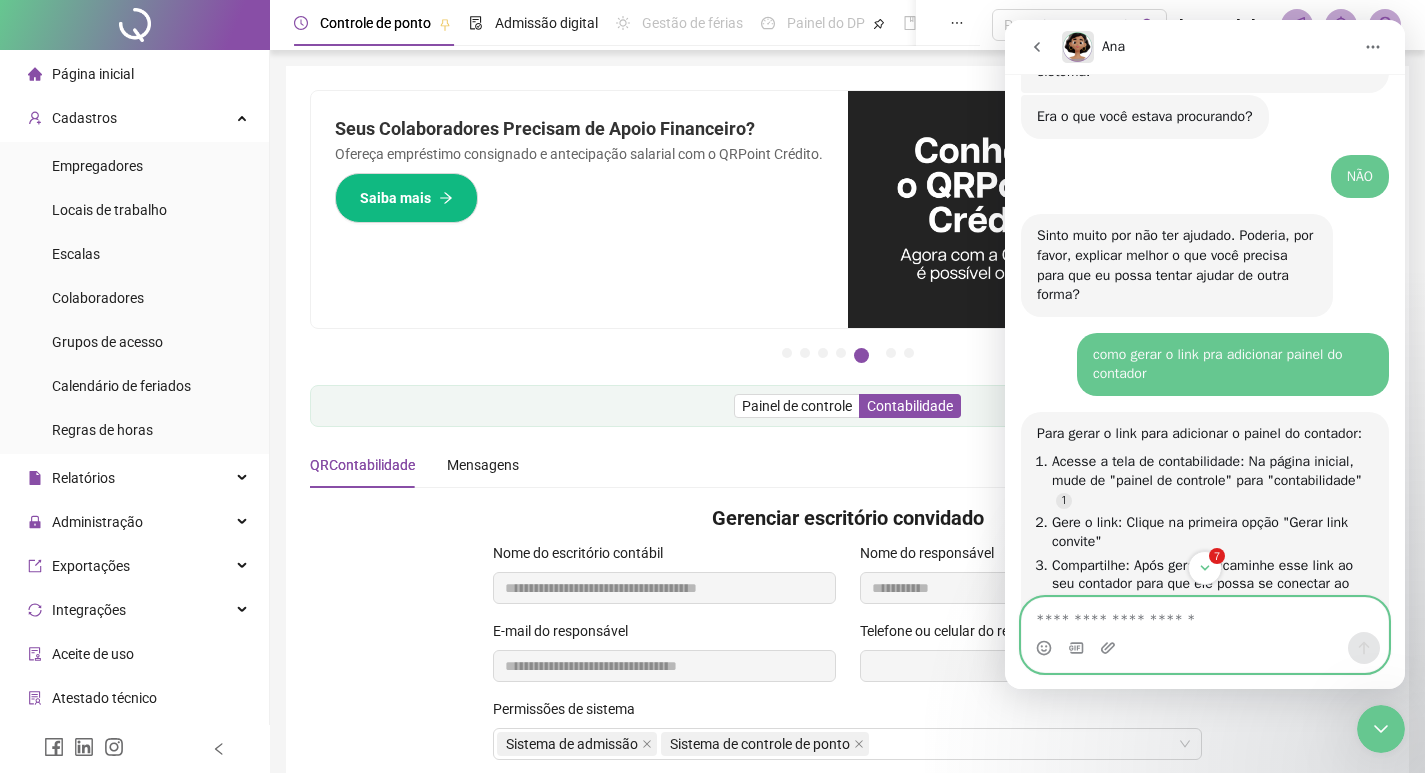paste on "**********" 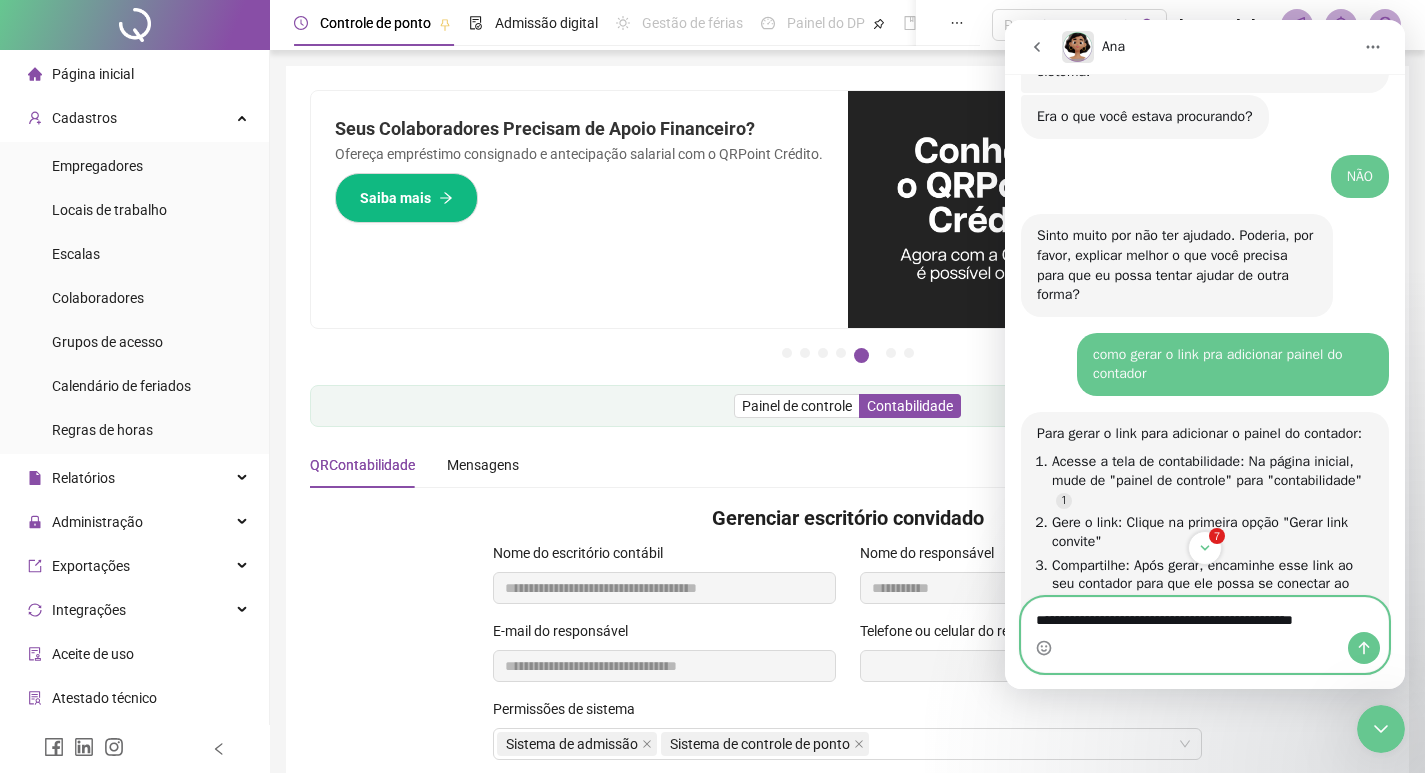 type on "**********" 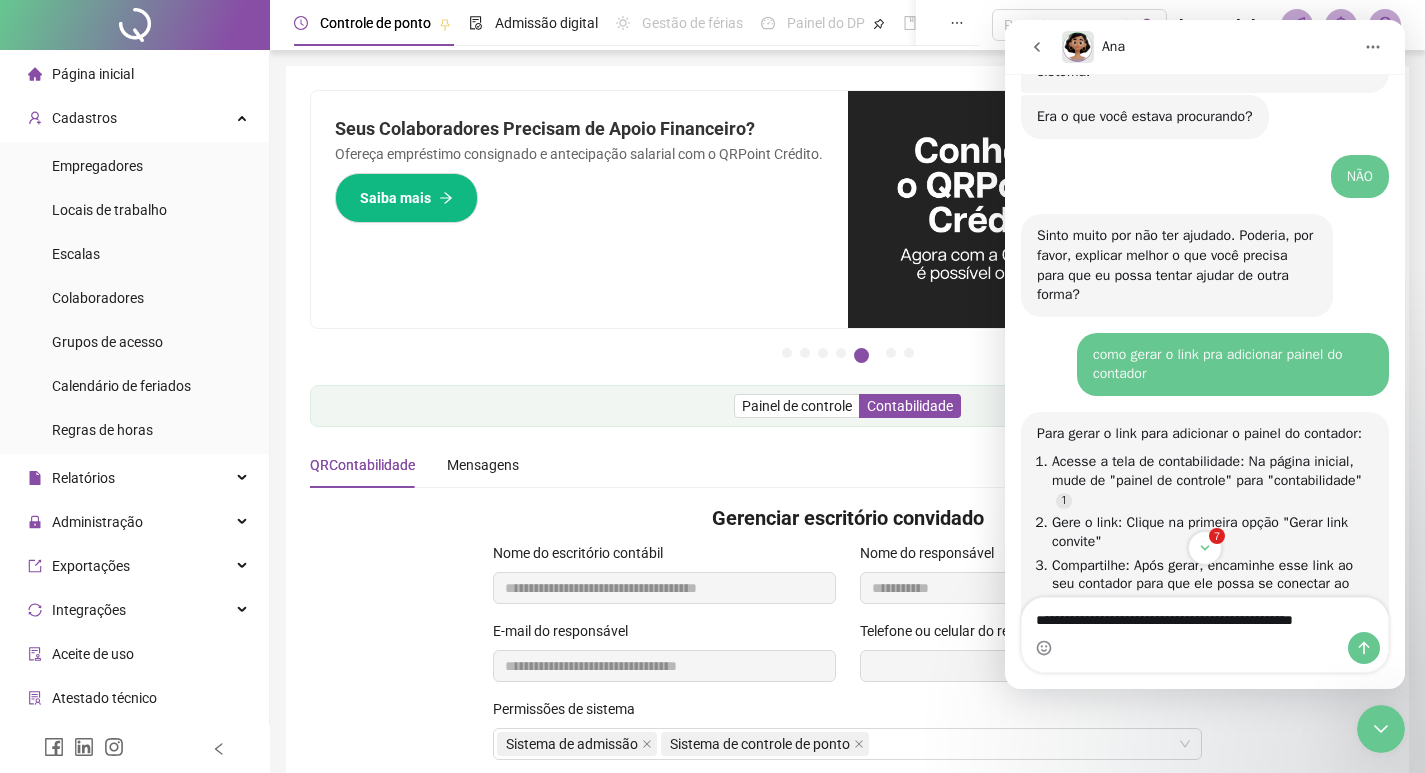 drag, startPoint x: 1065, startPoint y: 671, endPoint x: 1069, endPoint y: 658, distance: 13.601471 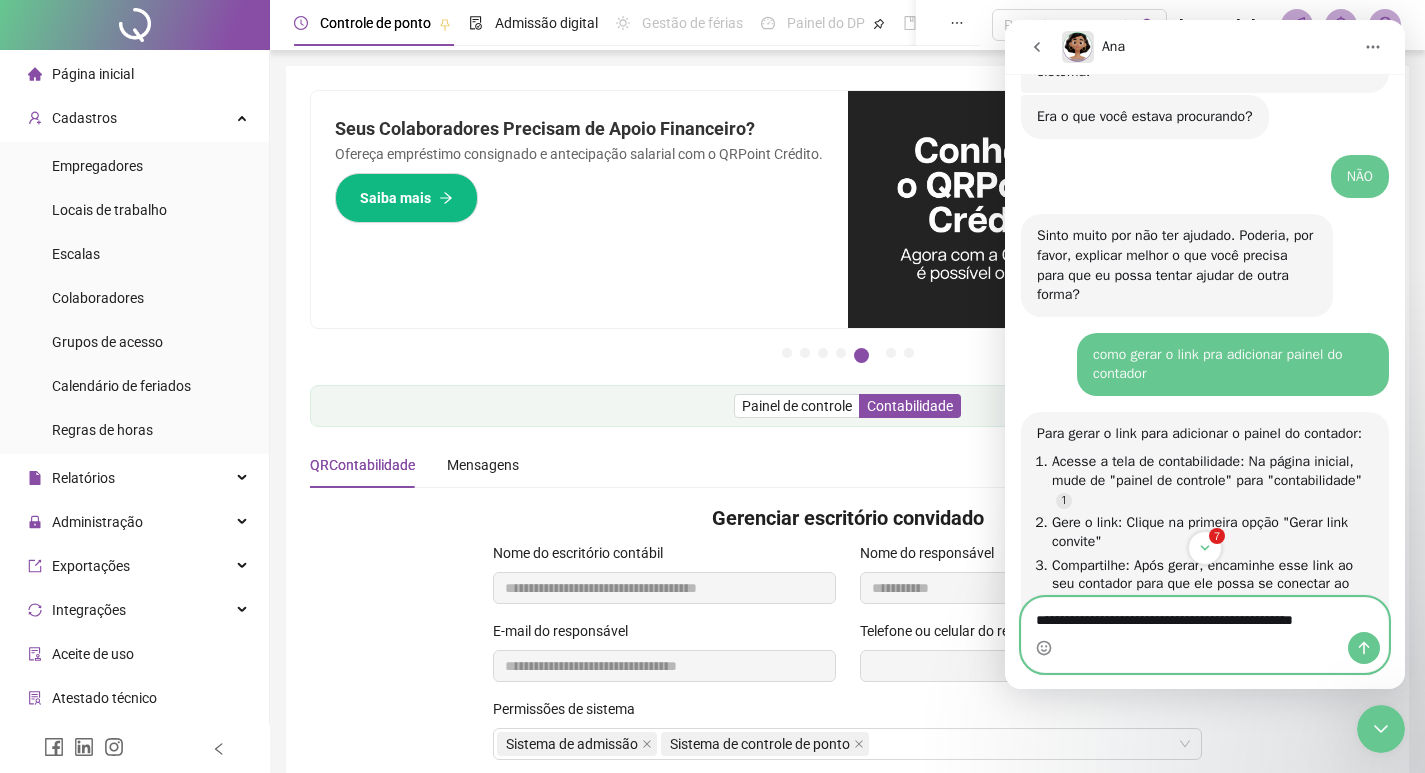drag, startPoint x: 1069, startPoint y: 658, endPoint x: 1250, endPoint y: 629, distance: 183.30849 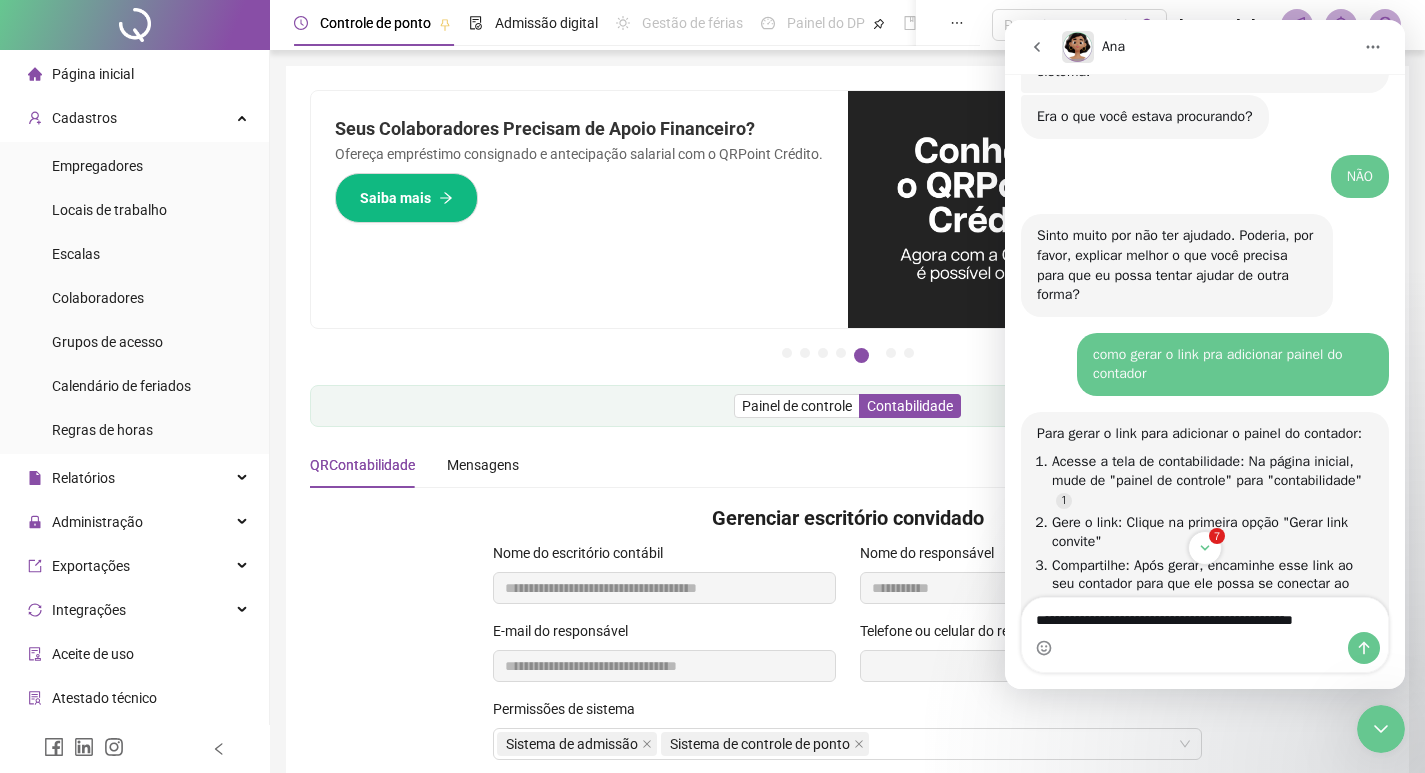 drag, startPoint x: 1350, startPoint y: 663, endPoint x: 1363, endPoint y: 654, distance: 15.811388 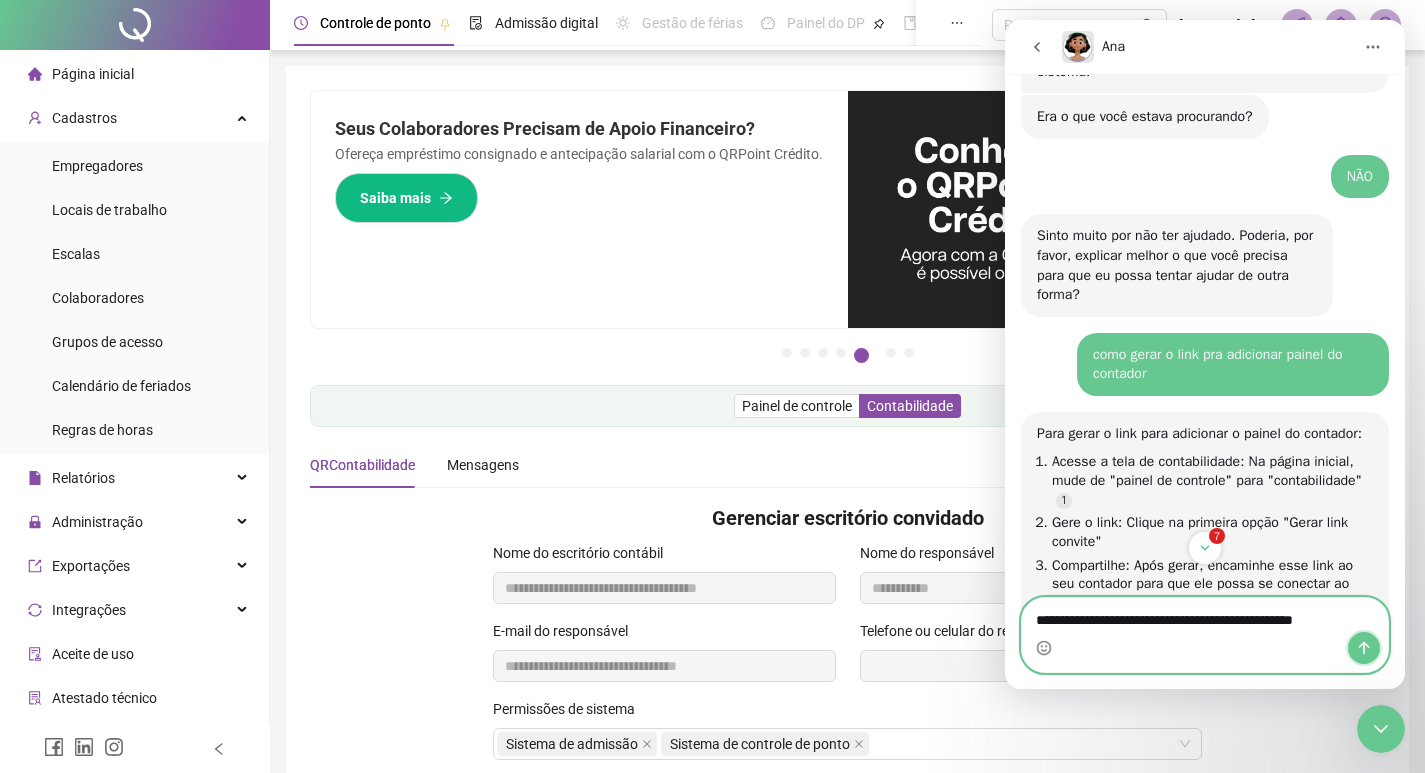 click 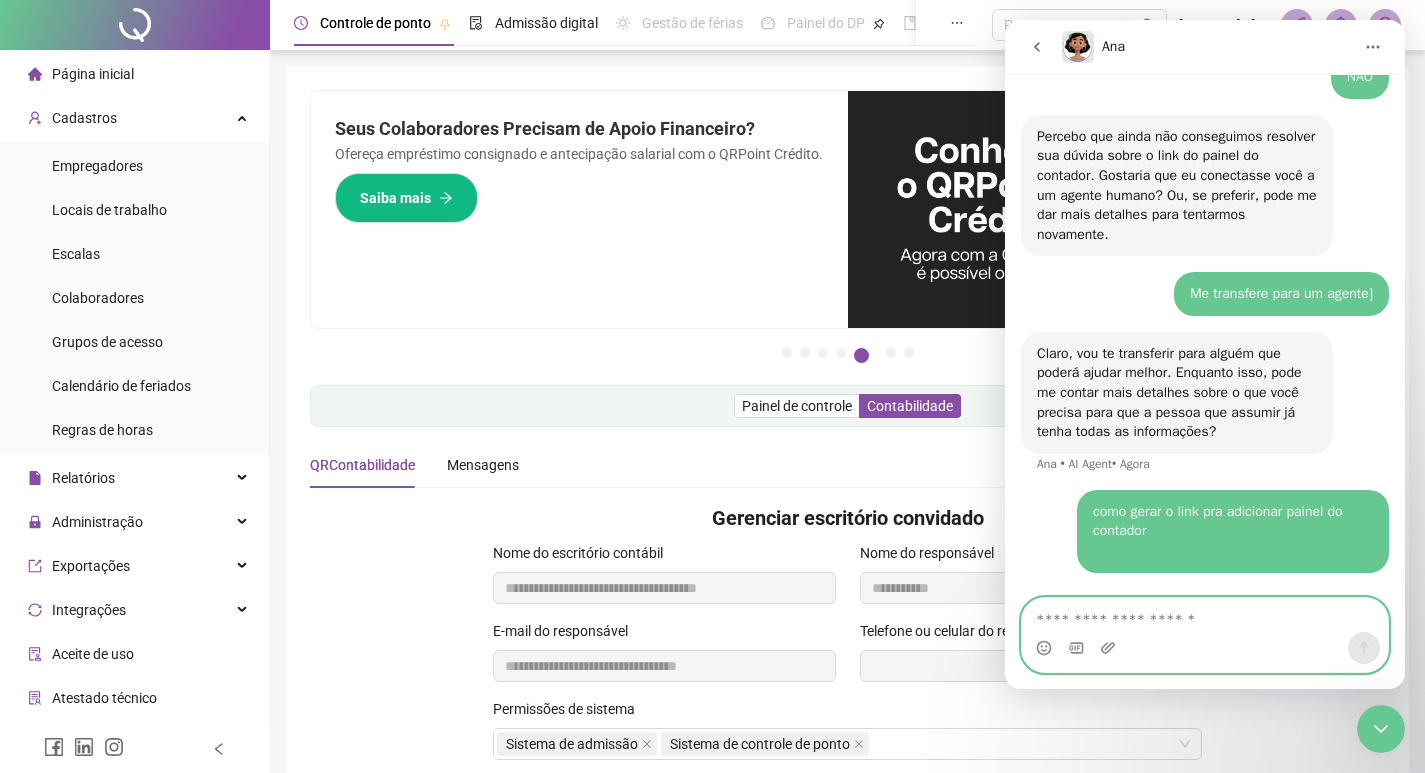 scroll, scrollTop: 1844, scrollLeft: 0, axis: vertical 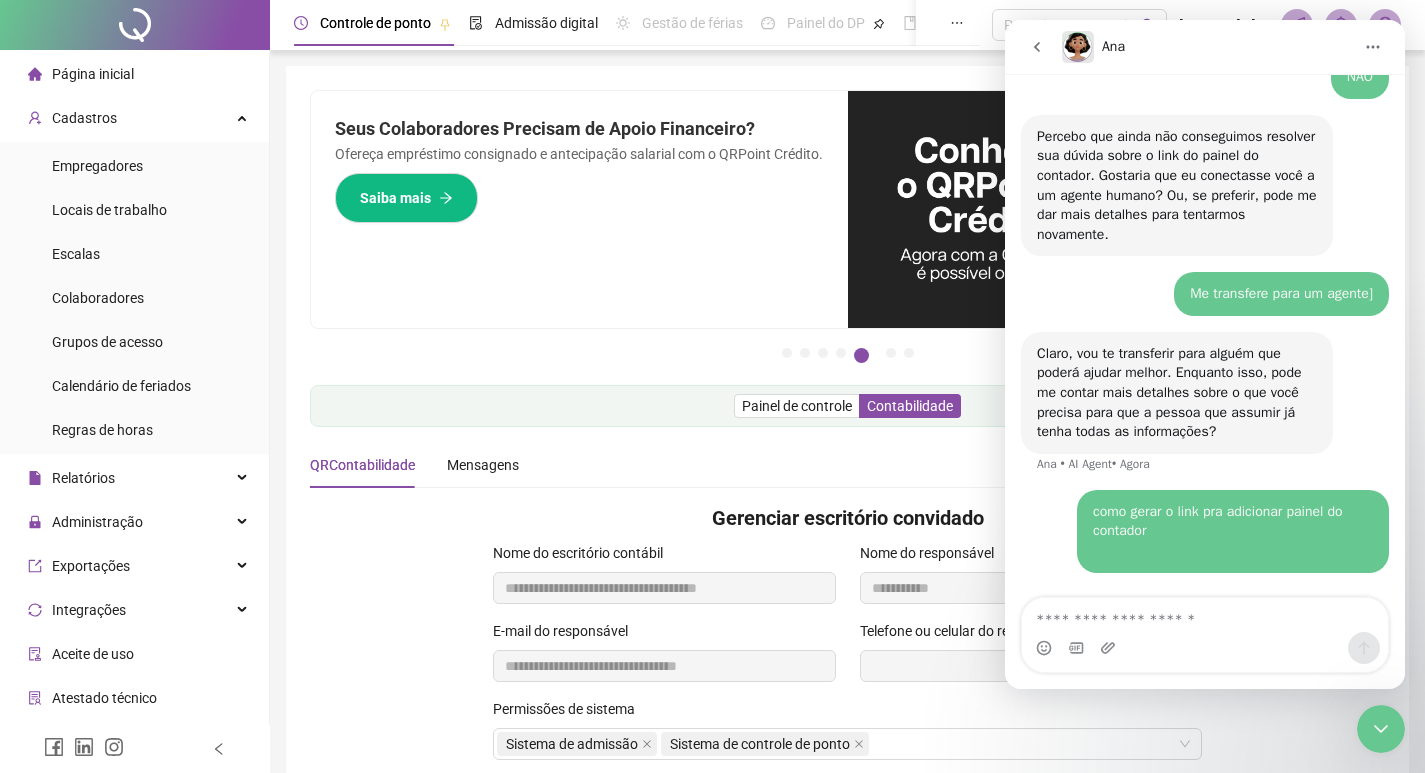 drag, startPoint x: 1357, startPoint y: 649, endPoint x: 1378, endPoint y: 591, distance: 61.68468 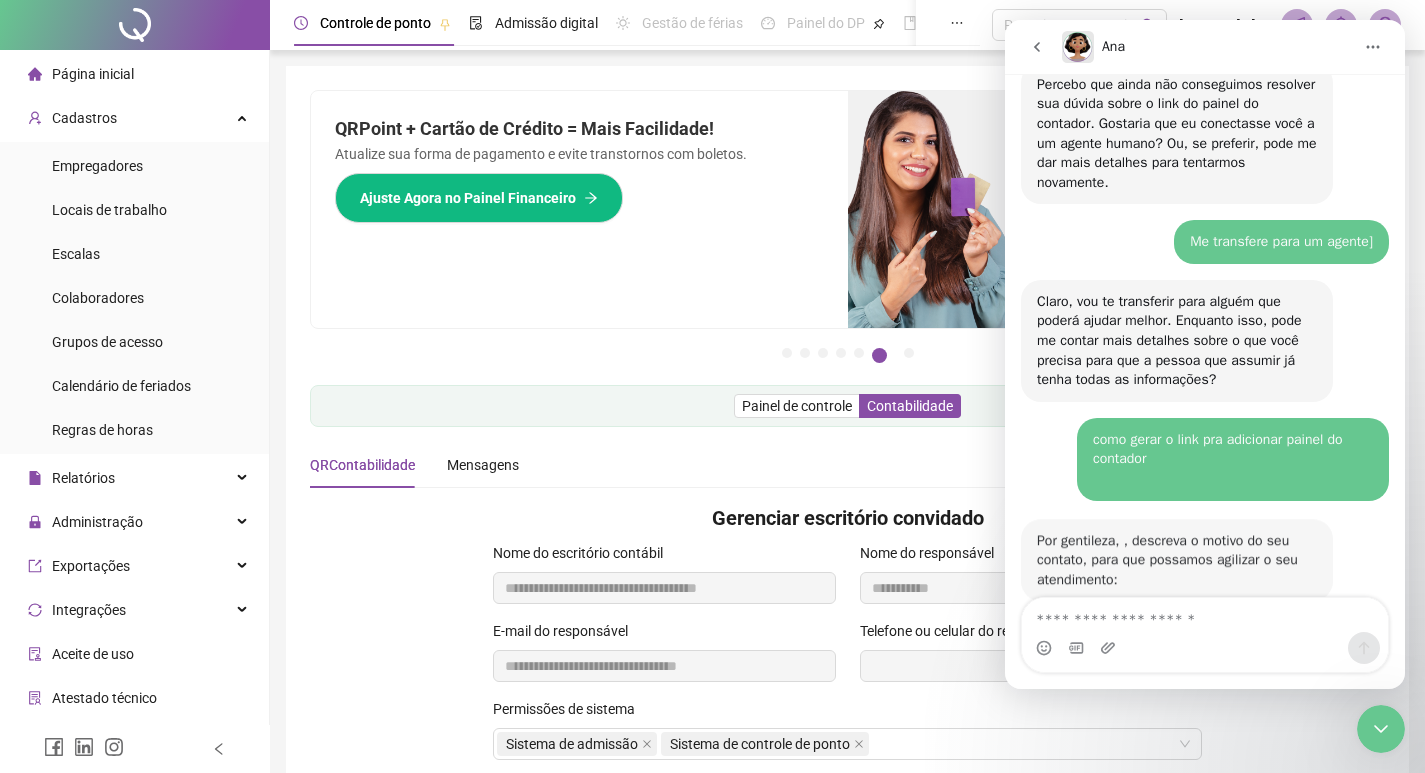scroll, scrollTop: 1910, scrollLeft: 0, axis: vertical 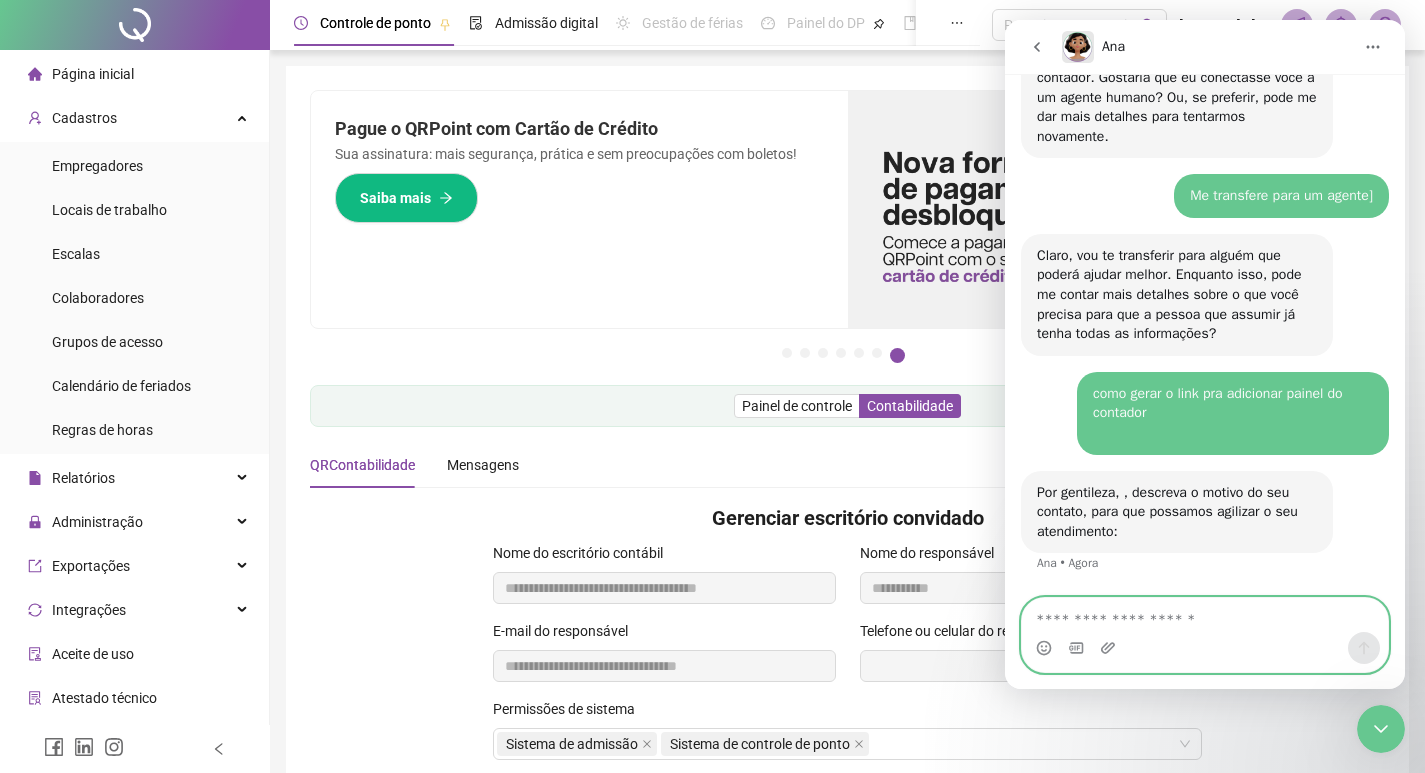 click at bounding box center [1205, 615] 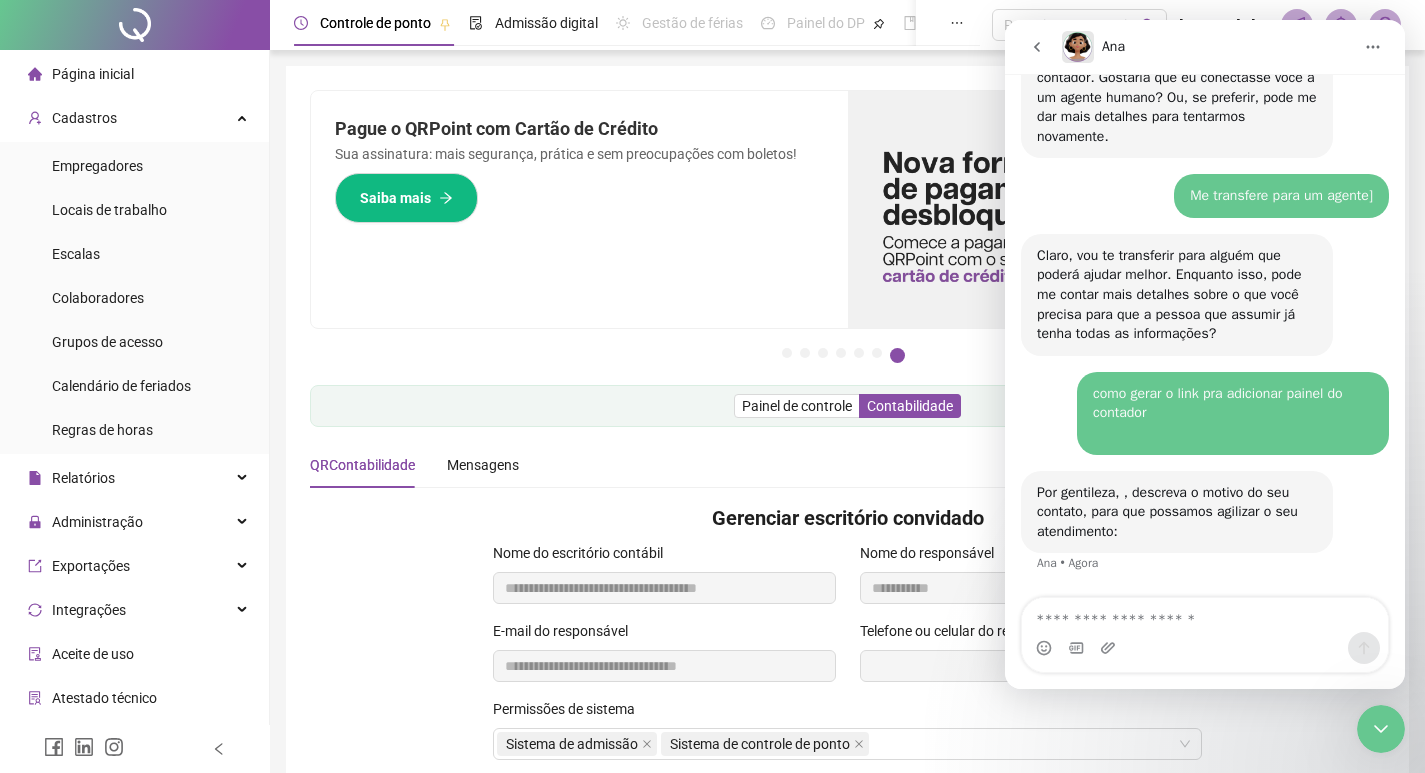 click on "como gerar o link pra adicionar painel do contador ​" at bounding box center (1233, 413) 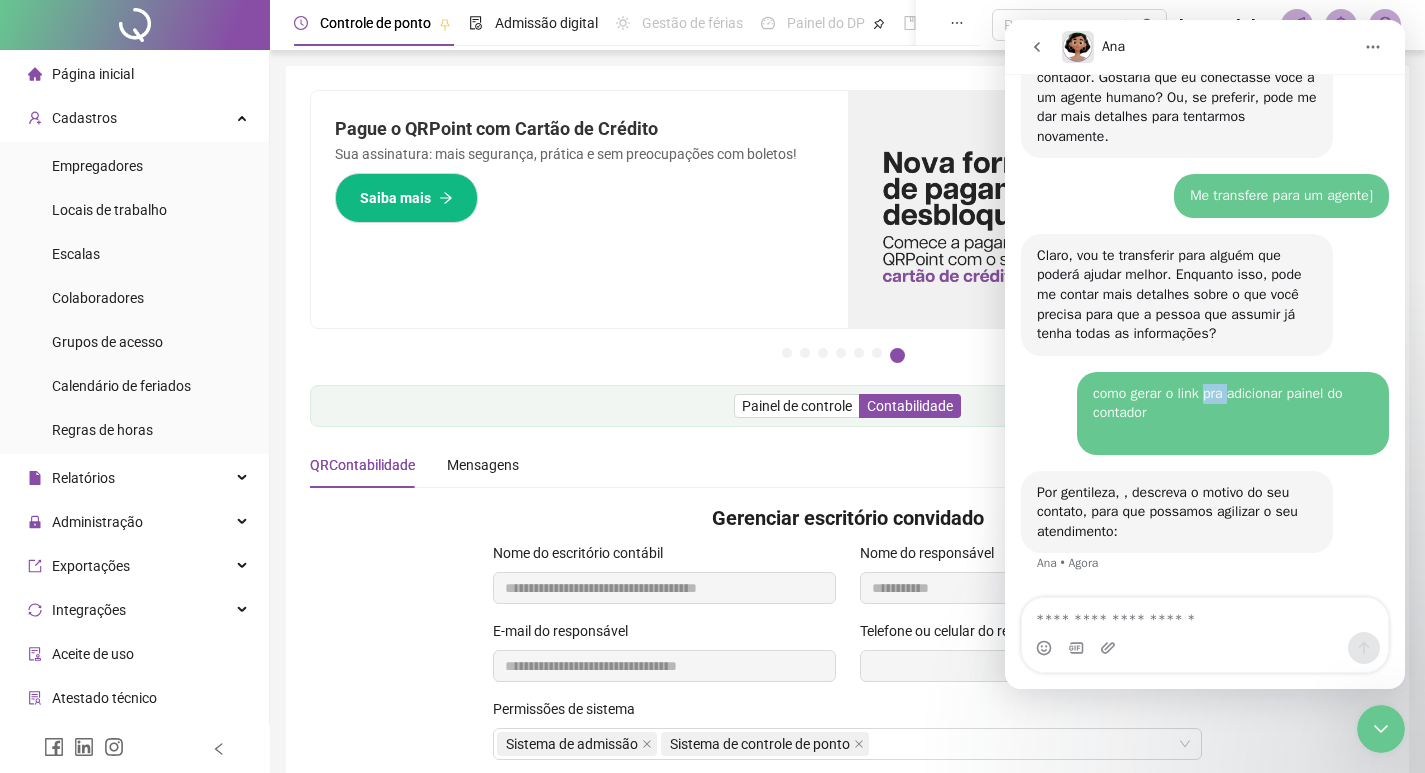 click on "como gerar o link pra adicionar painel do contador ​" at bounding box center (1233, 413) 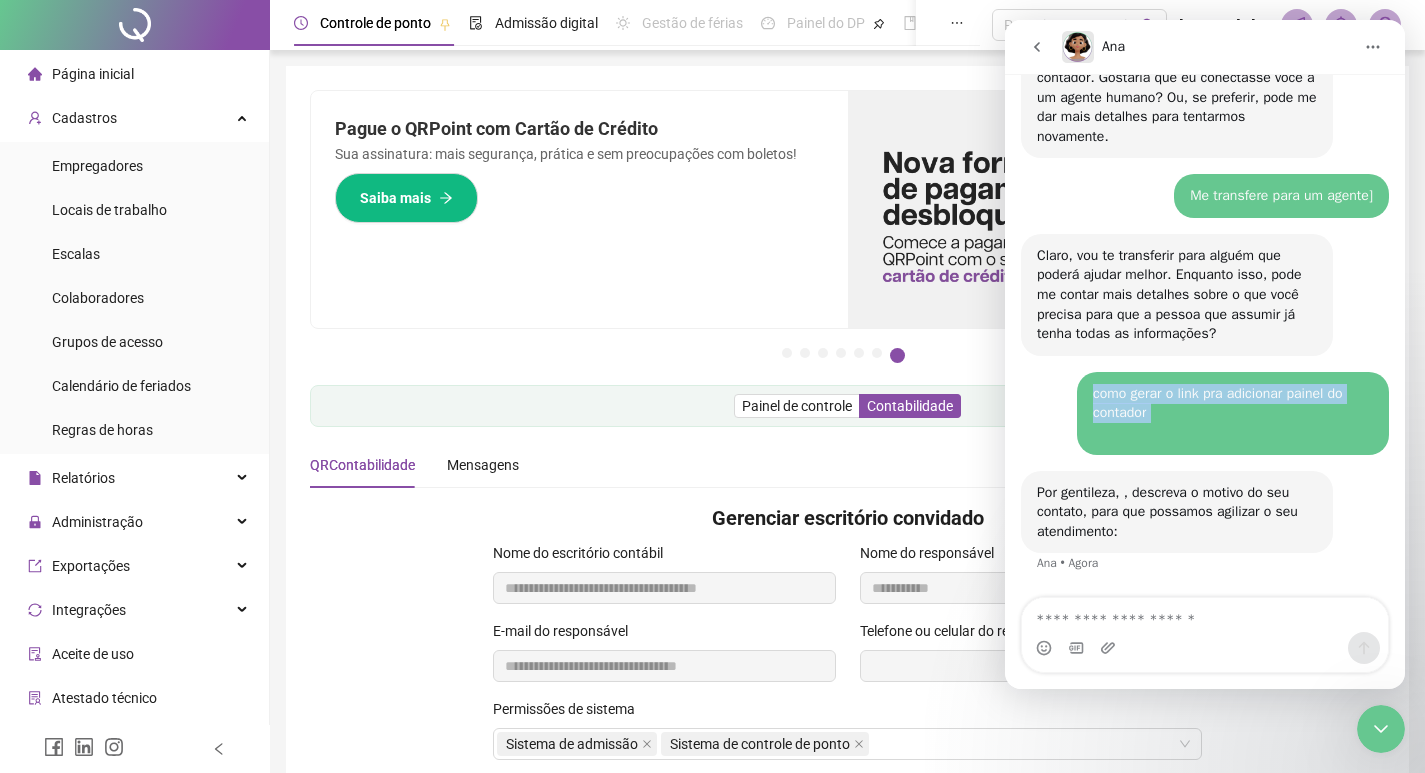 click on "como gerar o link pra adicionar painel do contador ​" at bounding box center (1233, 413) 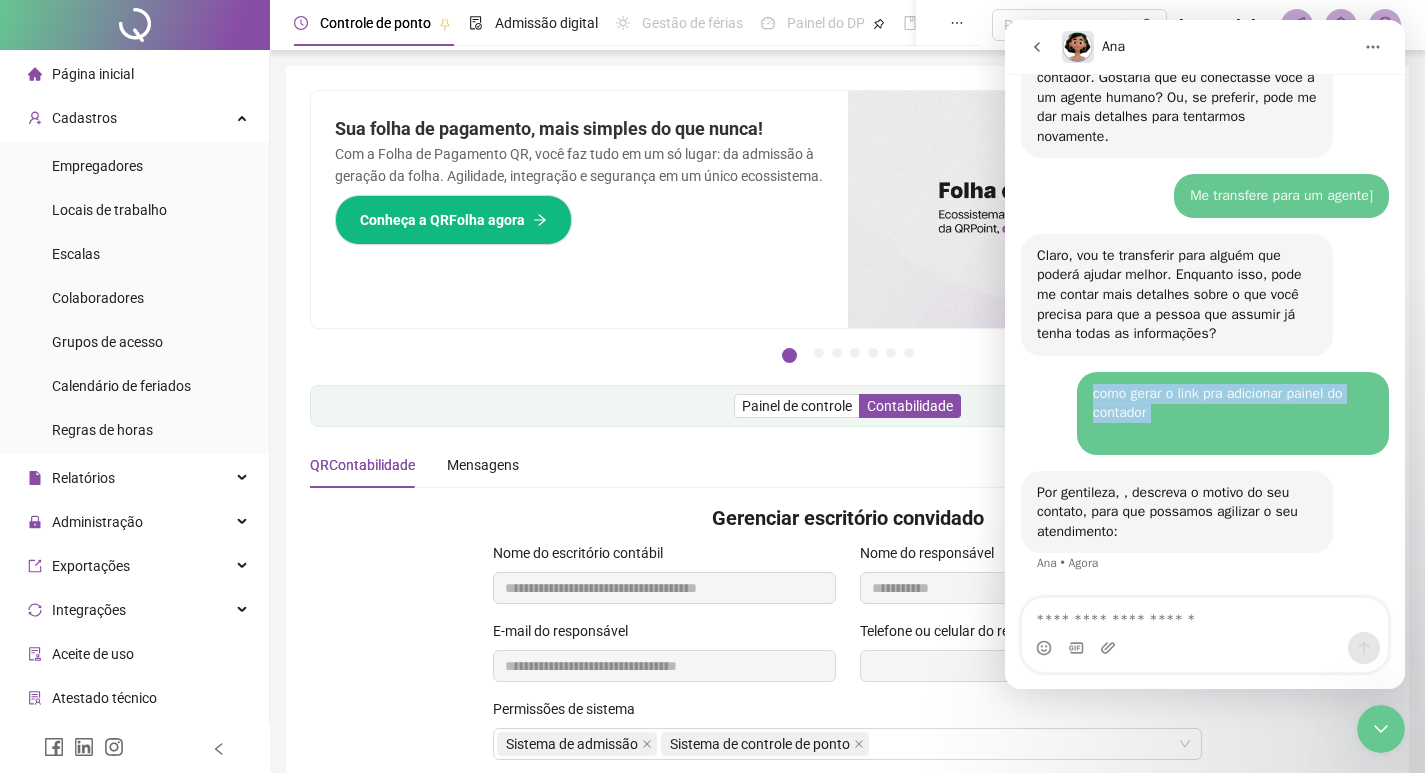 copy on "como gerar o link pra adicionar painel do contador" 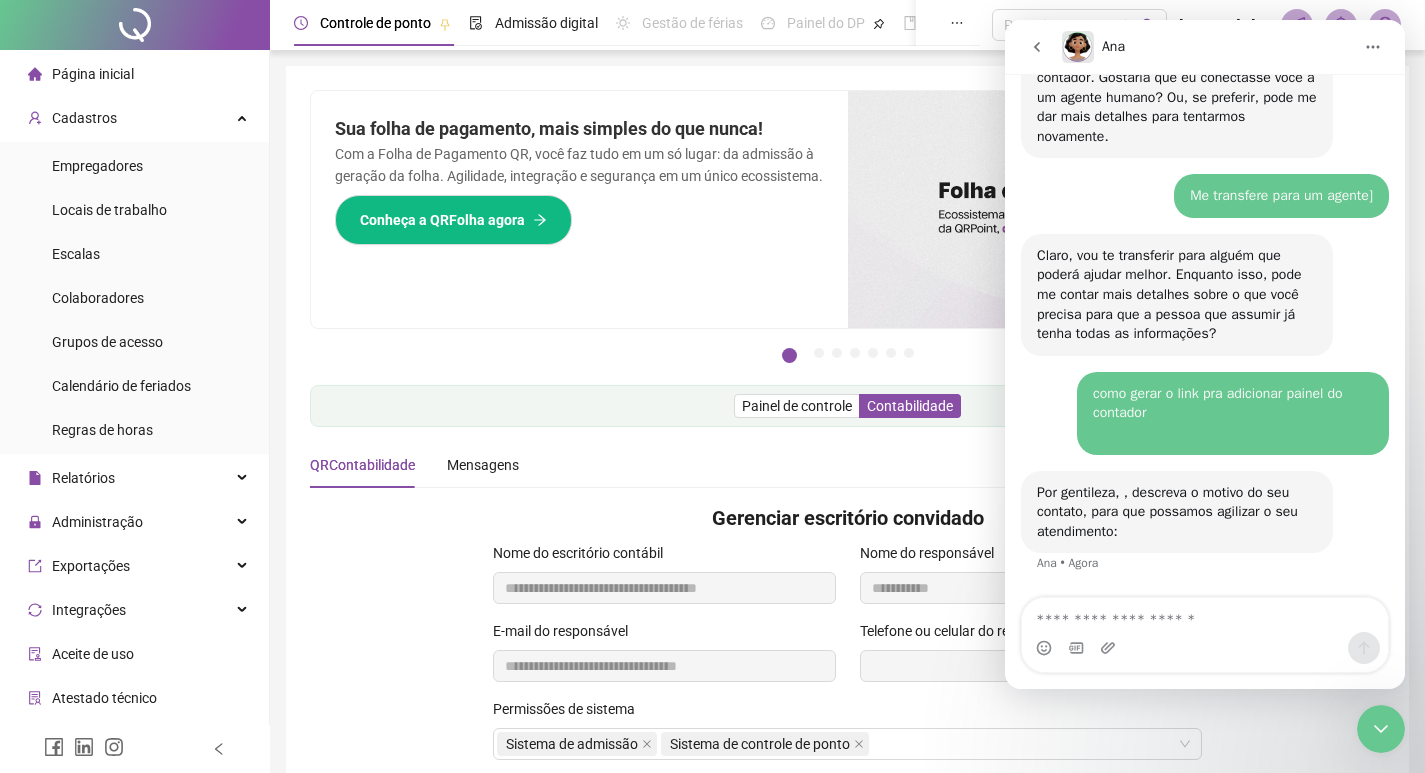 click at bounding box center [1076, 648] 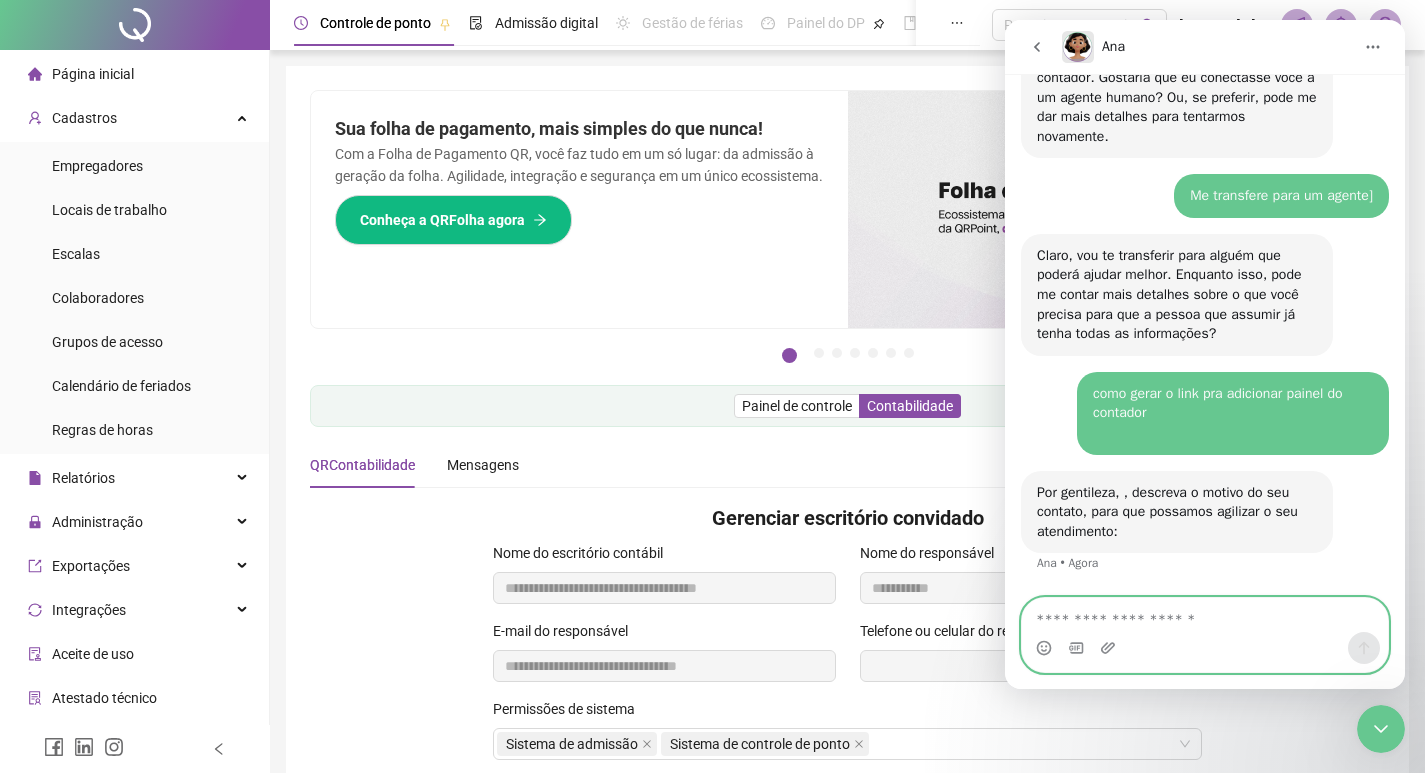 click at bounding box center [1205, 615] 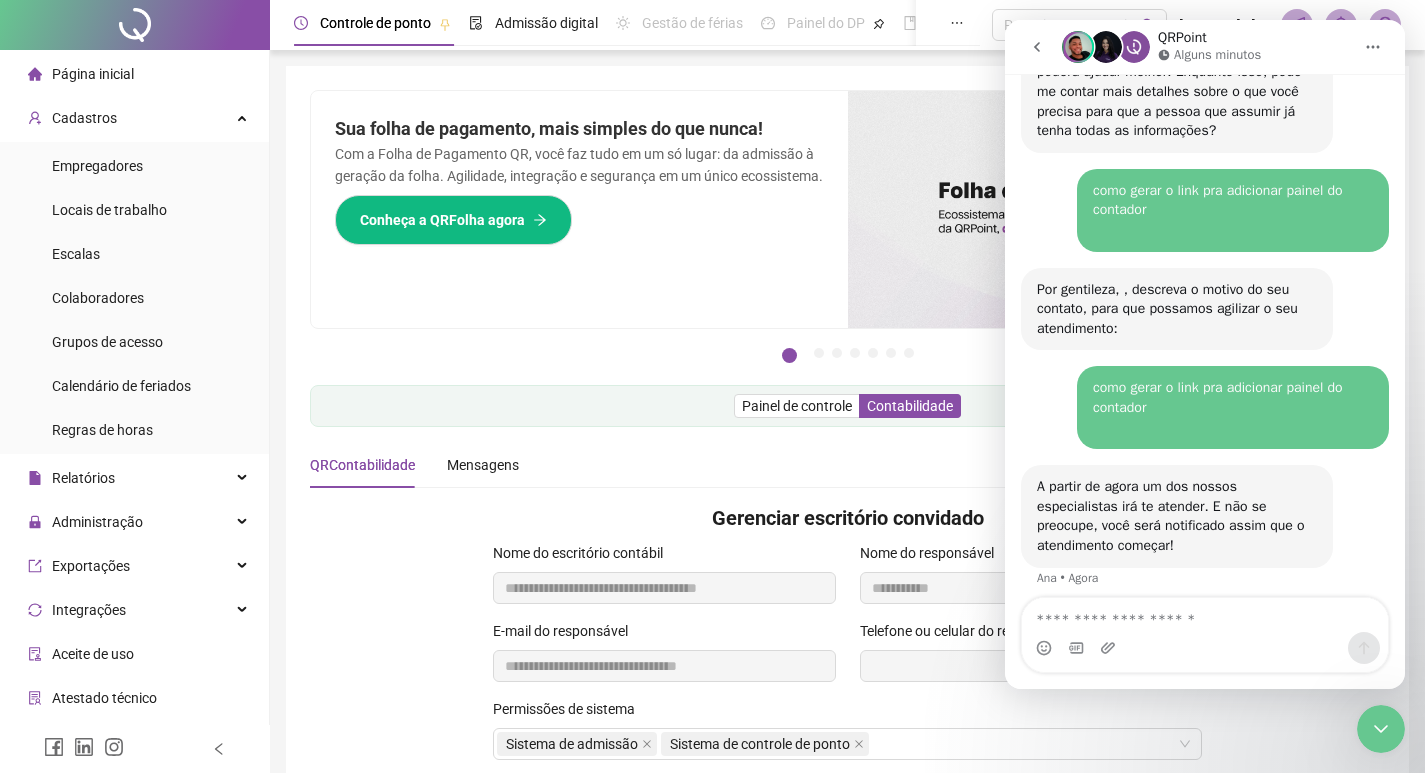 scroll, scrollTop: 2127, scrollLeft: 0, axis: vertical 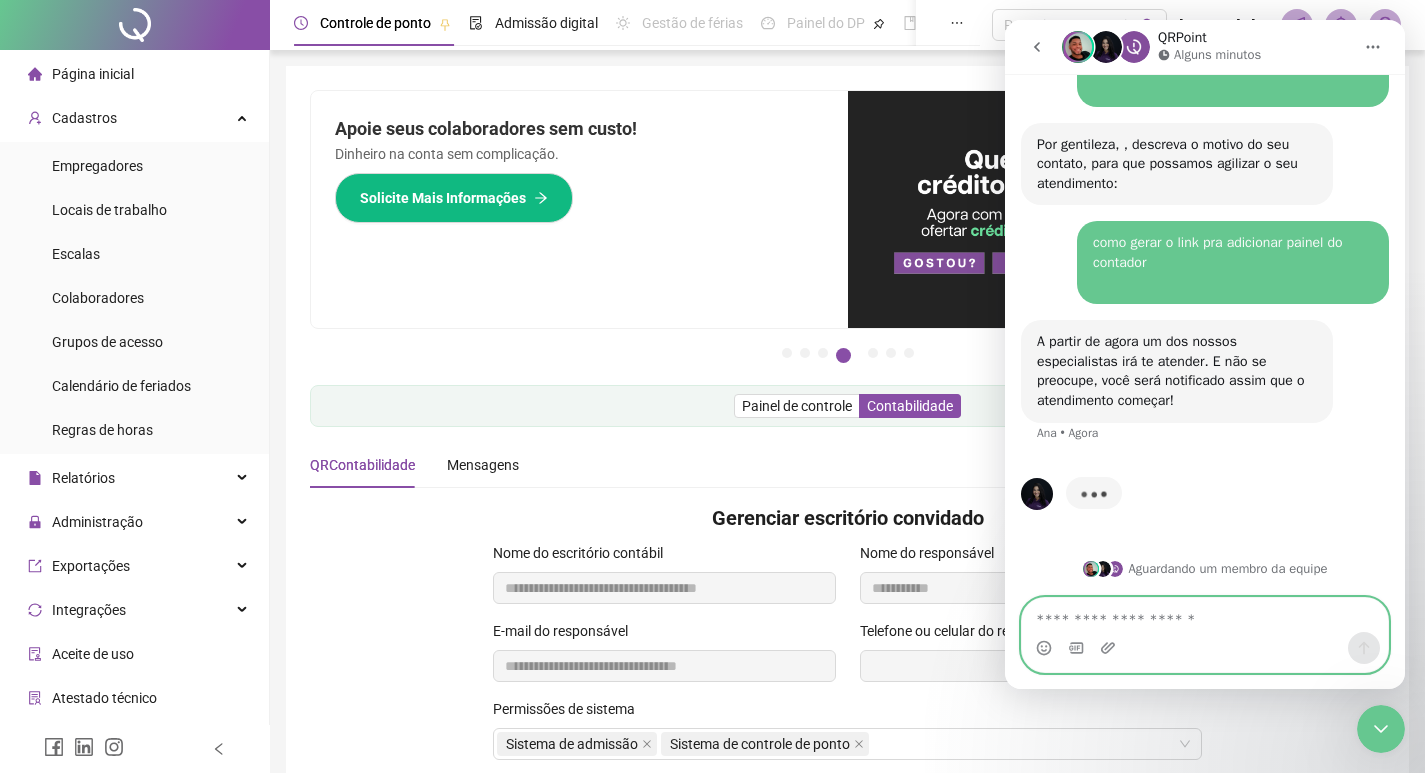 click at bounding box center [1205, 615] 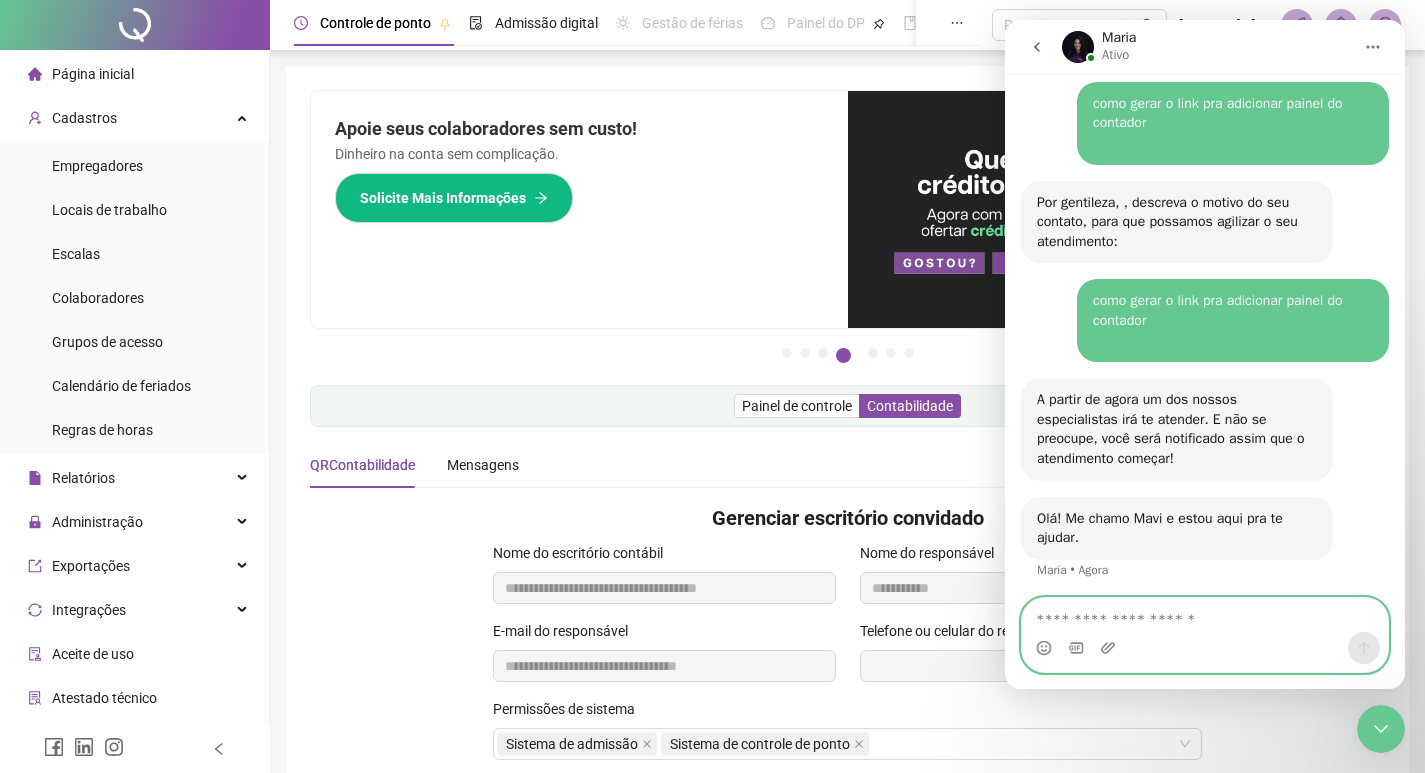 scroll, scrollTop: 2206, scrollLeft: 0, axis: vertical 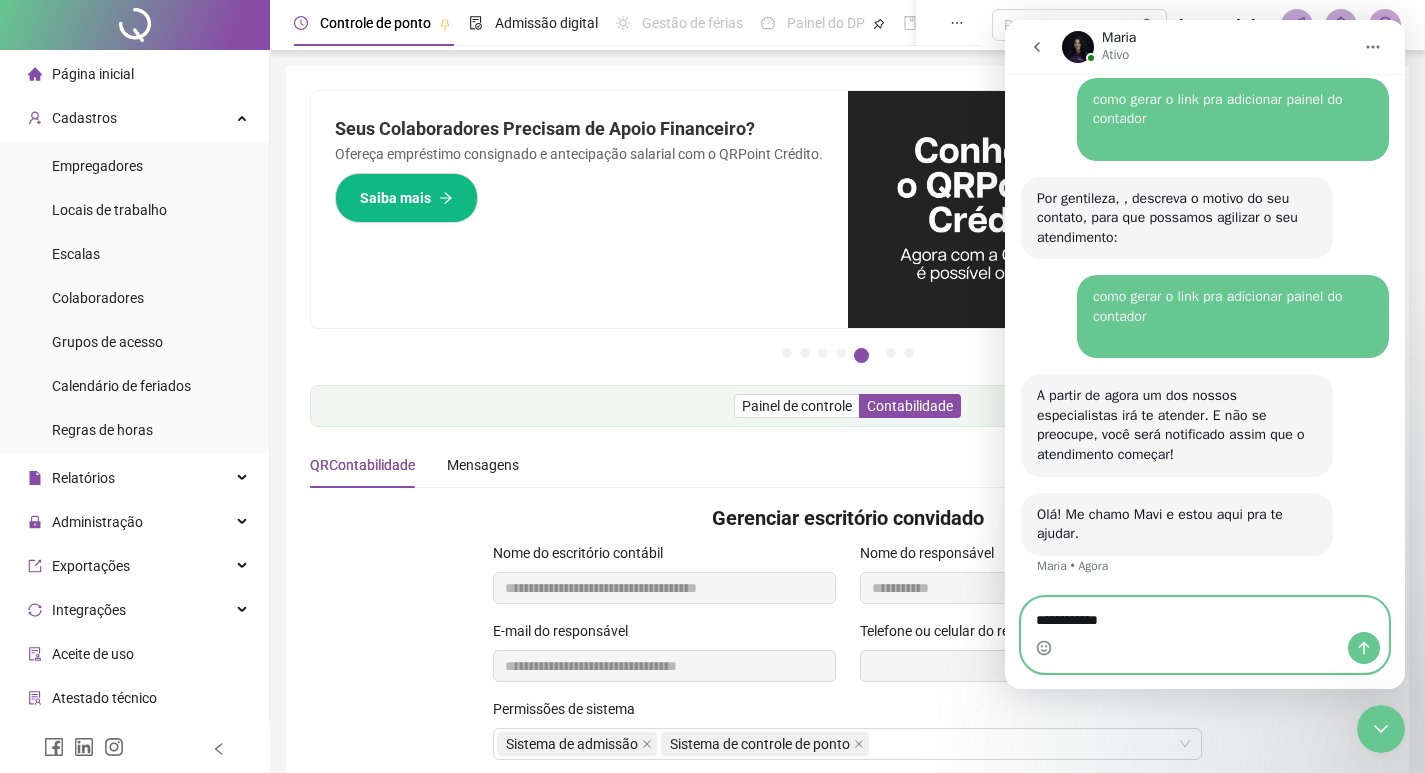 type on "**********" 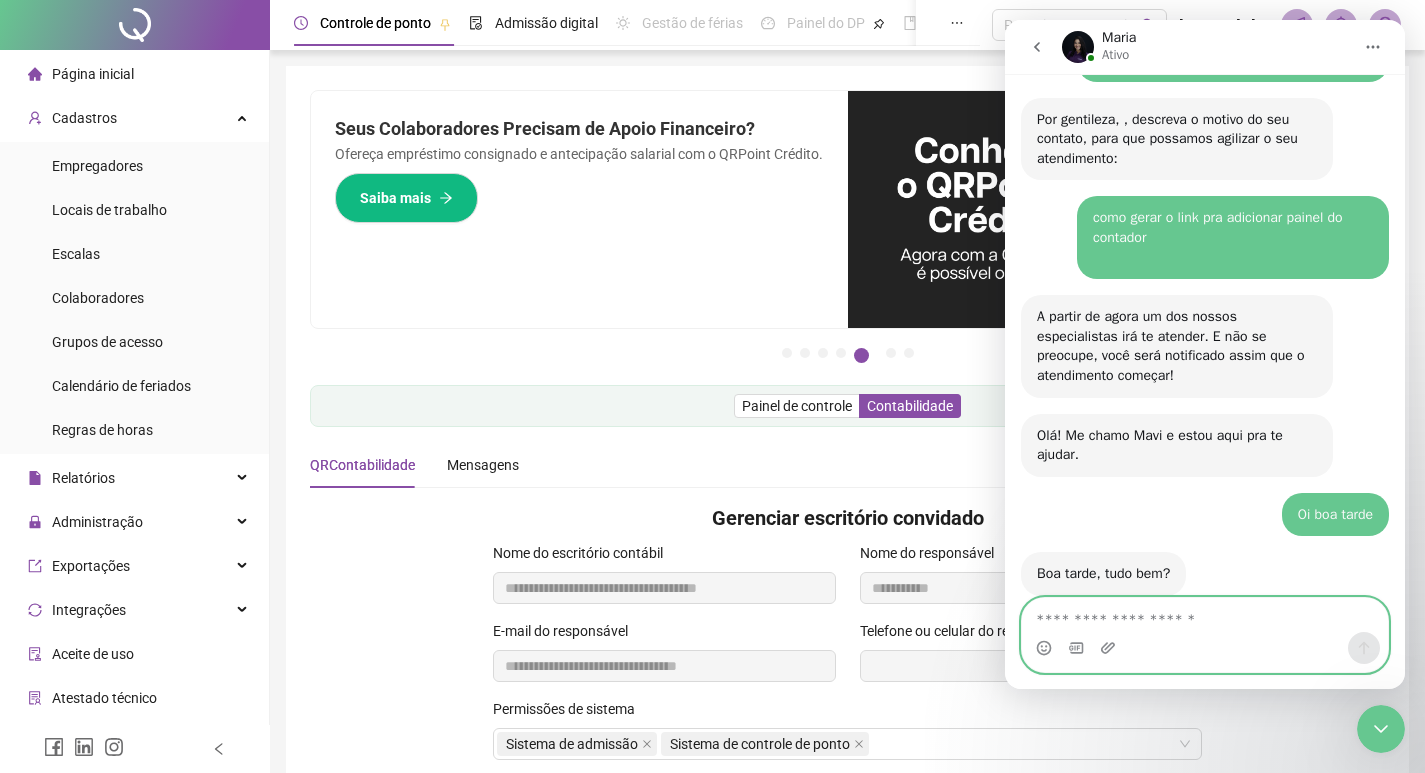scroll, scrollTop: 2326, scrollLeft: 0, axis: vertical 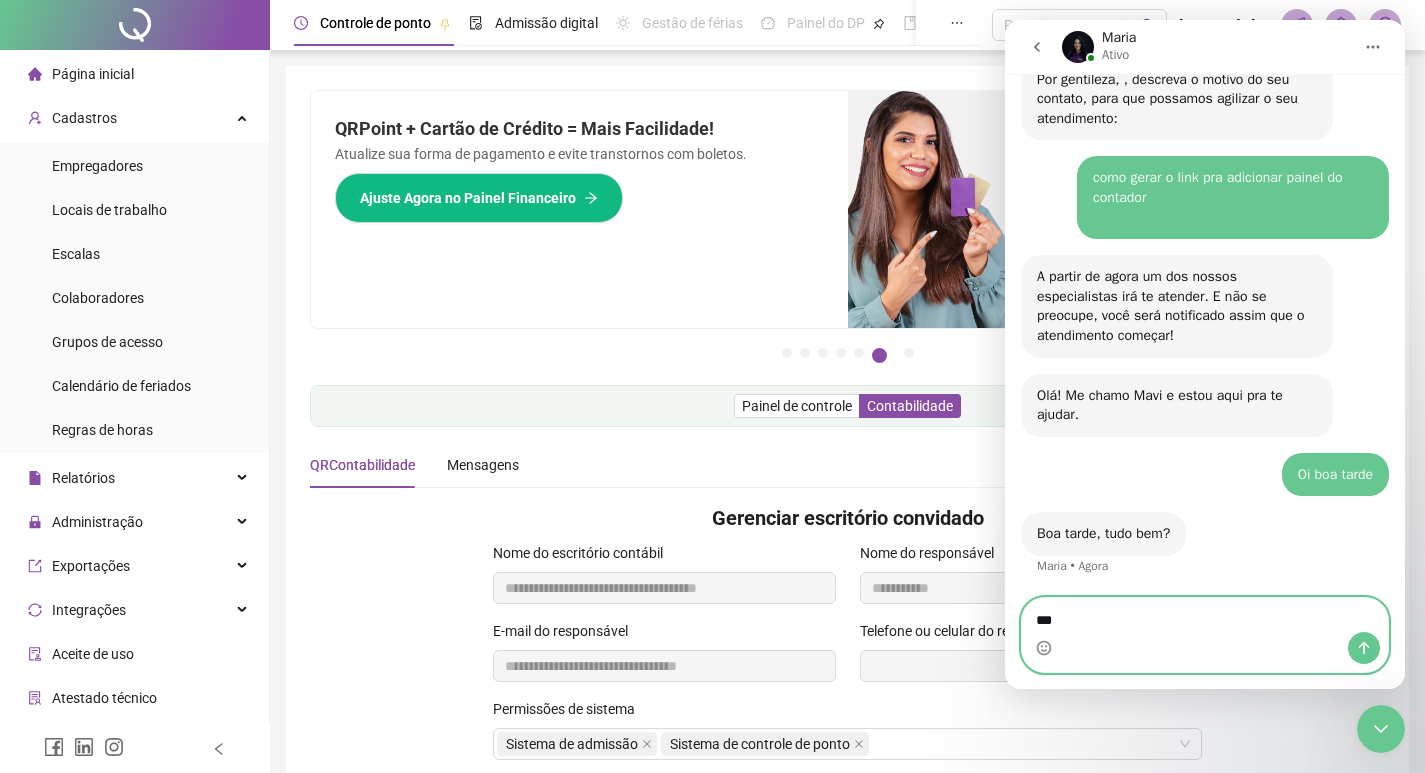 type on "***" 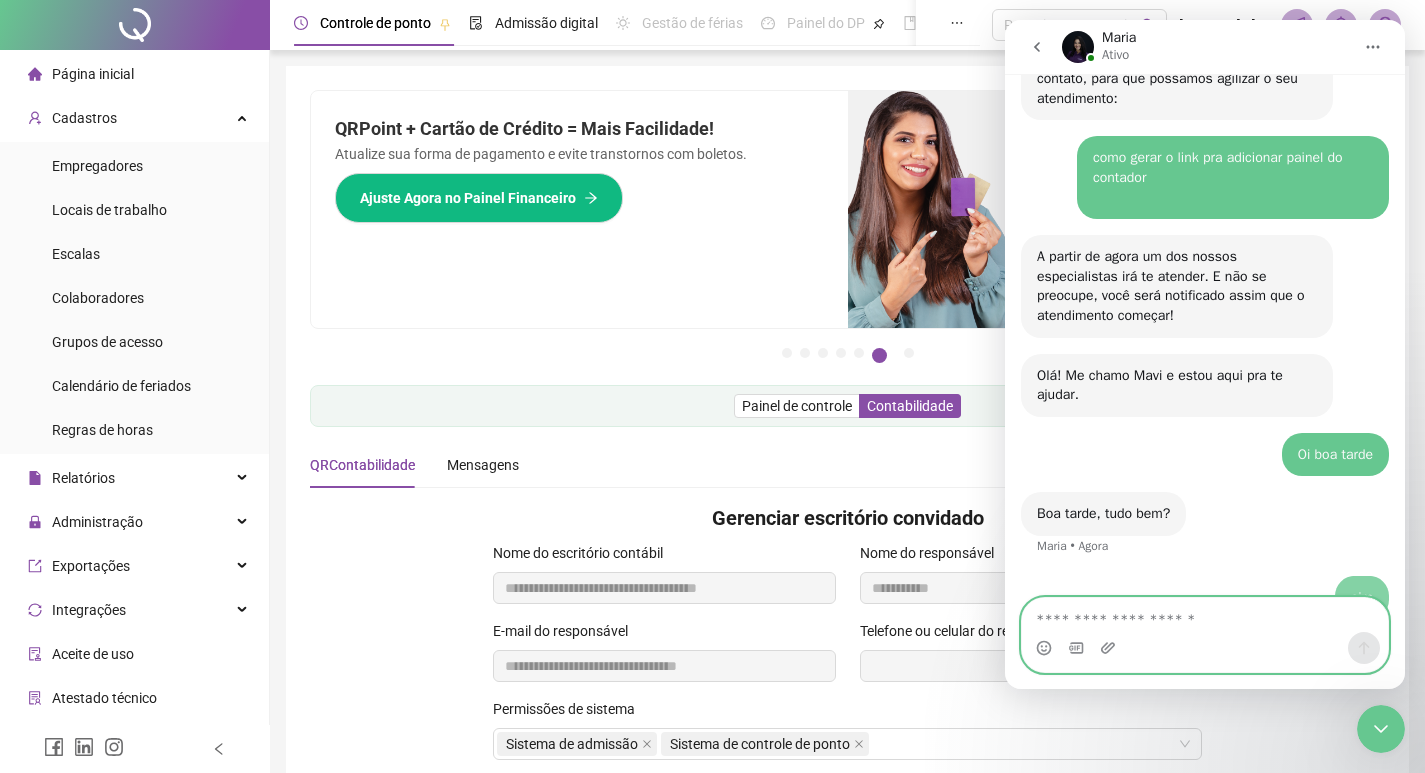 scroll, scrollTop: 2385, scrollLeft: 0, axis: vertical 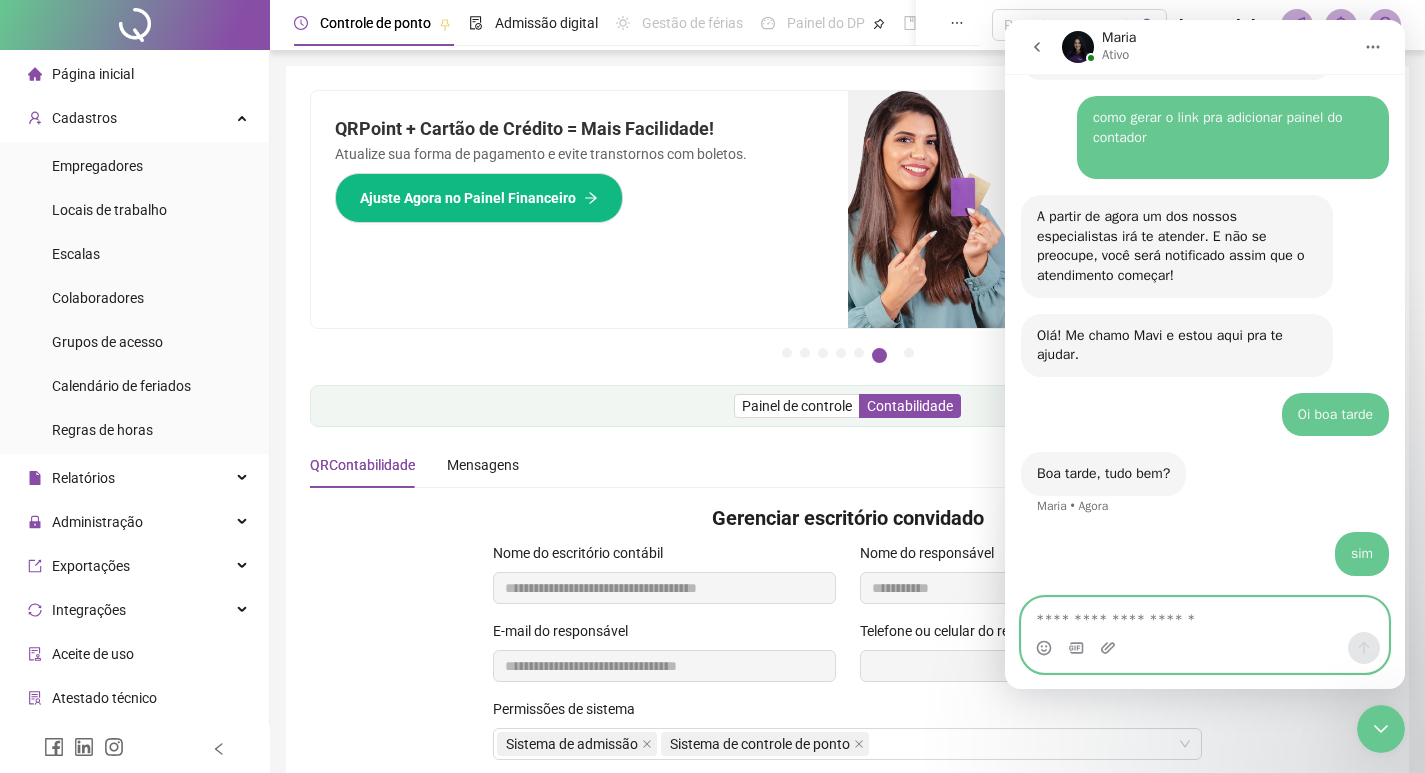click at bounding box center (1205, 615) 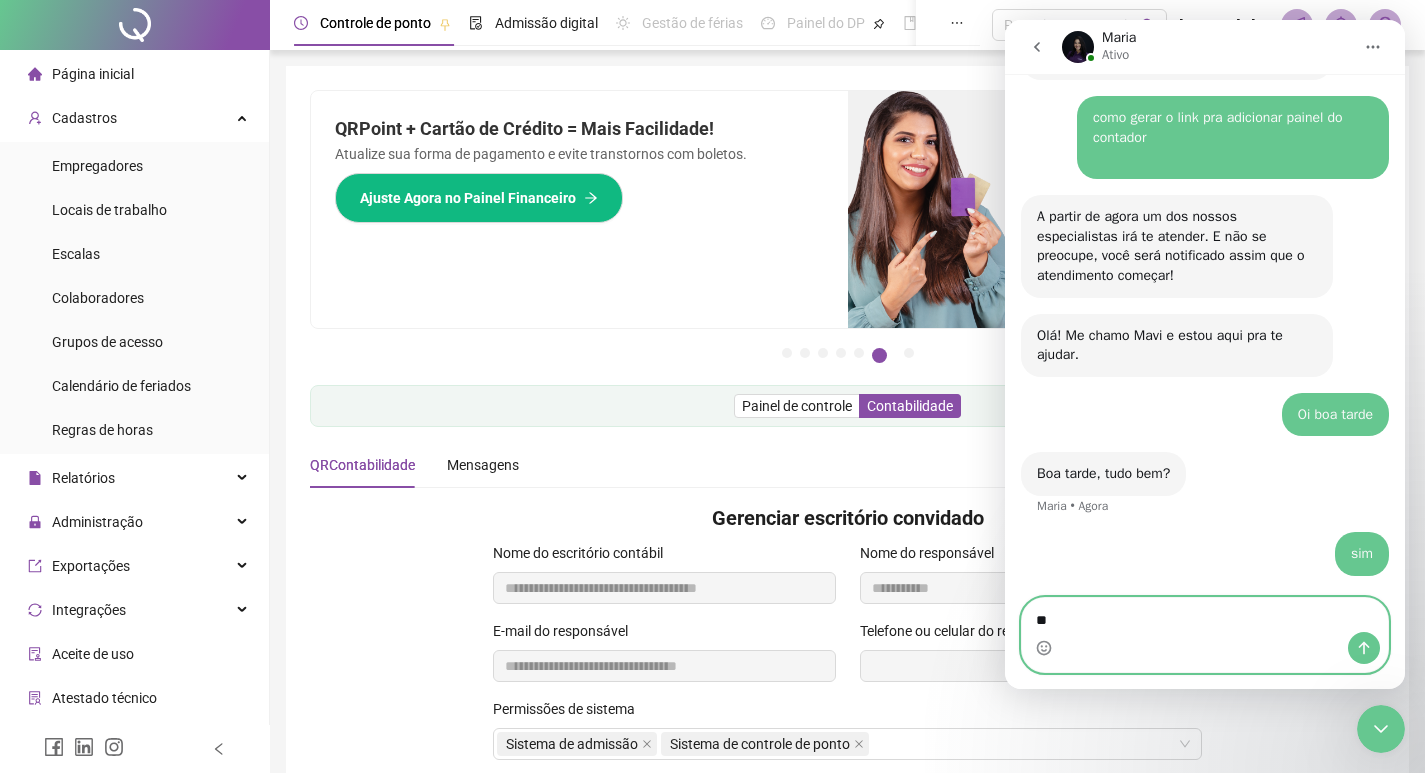 type on "*" 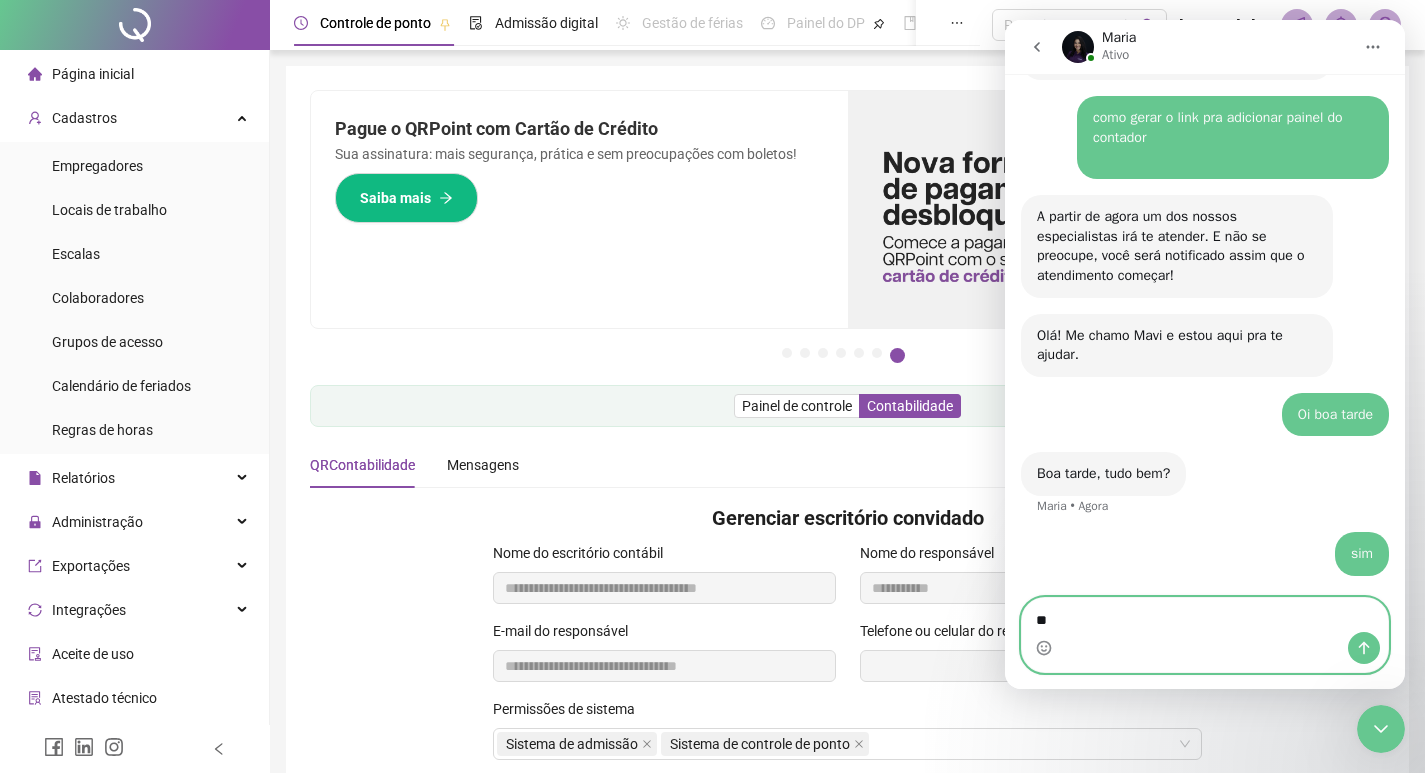 type on "*" 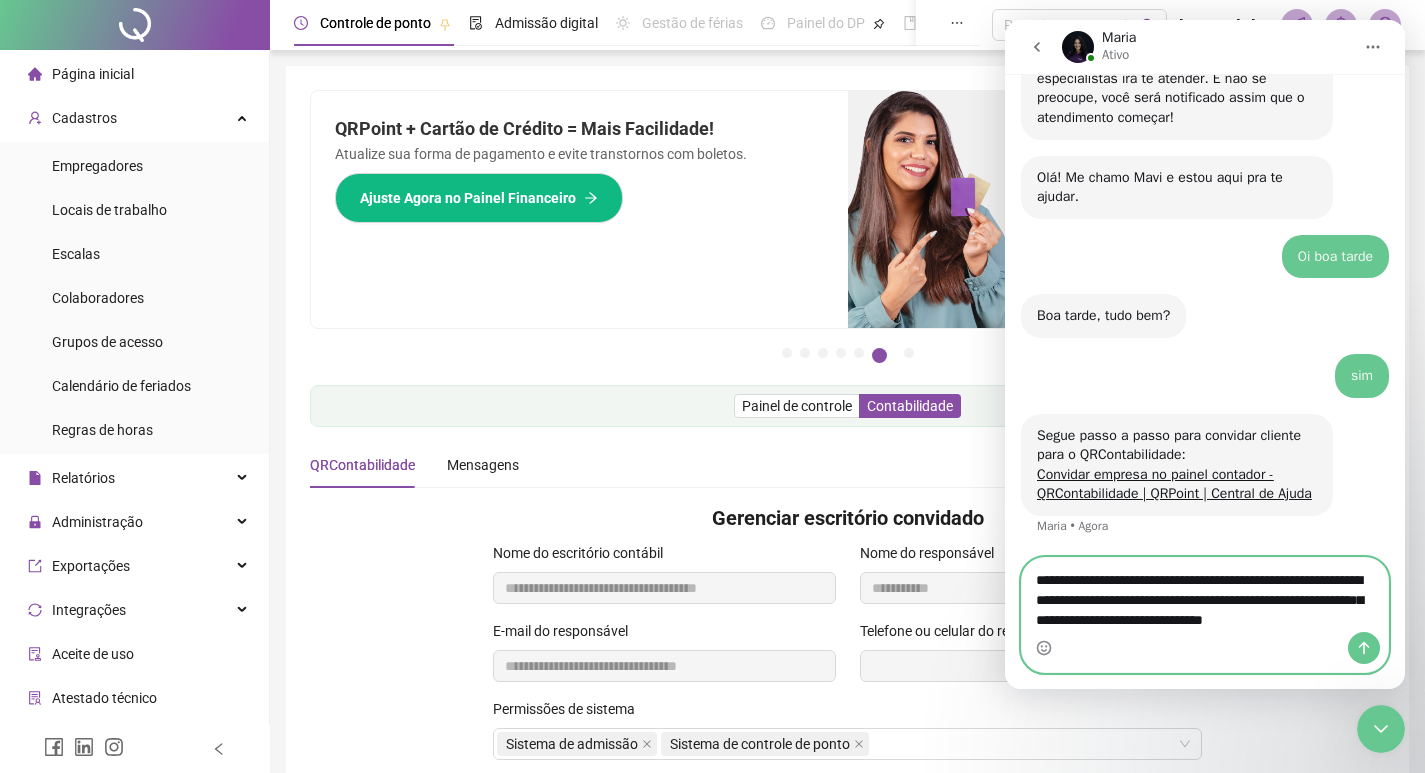 scroll, scrollTop: 2583, scrollLeft: 0, axis: vertical 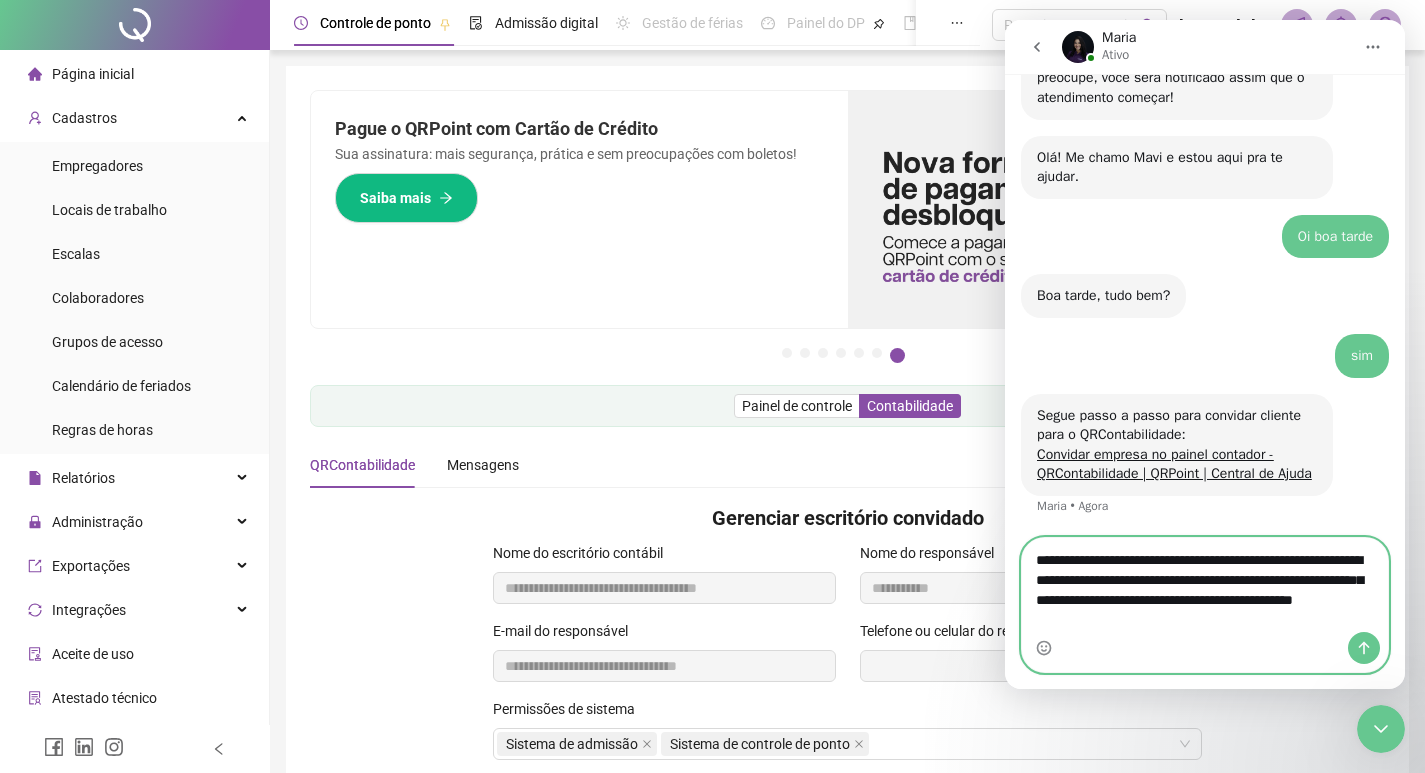 type on "**********" 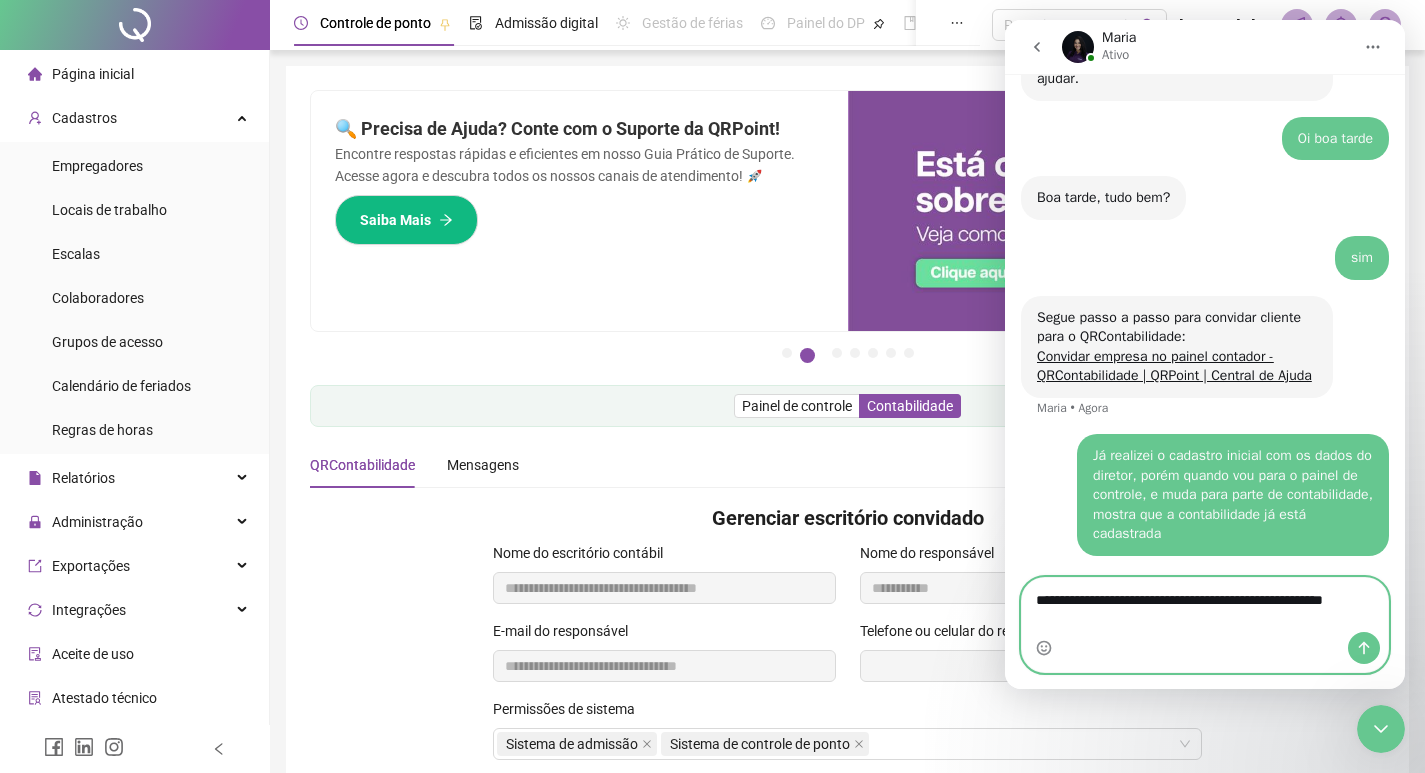 scroll, scrollTop: 2681, scrollLeft: 0, axis: vertical 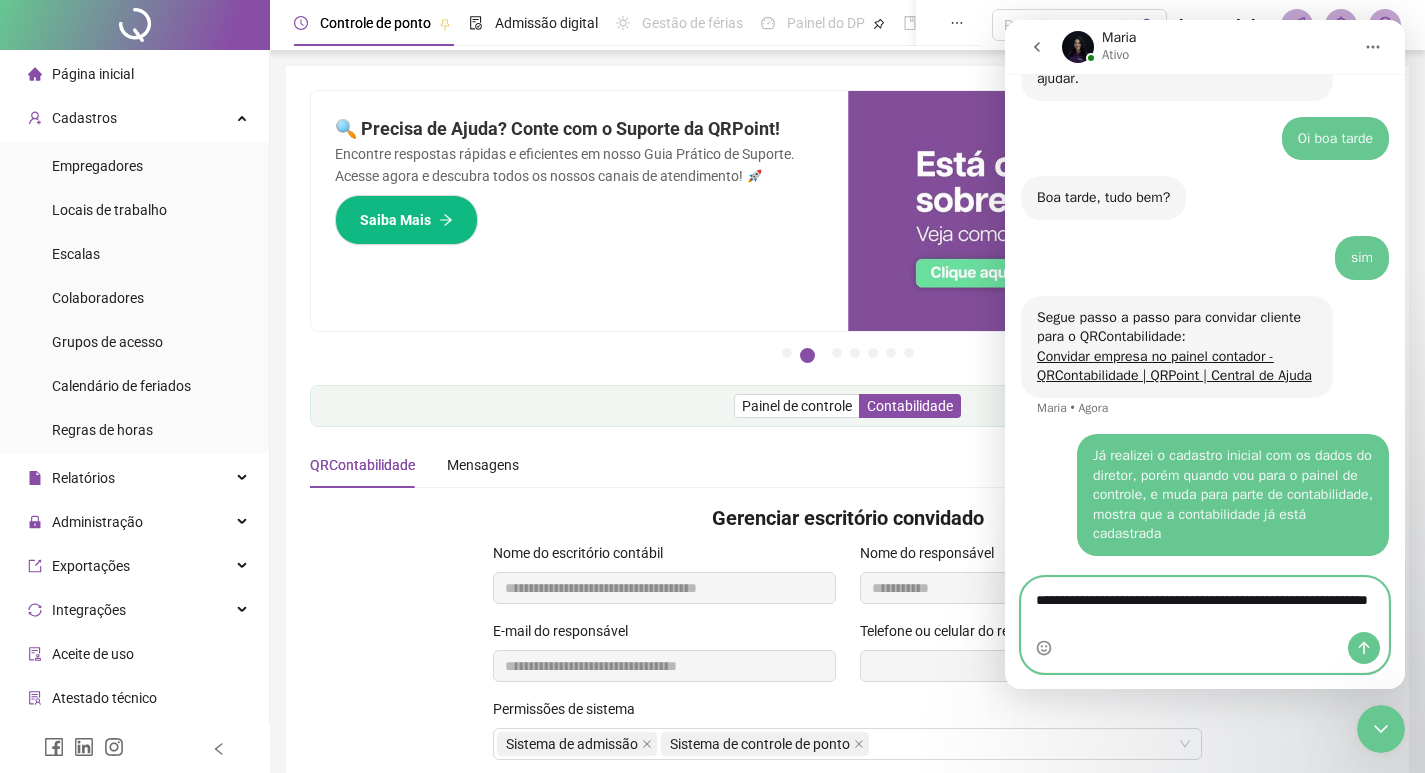 type on "**********" 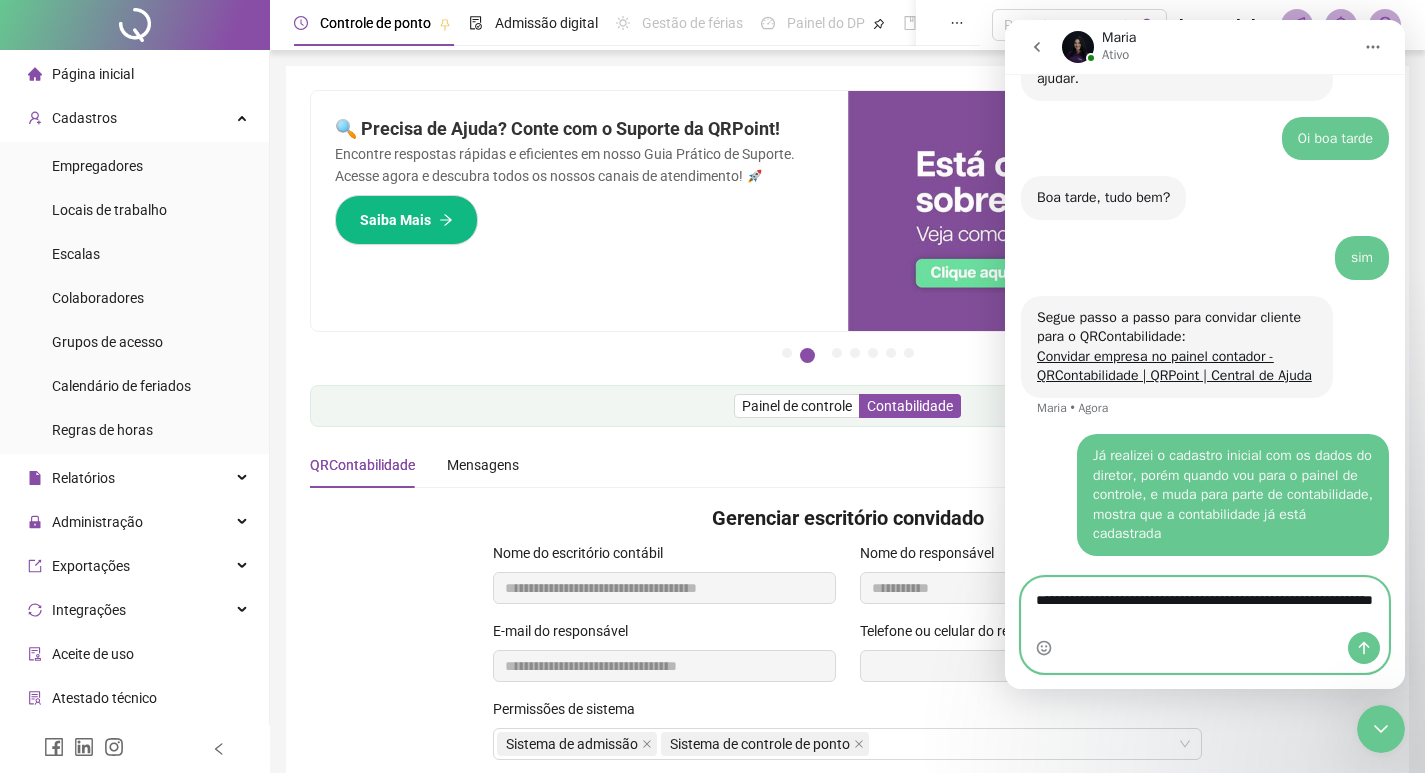 type 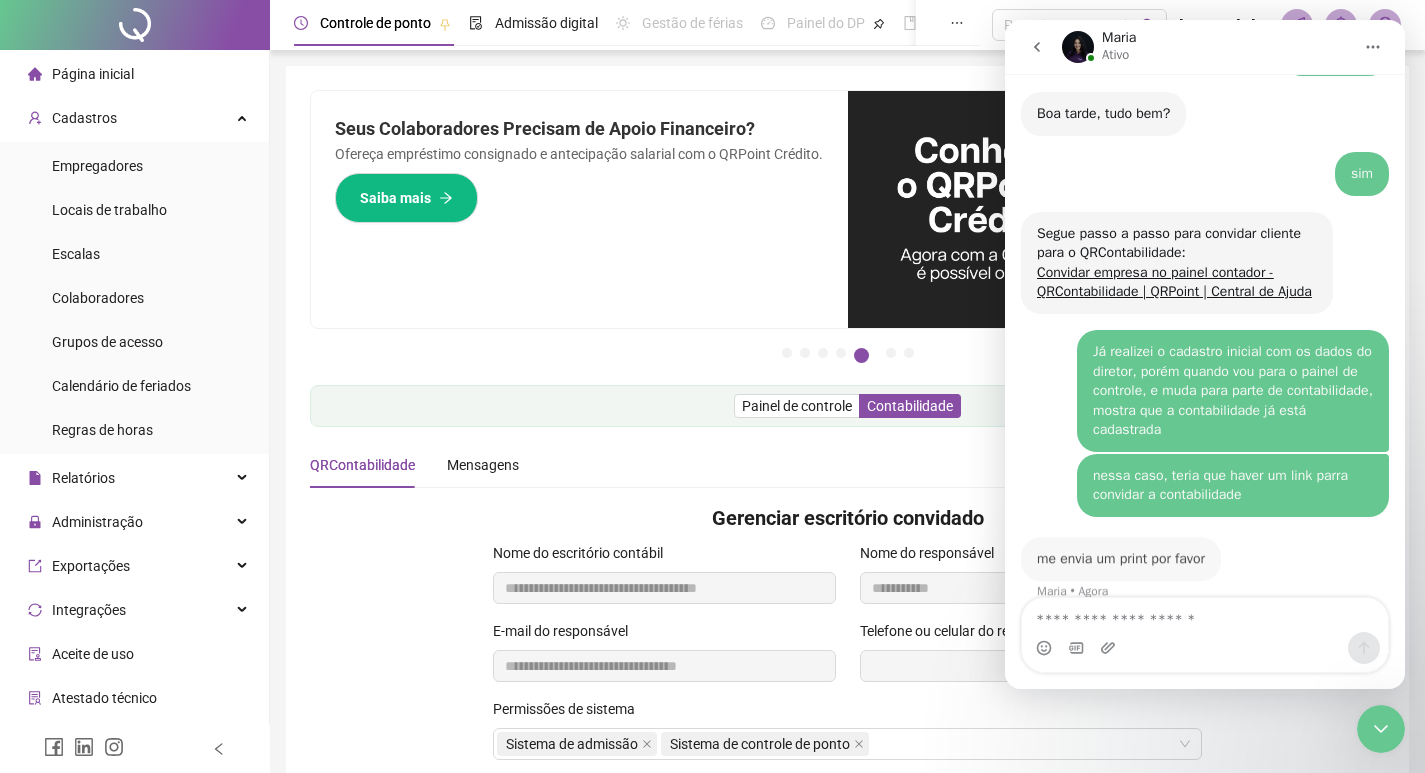 scroll, scrollTop: 2786, scrollLeft: 0, axis: vertical 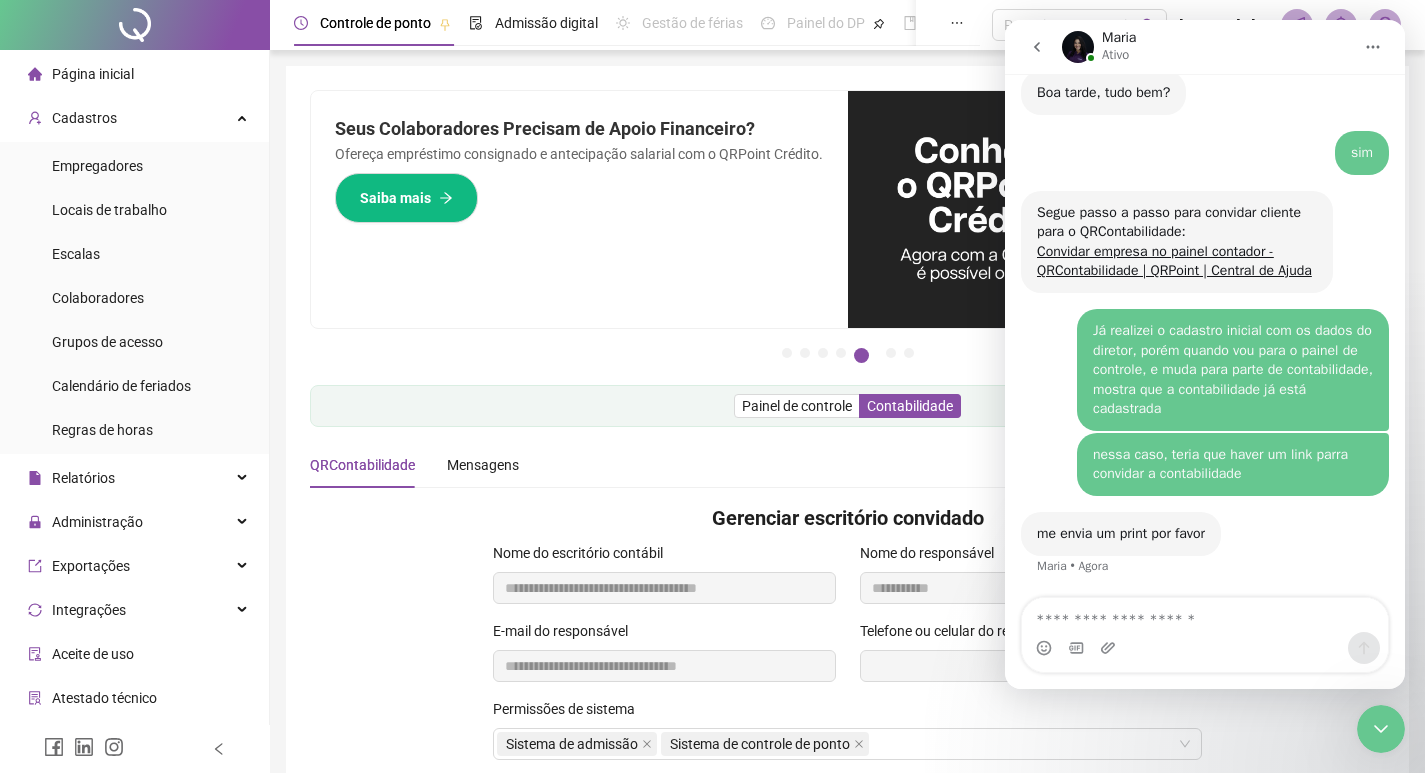 click on "Painel de controle Contabilidade" at bounding box center (847, 406) 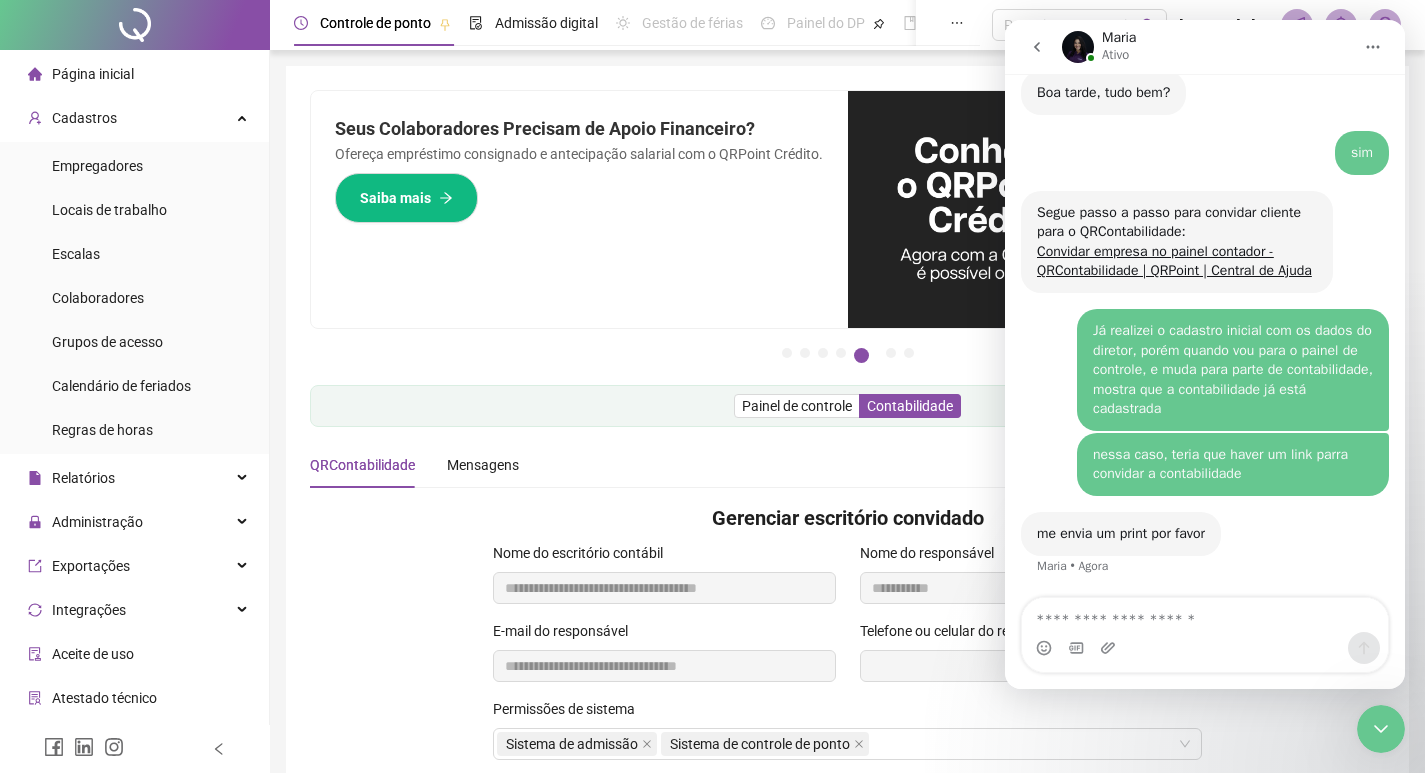 click 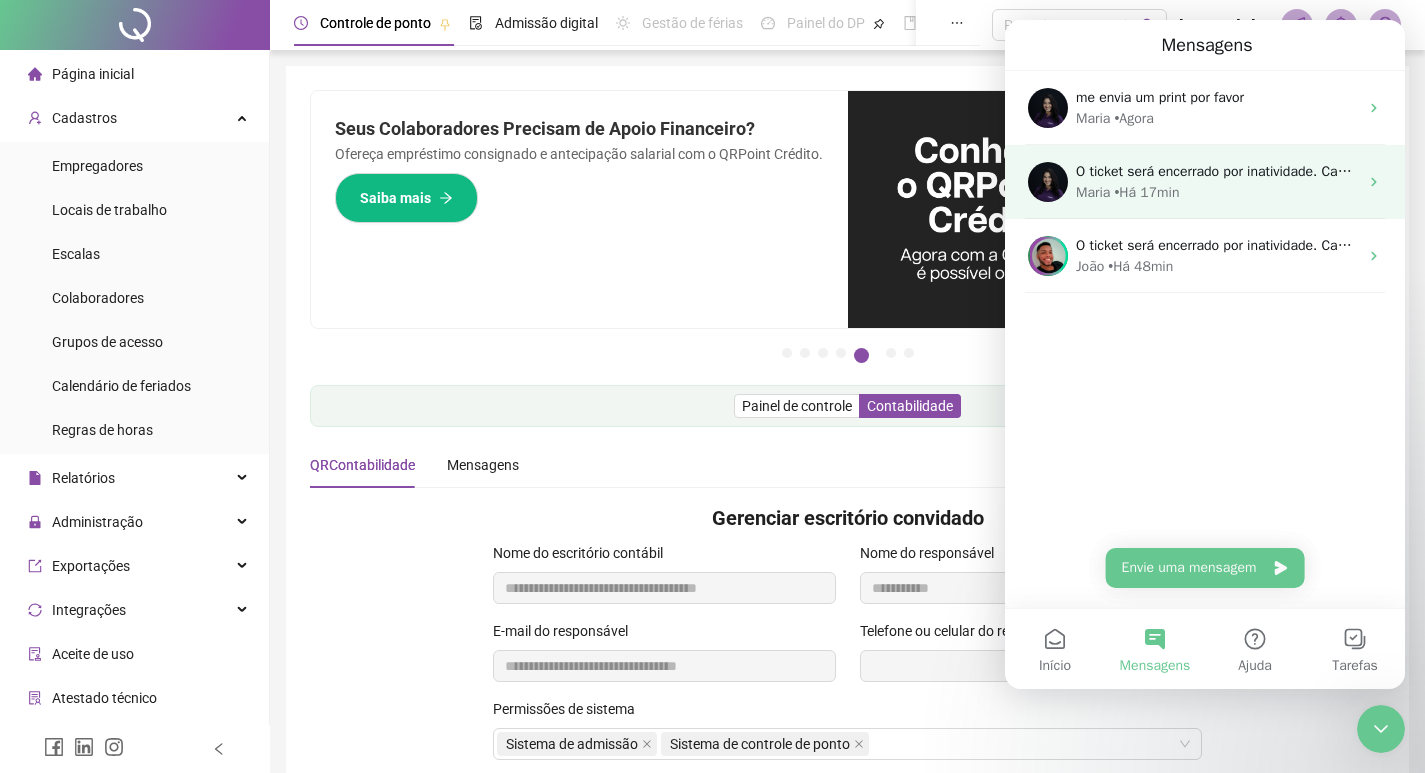 scroll, scrollTop: 1368, scrollLeft: 0, axis: vertical 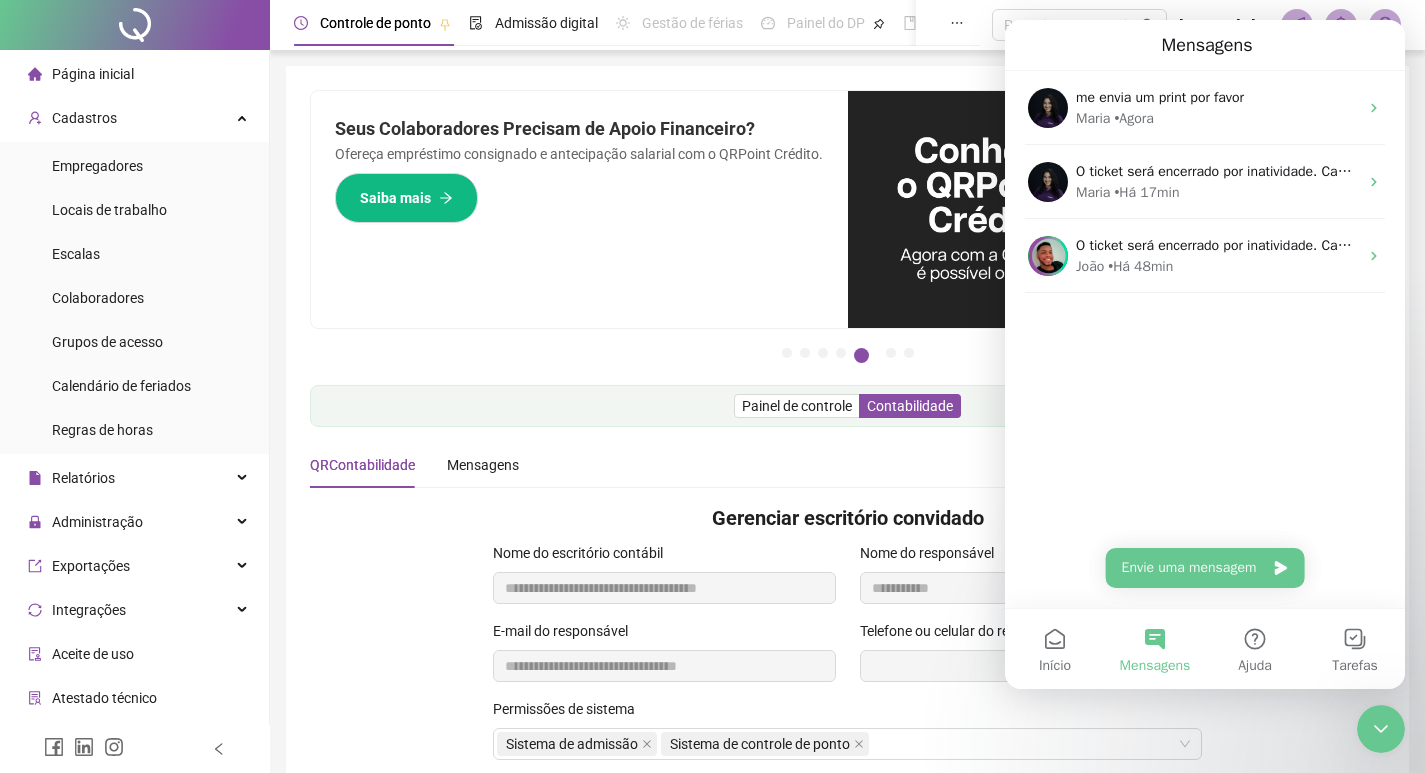 click on "Mensagens" at bounding box center (1205, 45) 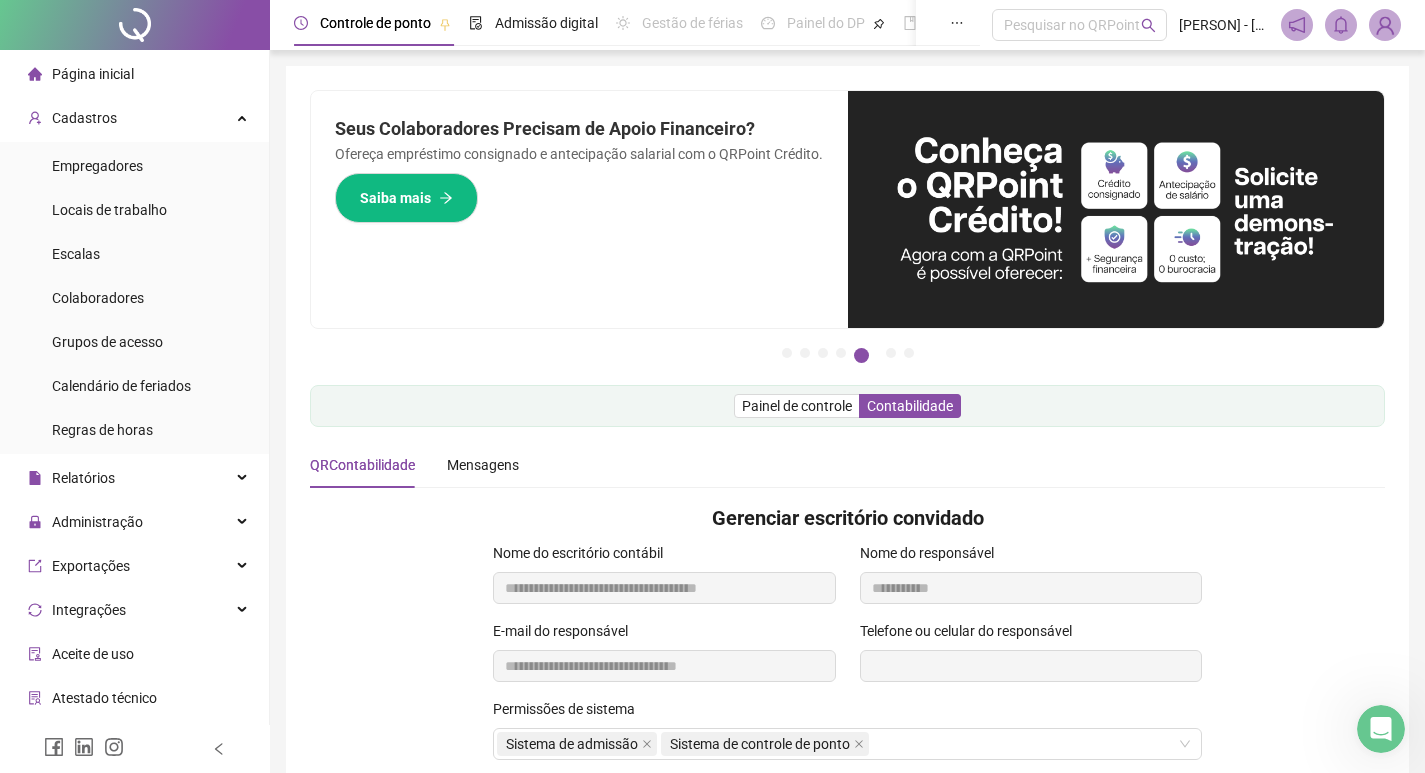 scroll, scrollTop: 0, scrollLeft: 0, axis: both 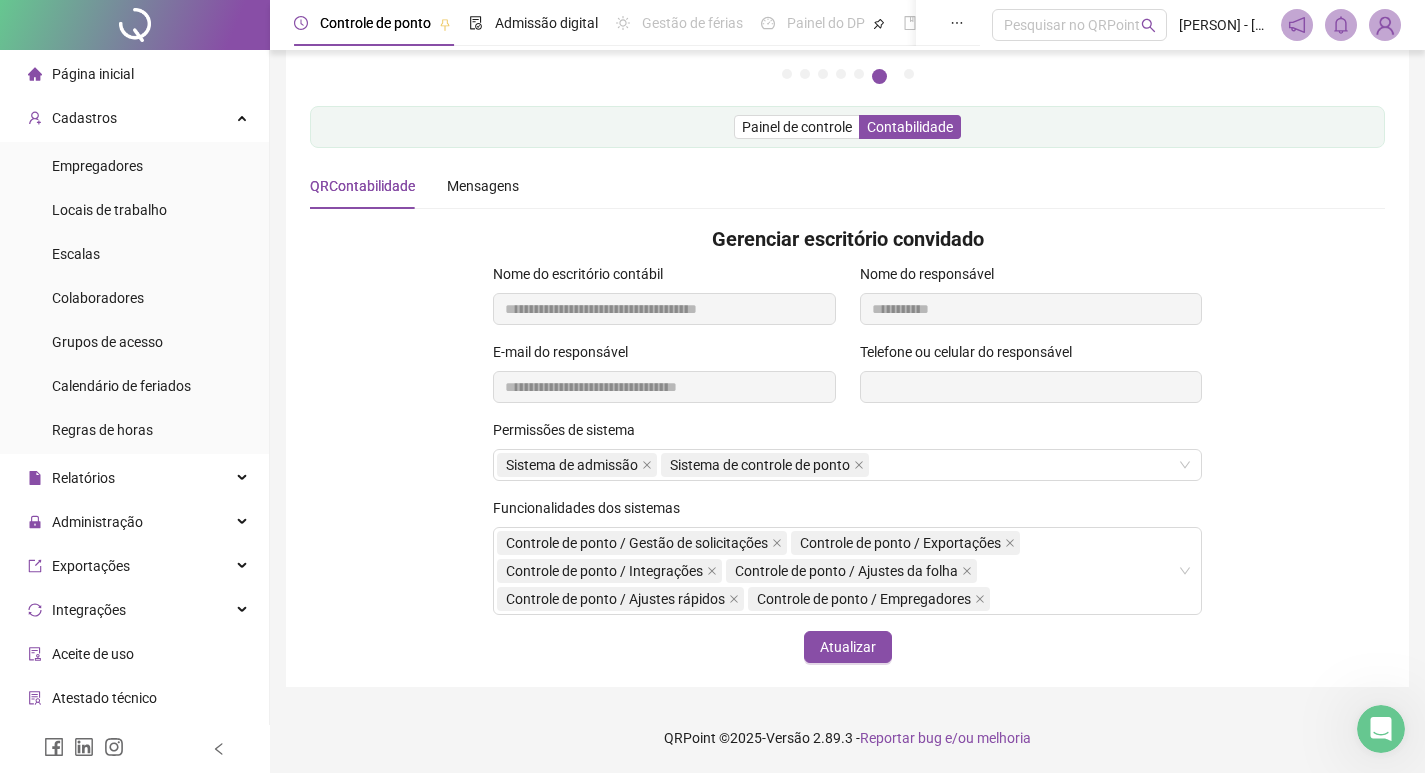 click on "Pague o QRPoint com Cartão de Crédito Sua assinatura: mais segurança, prática e sem preocupações com boletos! Saiba mais Sua folha de pagamento, mais simples do que nunca! Com a Folha de Pagamento QR, você faz tudo em um só lugar: da admissão à geração da folha. Agilidade, integração e segurança em um único ecossistema. Conheça a QRFolha agora 🔍 Precisa de Ajuda? Conte com o Suporte da QRPoint! Encontre respostas rápidas e eficientes em nosso Guia Prático de Suporte. Acesse agora e descubra todos os nossos canais de atendimento! 🚀 Saiba Mais Automatize seu DP e ganhe mais tempo! 🚀 Agende uma demonstração agora e veja como simplificamos admissão, ponto, férias e holerites em um só lugar! Agendar Demonstração Agora Apoie seus colaboradores sem custo! Dinheiro na conta sem complicação. Solicite Mais Informações Seus Colaboradores Precisam de Apoio Financeiro? Ofereça empréstimo consignado e antecipação salarial com o QRPoint Crédito. Saiba mais Saiba mais Saiba Mais 1" at bounding box center (847, 237) 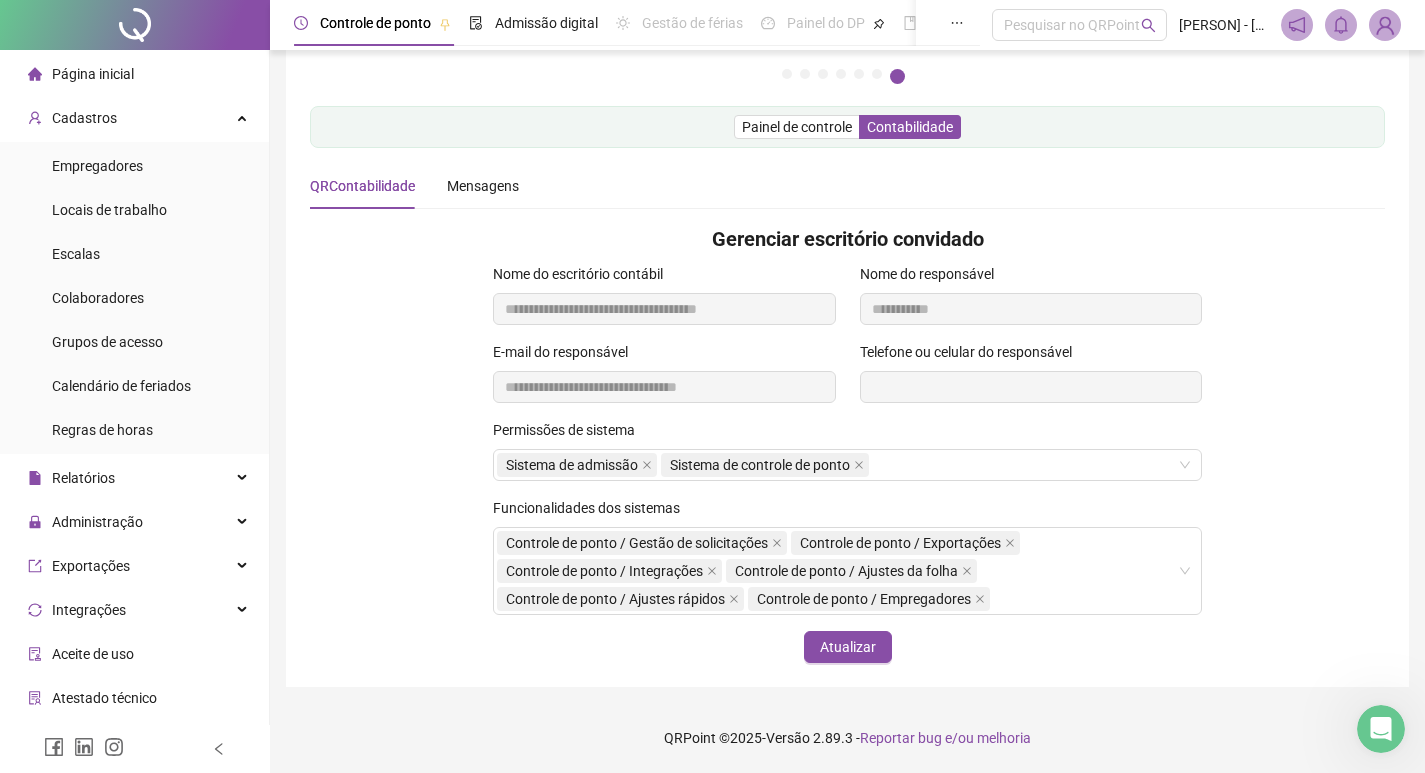click at bounding box center [1381, 729] 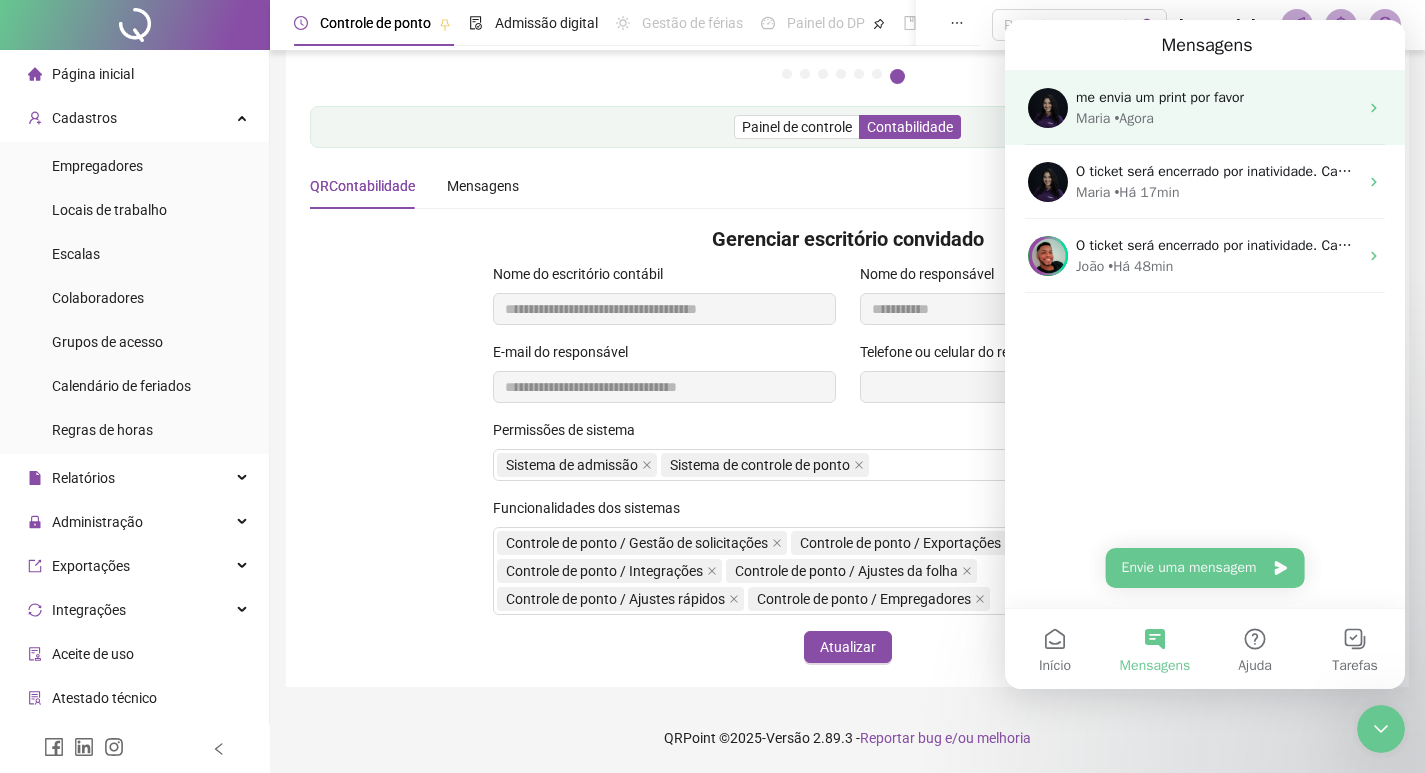 click on "•  Agora" at bounding box center (1133, 118) 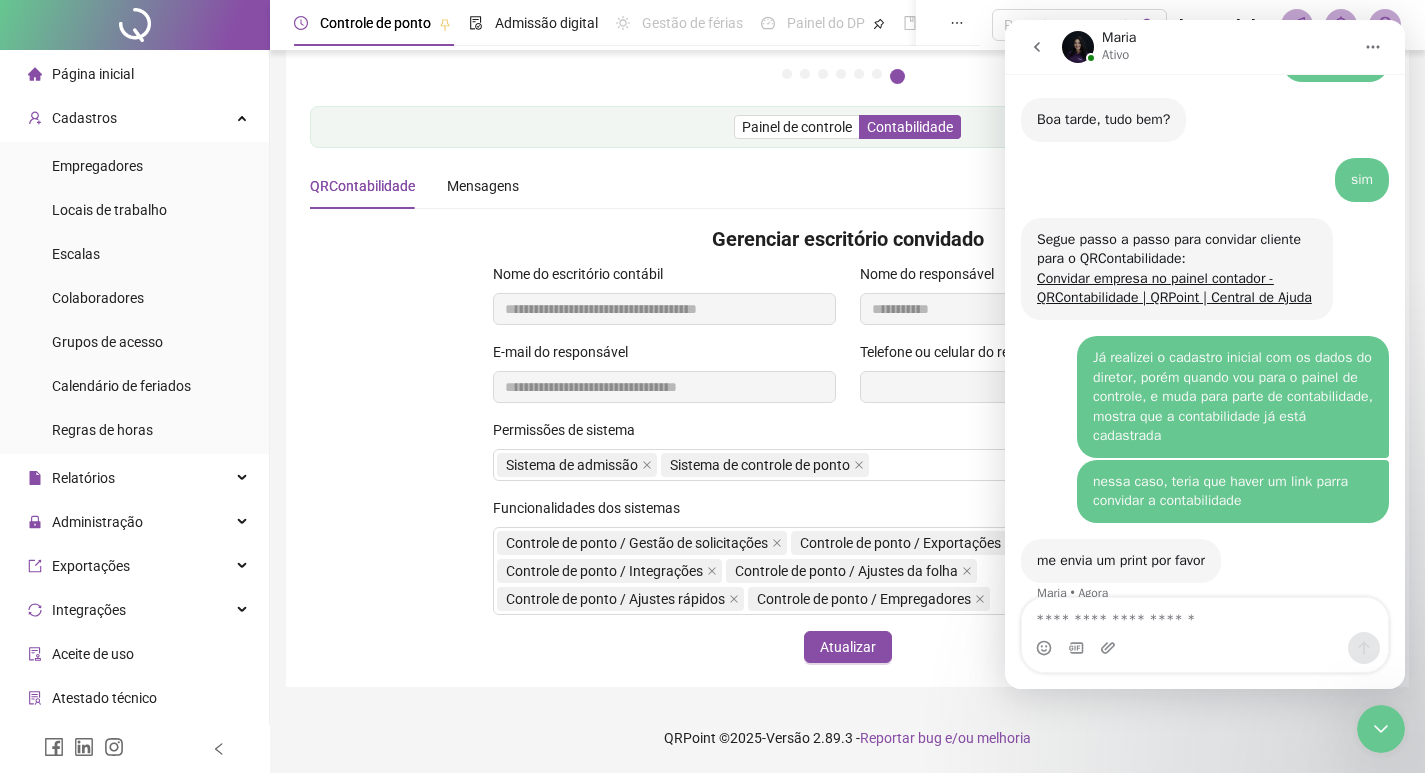 scroll, scrollTop: 2786, scrollLeft: 0, axis: vertical 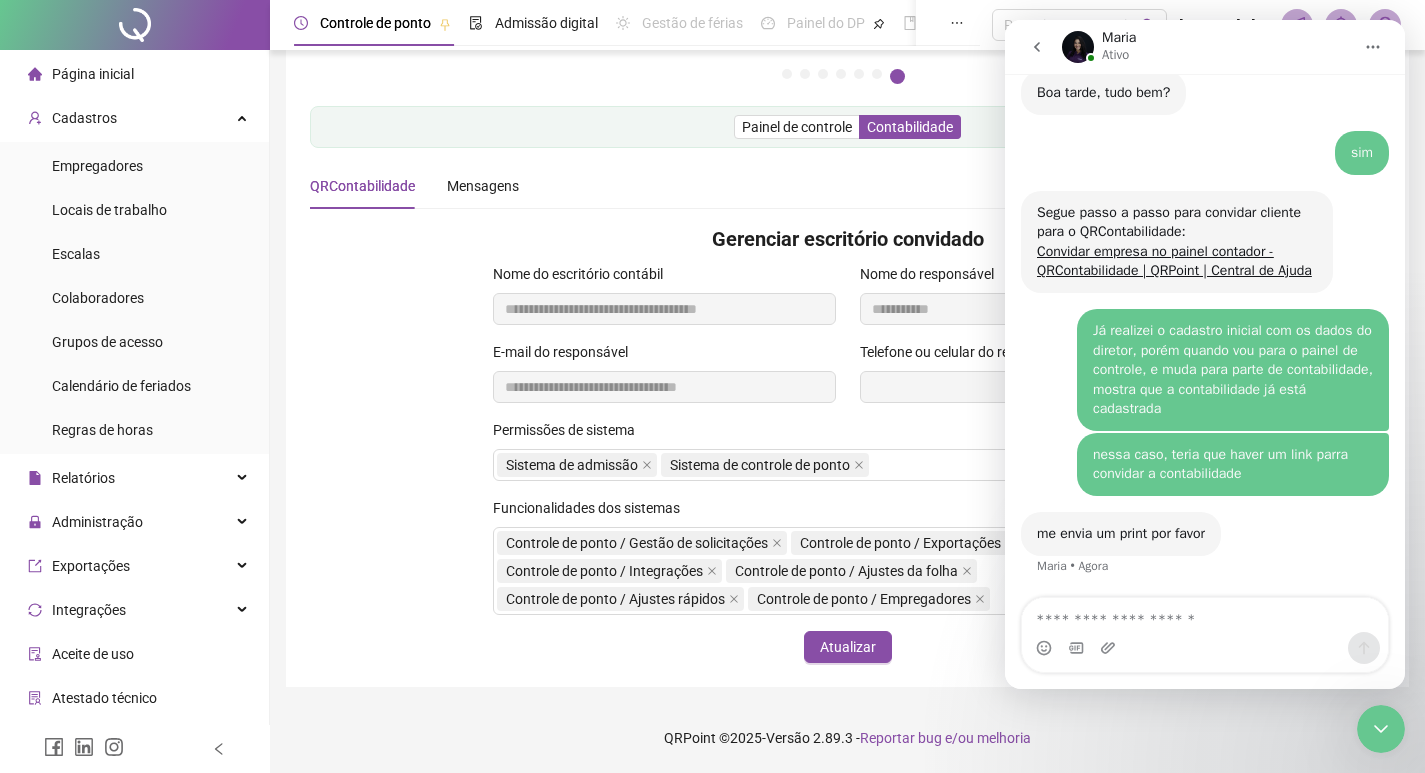 click at bounding box center (1205, 615) 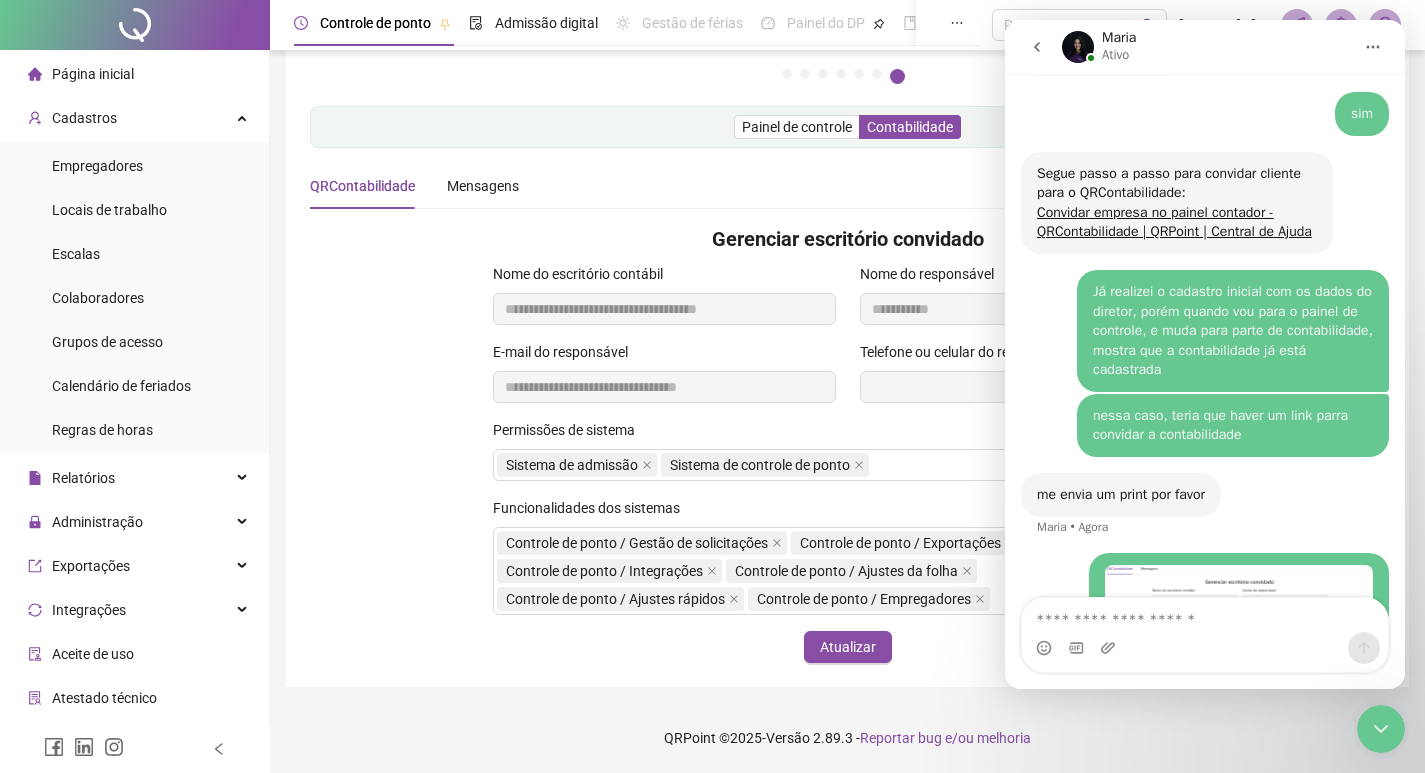 scroll, scrollTop: 2950, scrollLeft: 0, axis: vertical 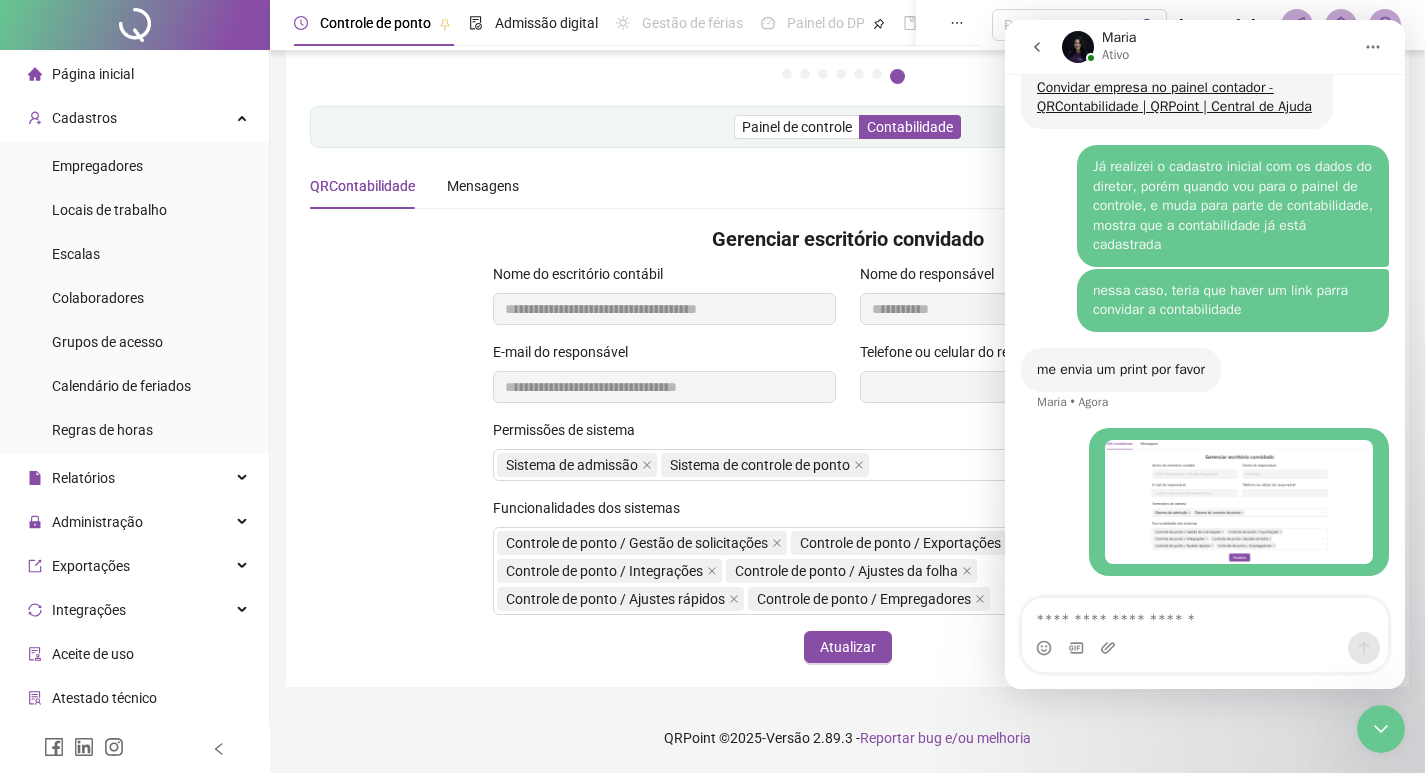 click at bounding box center [1239, 502] 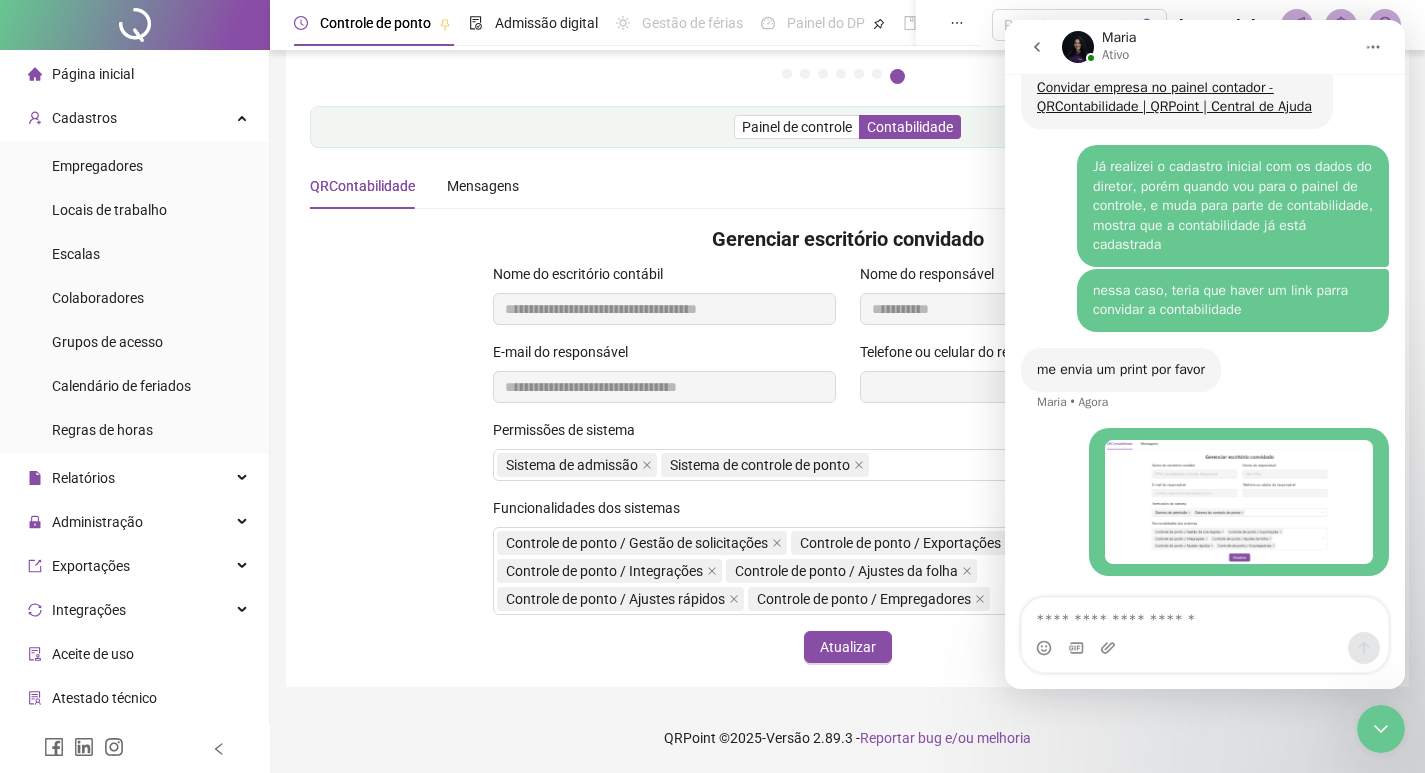 scroll, scrollTop: 0, scrollLeft: 0, axis: both 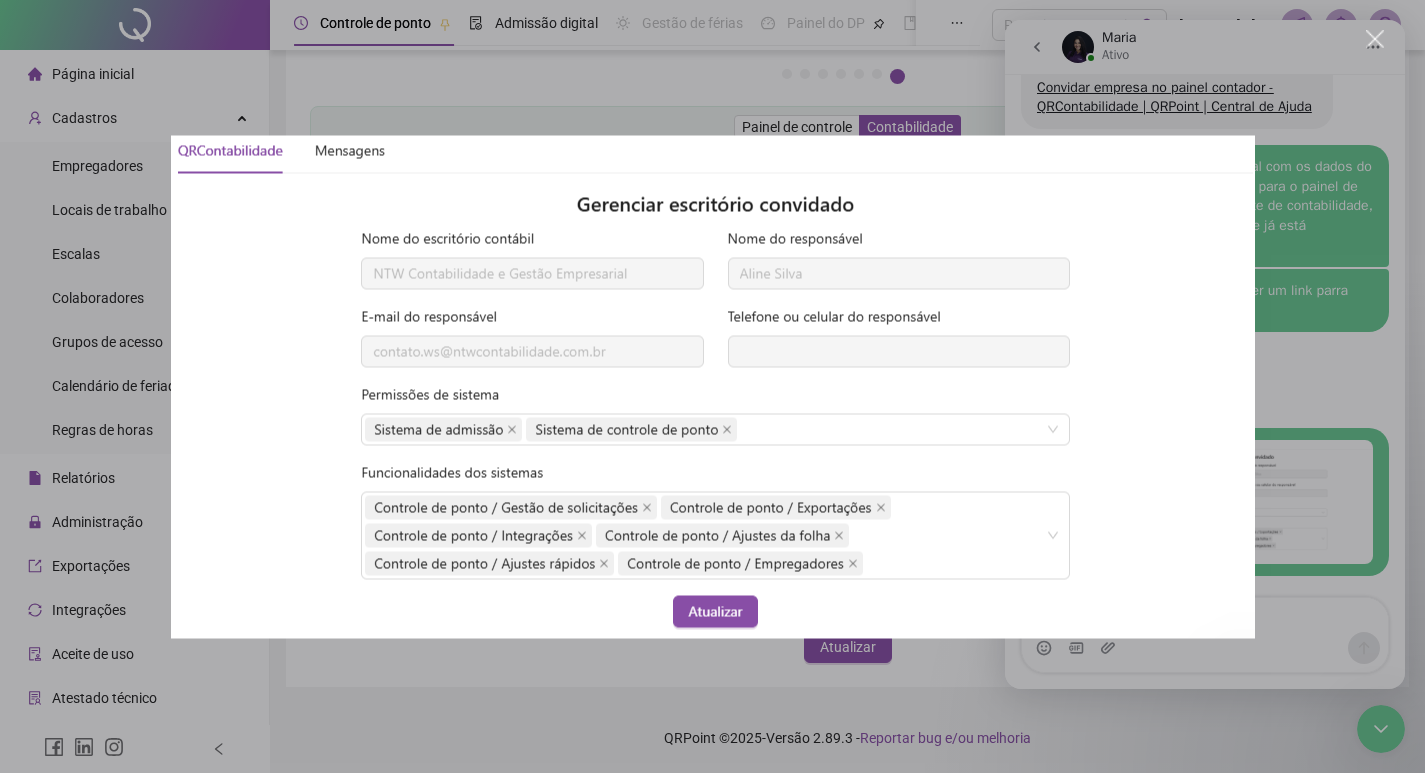click at bounding box center [713, 386] 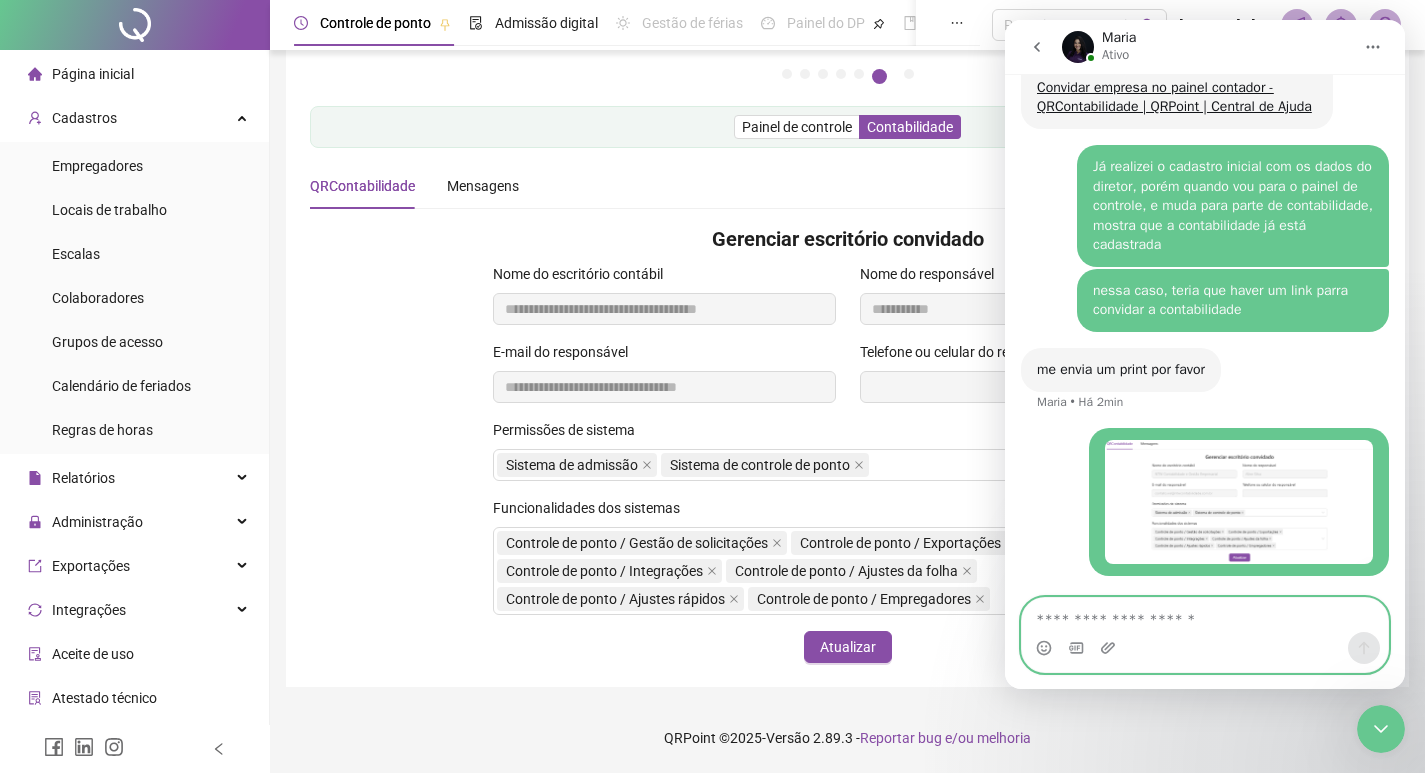 click at bounding box center (1205, 615) 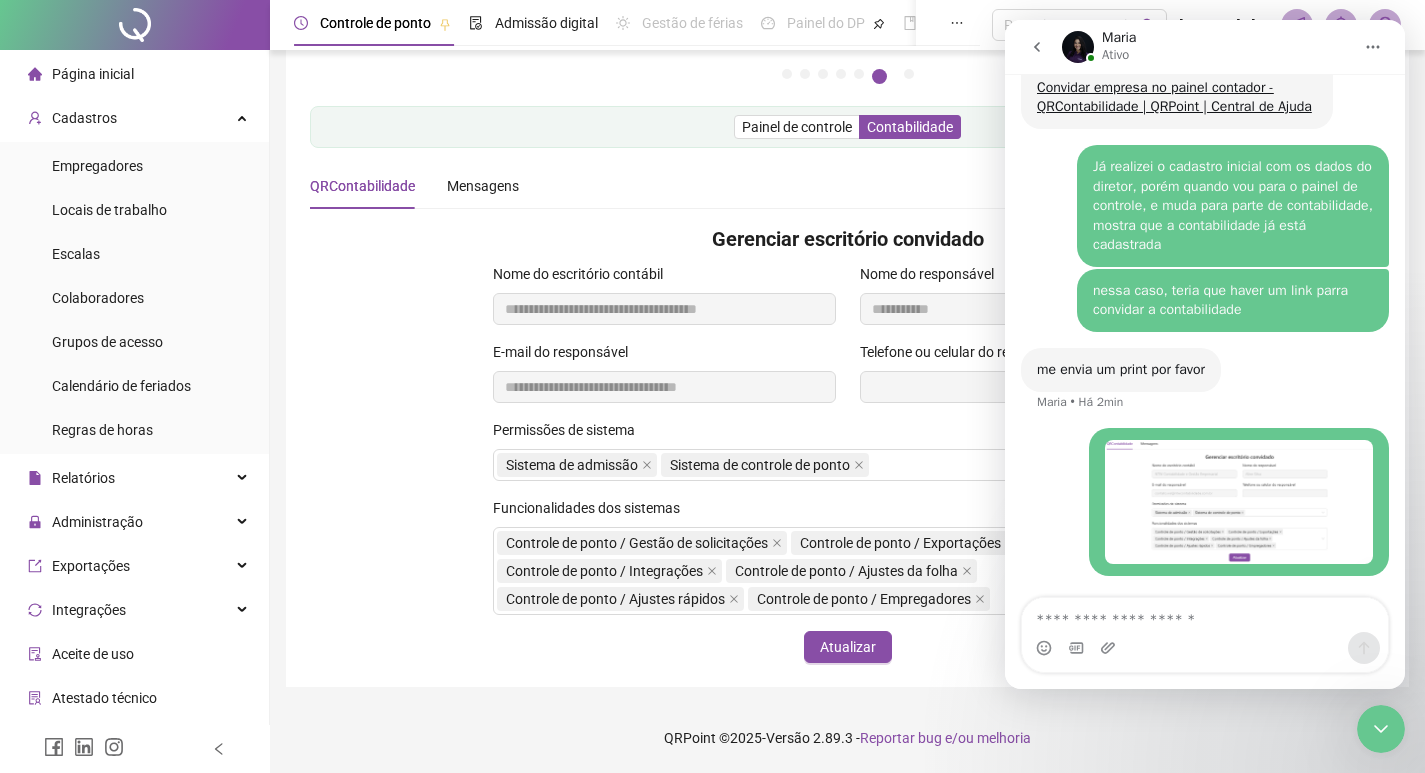 click at bounding box center (1205, 648) 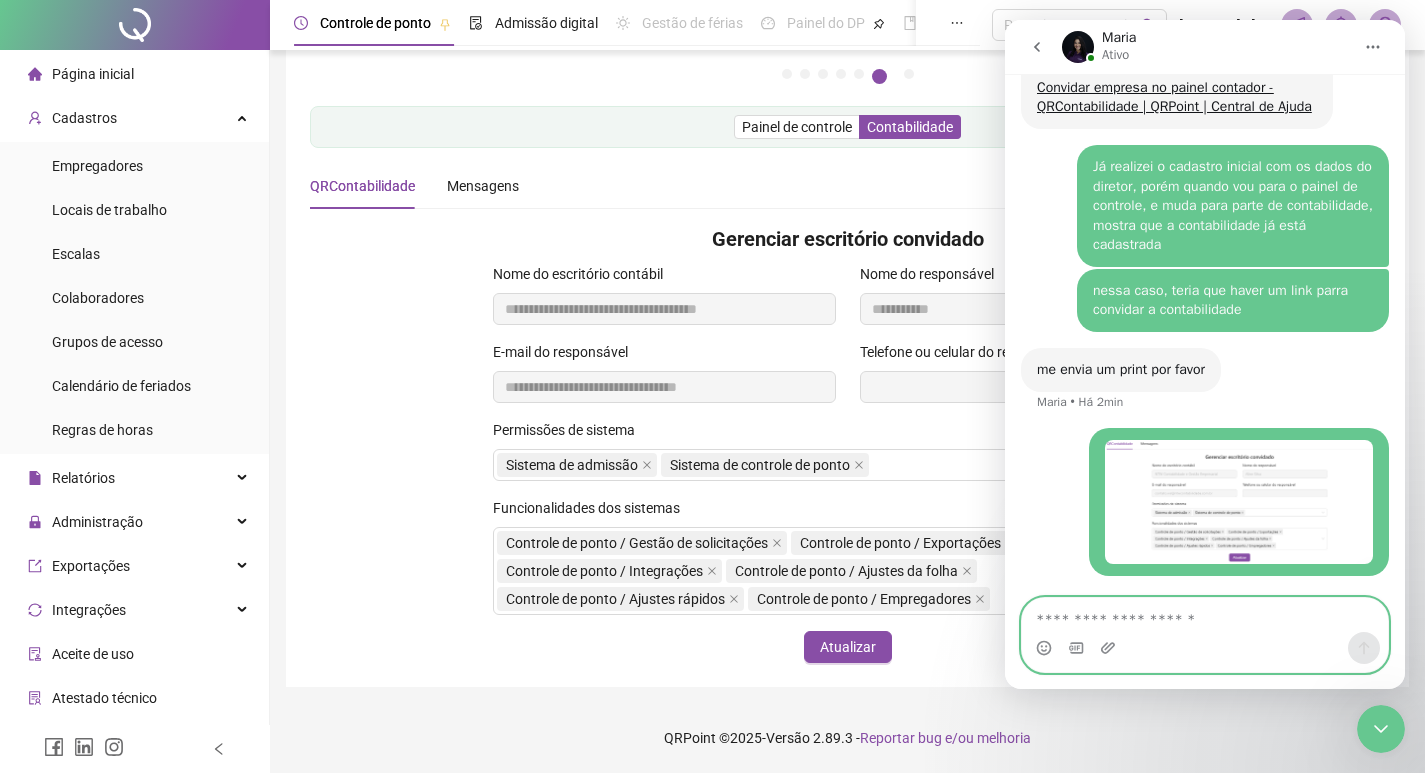 click at bounding box center (1205, 615) 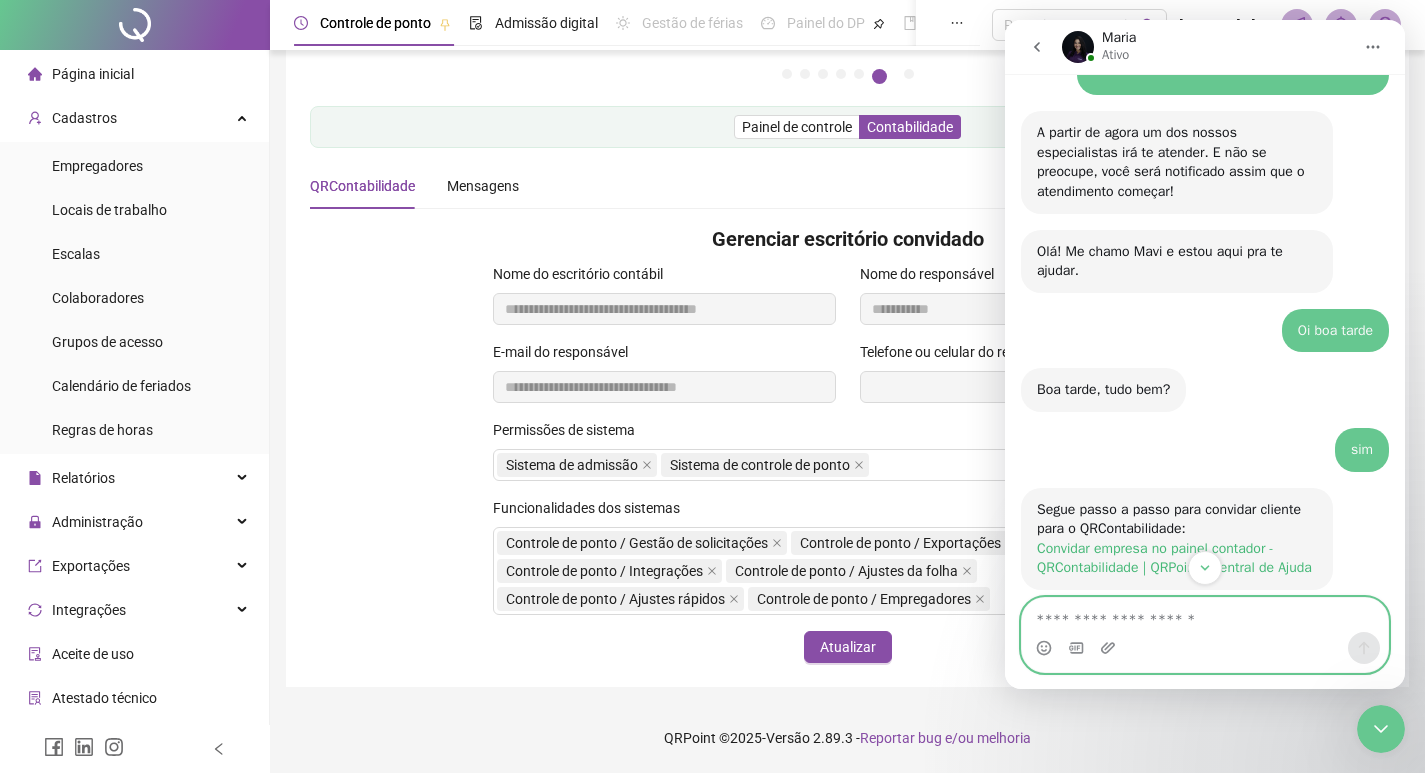 scroll, scrollTop: 2950, scrollLeft: 0, axis: vertical 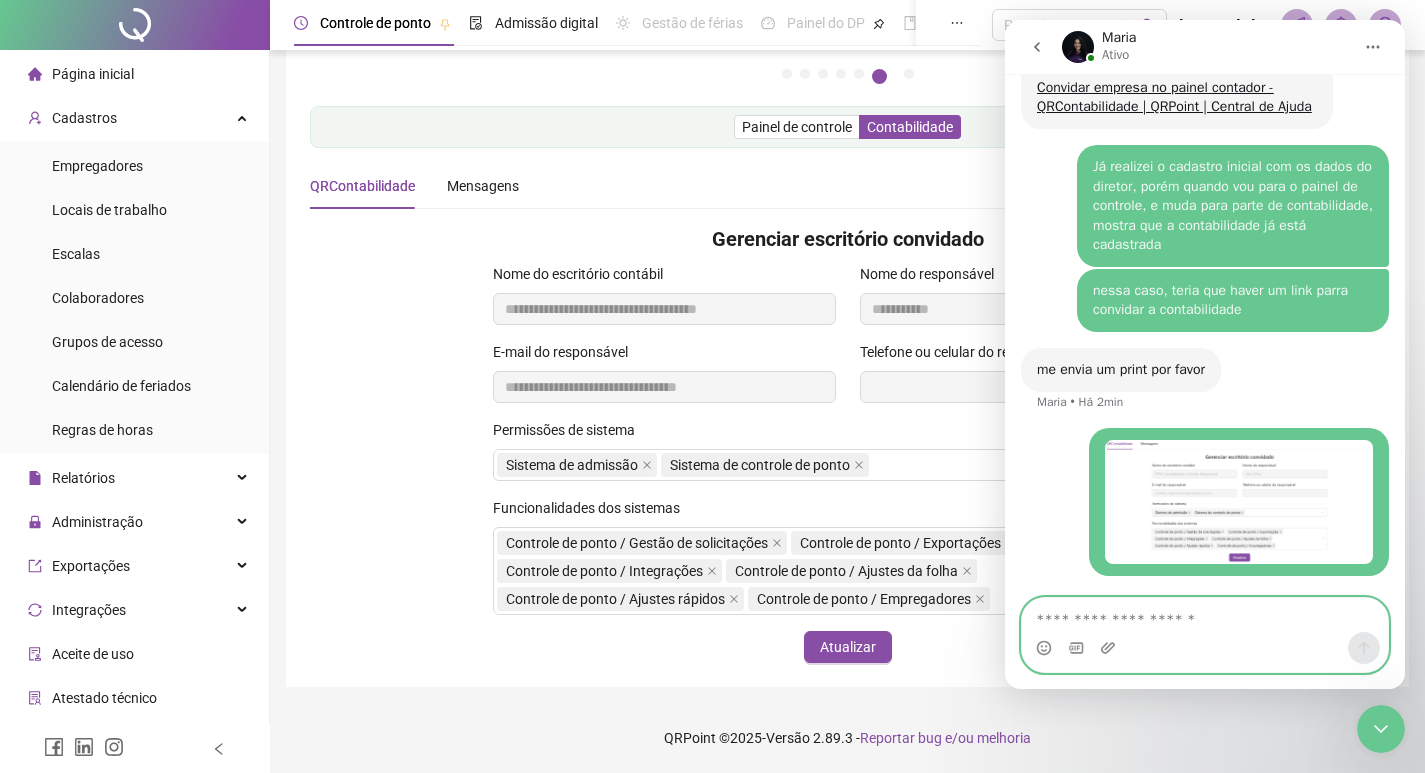 click at bounding box center (1205, 615) 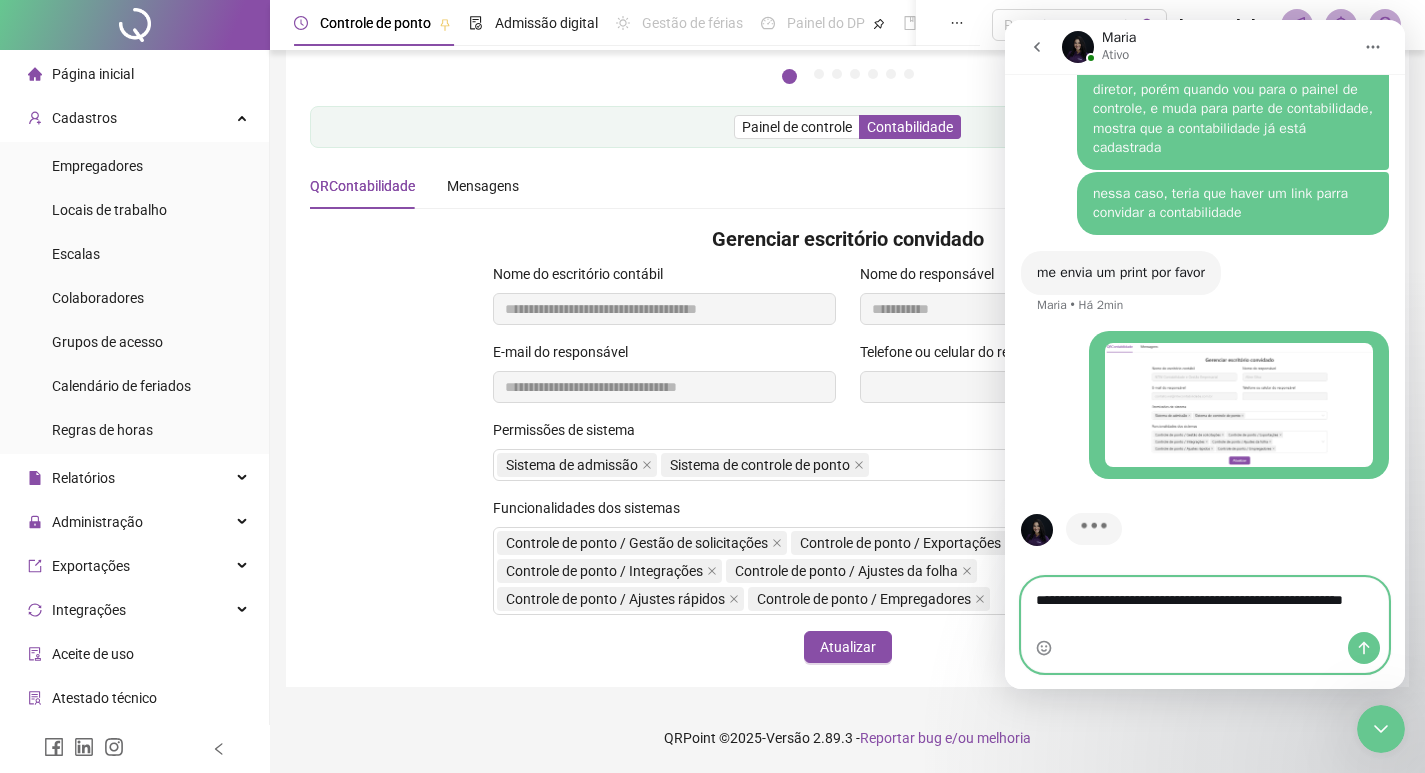 scroll, scrollTop: 3047, scrollLeft: 0, axis: vertical 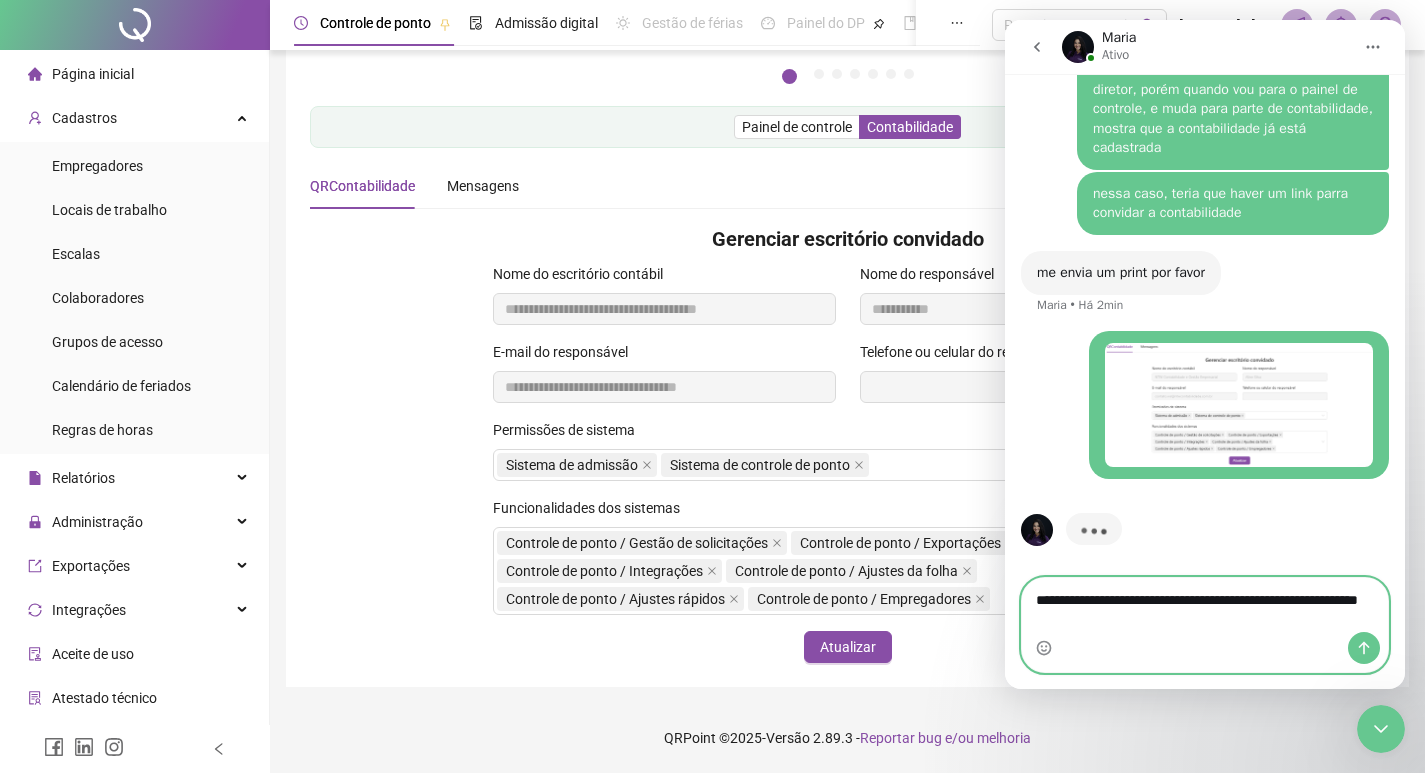type on "**********" 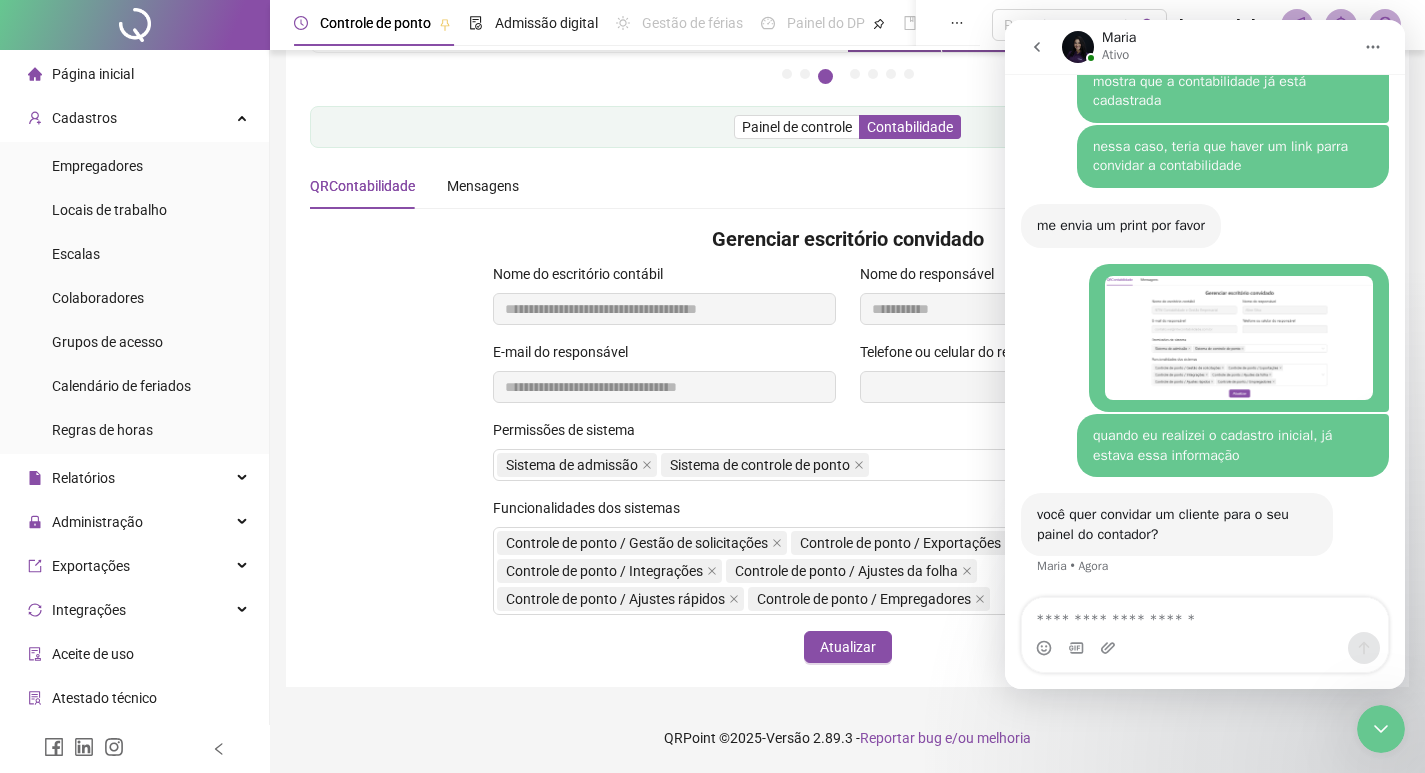 scroll, scrollTop: 3095, scrollLeft: 0, axis: vertical 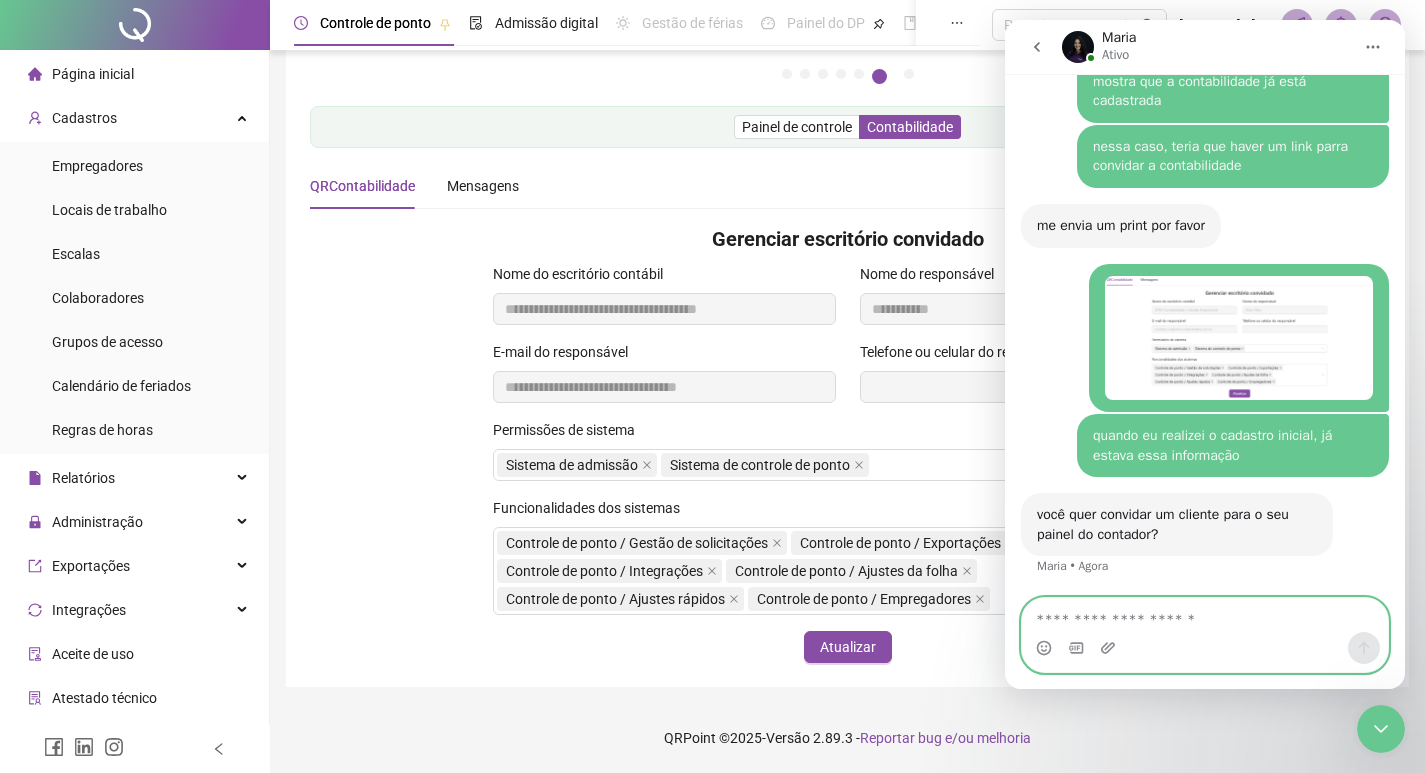 click at bounding box center [1205, 615] 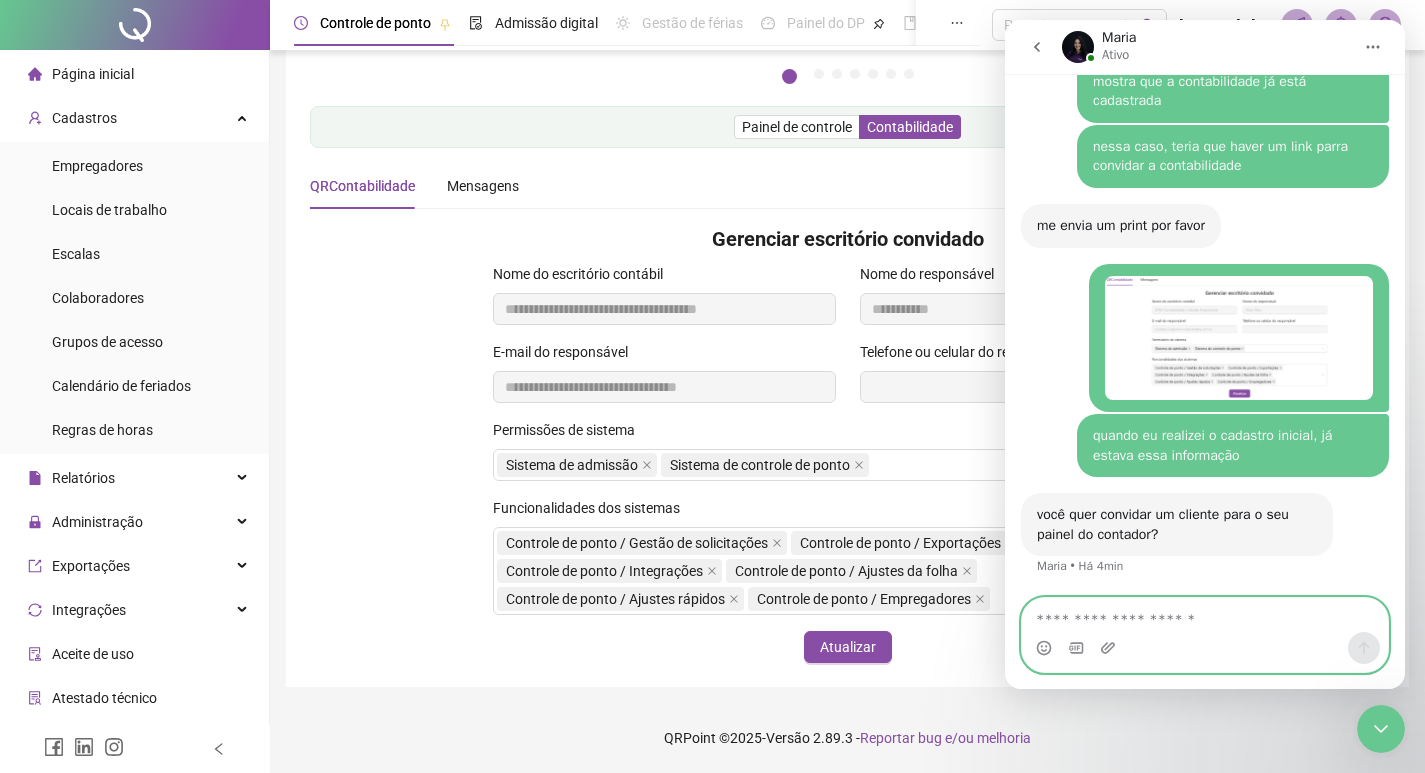 click at bounding box center (1205, 615) 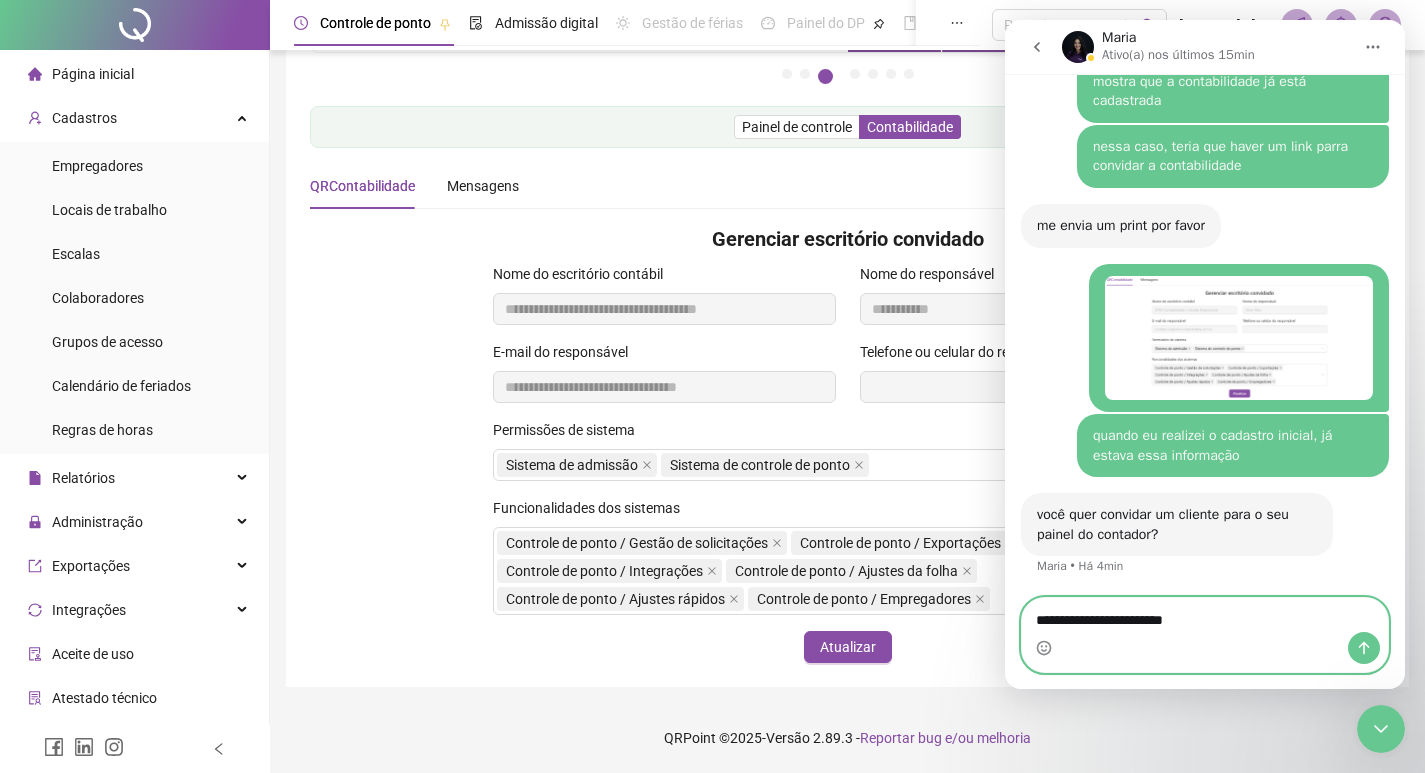 type on "**********" 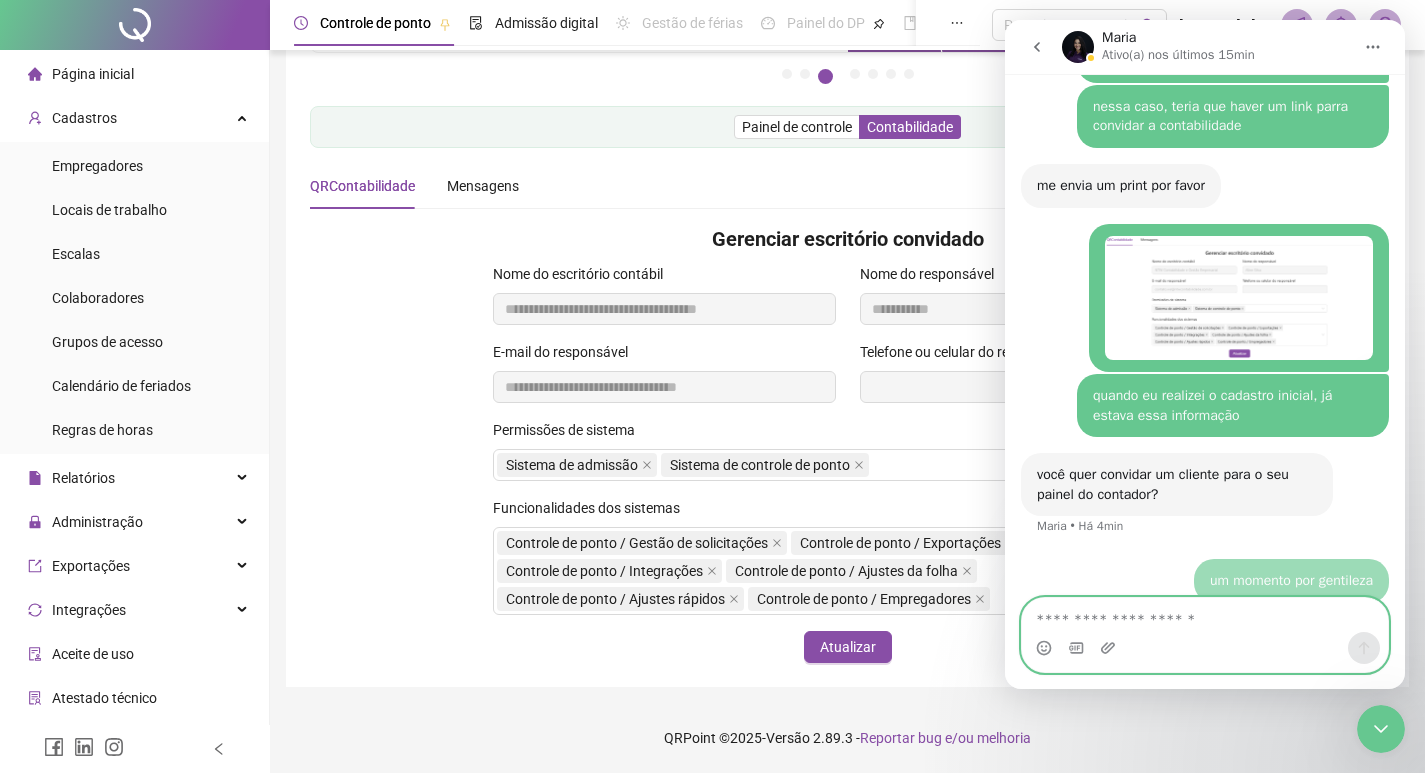 scroll, scrollTop: 3154, scrollLeft: 0, axis: vertical 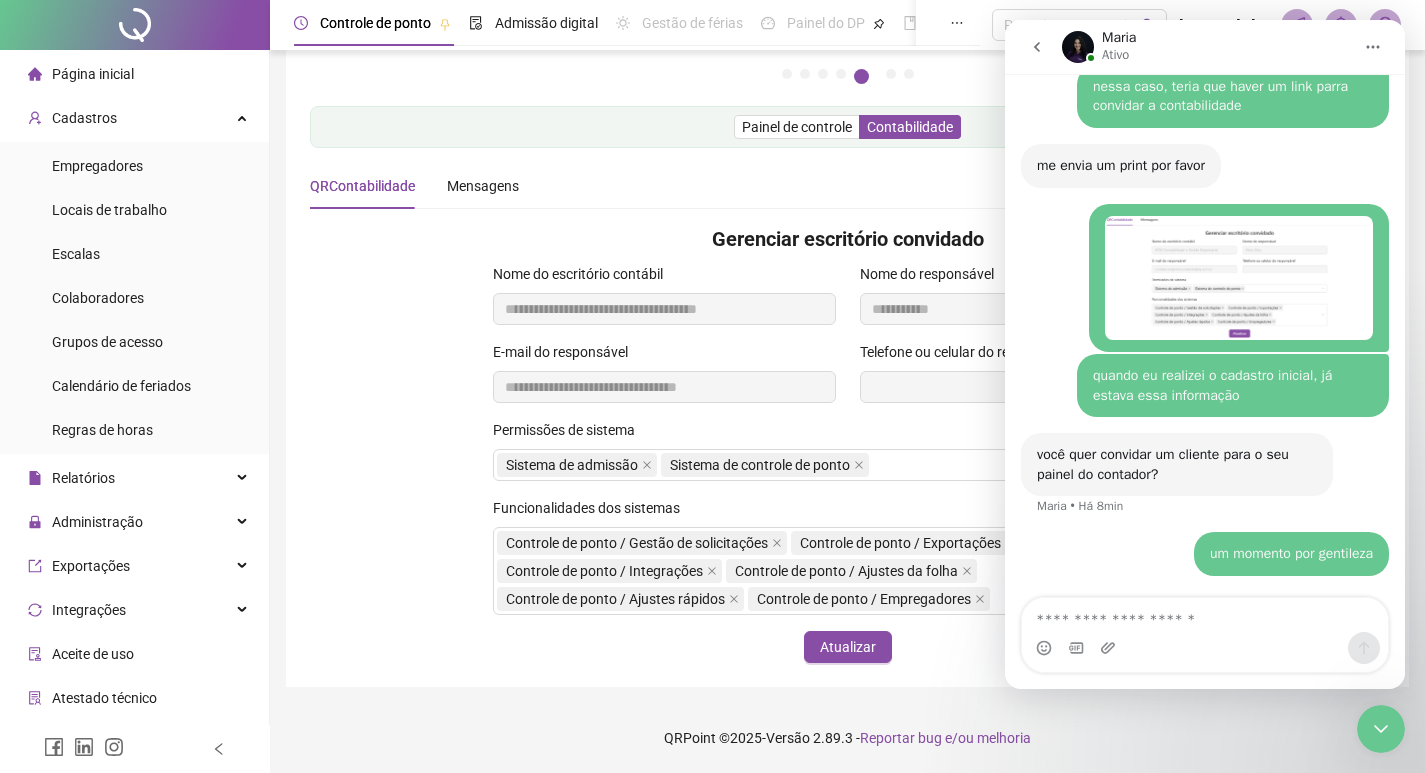 click on "você quer convidar um cliente para o seu painel do contador?" at bounding box center (1177, 464) 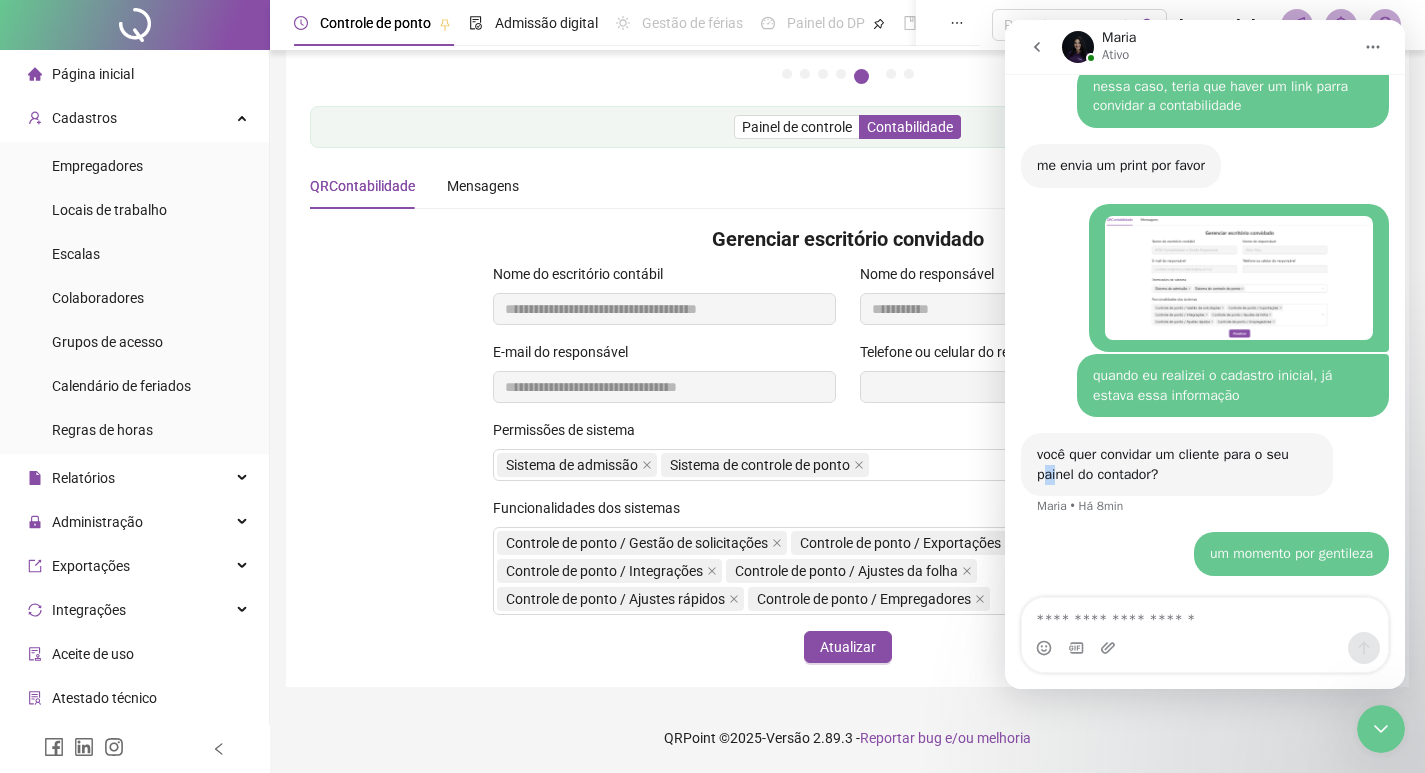 drag, startPoint x: 1046, startPoint y: 476, endPoint x: 1057, endPoint y: 465, distance: 15.556349 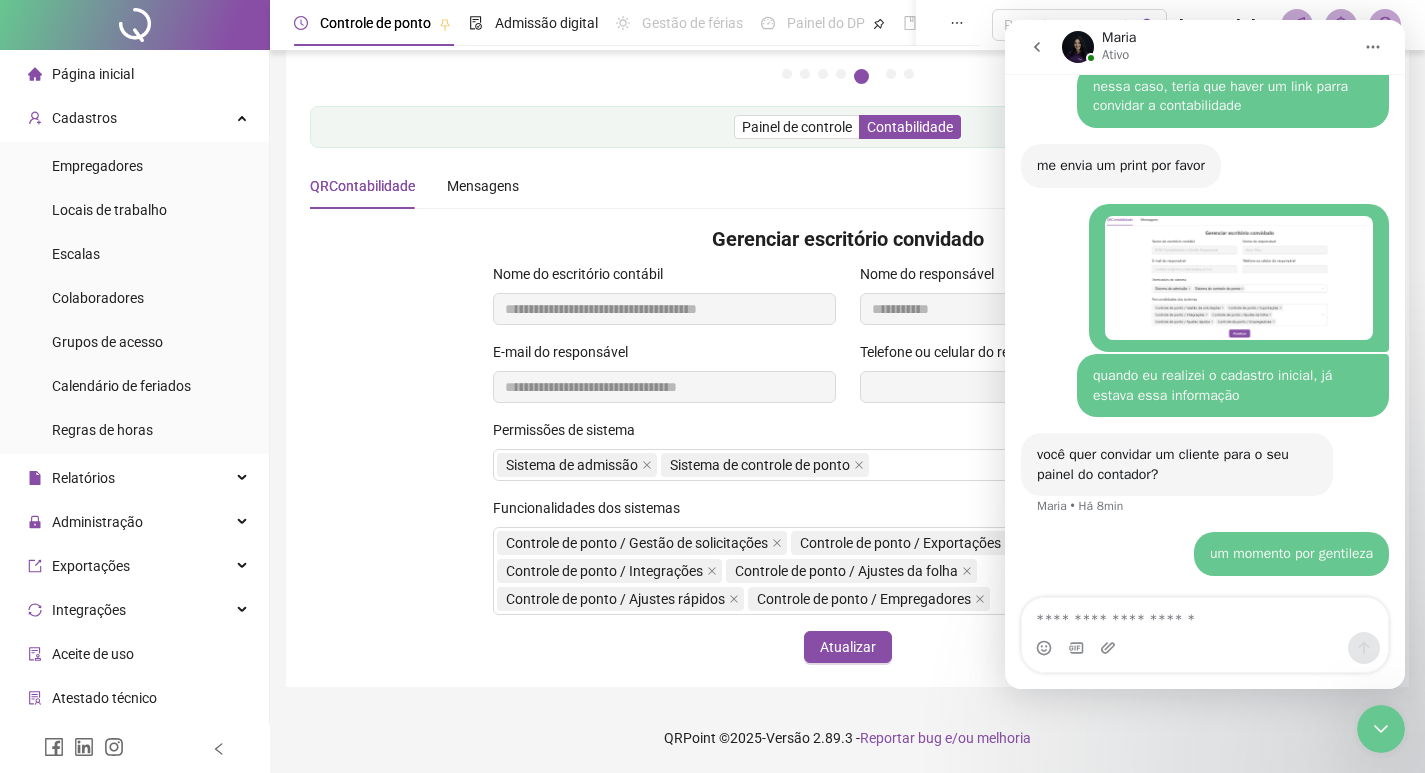 click on "você quer convidar um cliente para o seu painel do contador?" at bounding box center (1177, 464) 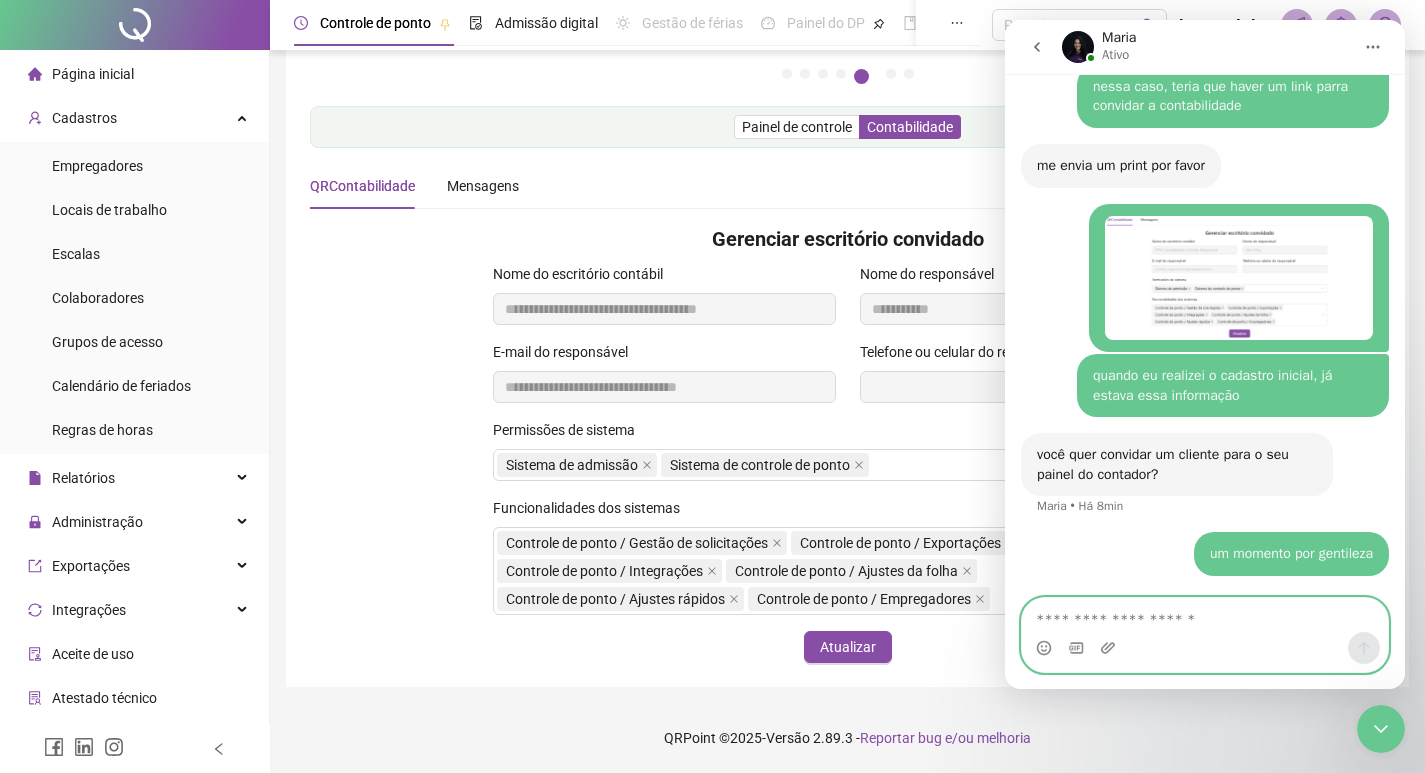 click at bounding box center [1205, 615] 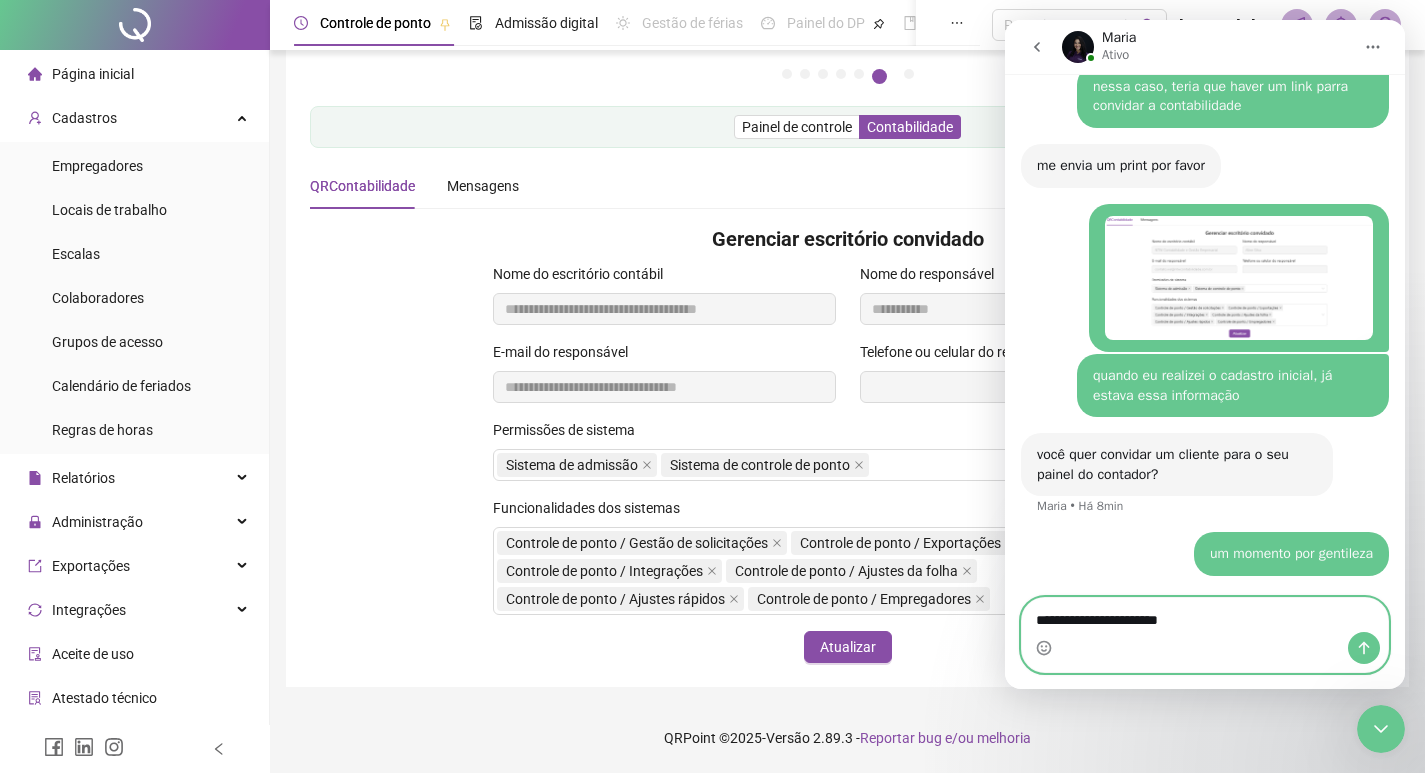 type on "**********" 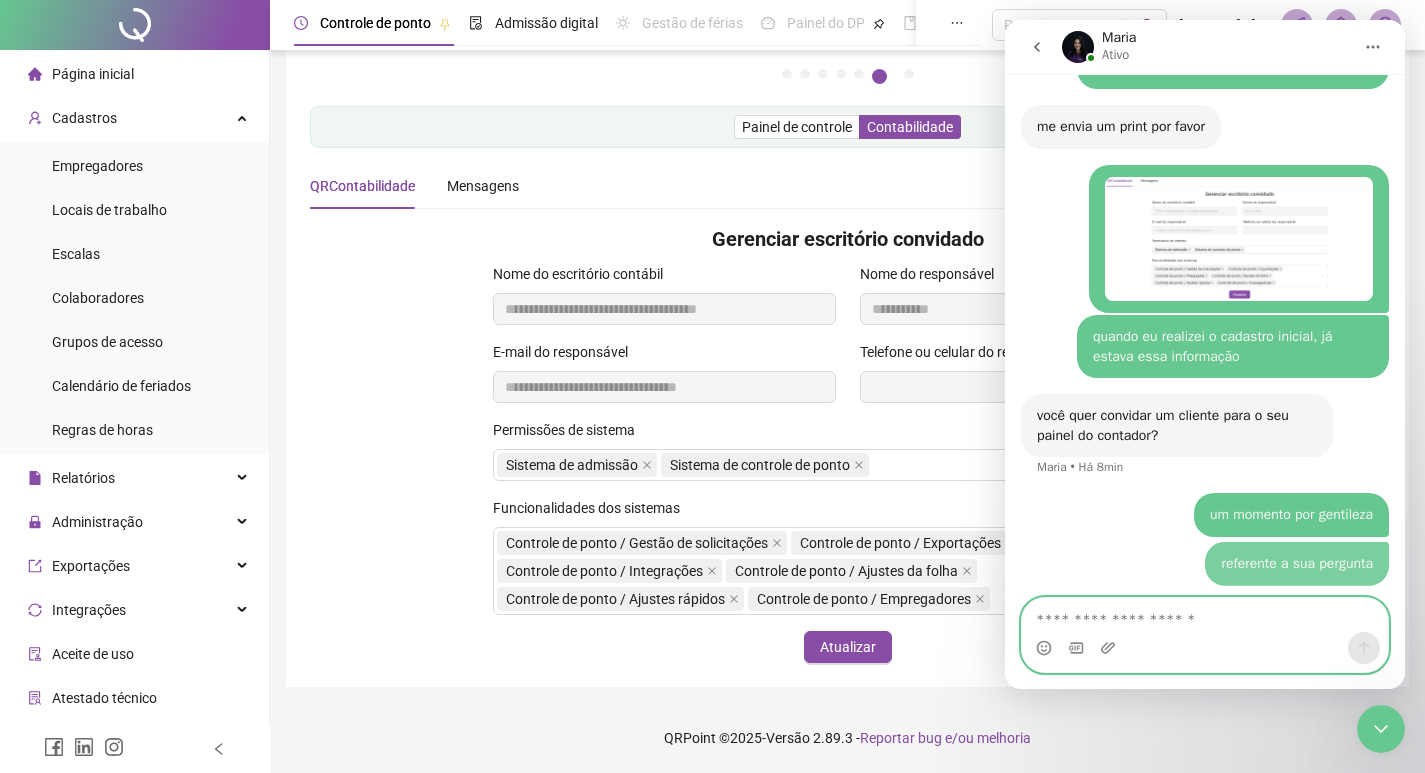 scroll, scrollTop: 3200, scrollLeft: 0, axis: vertical 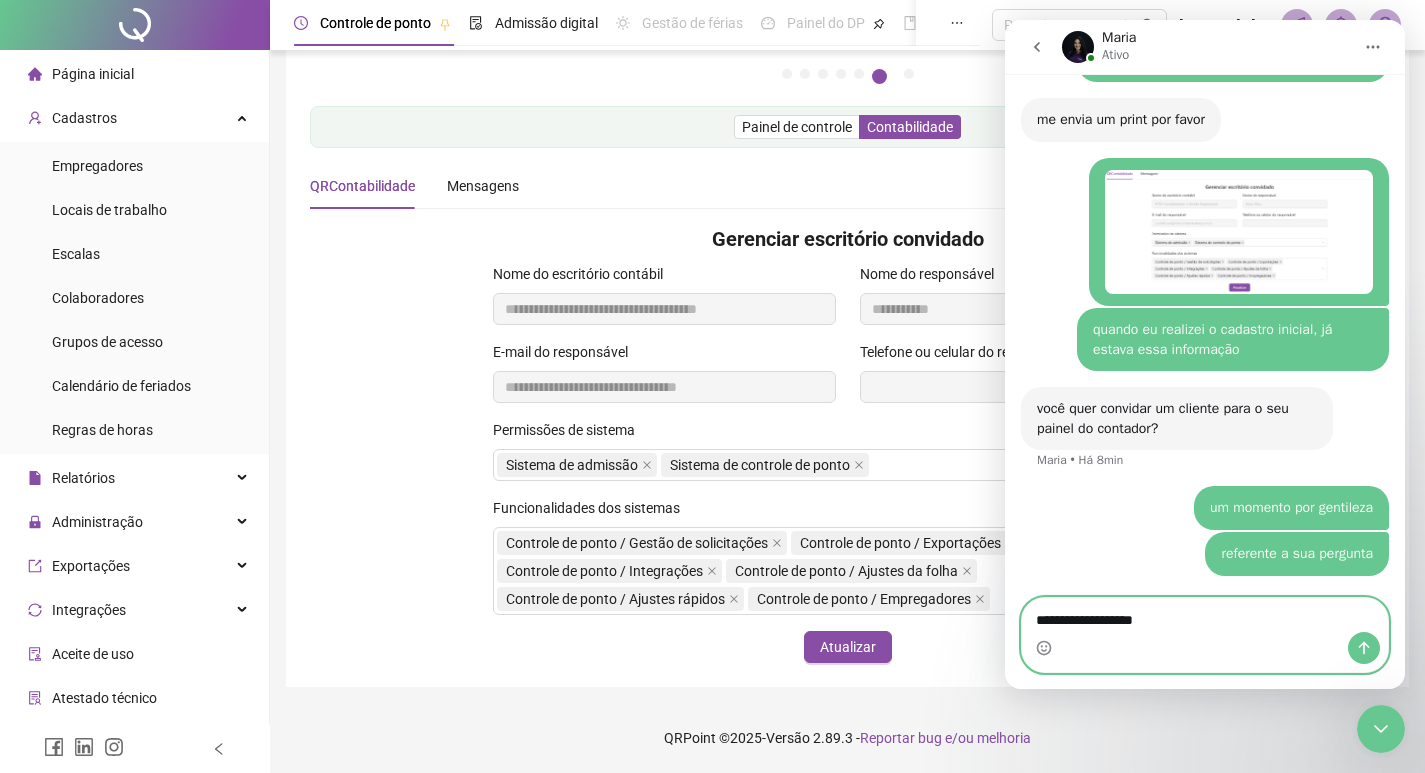 type on "**********" 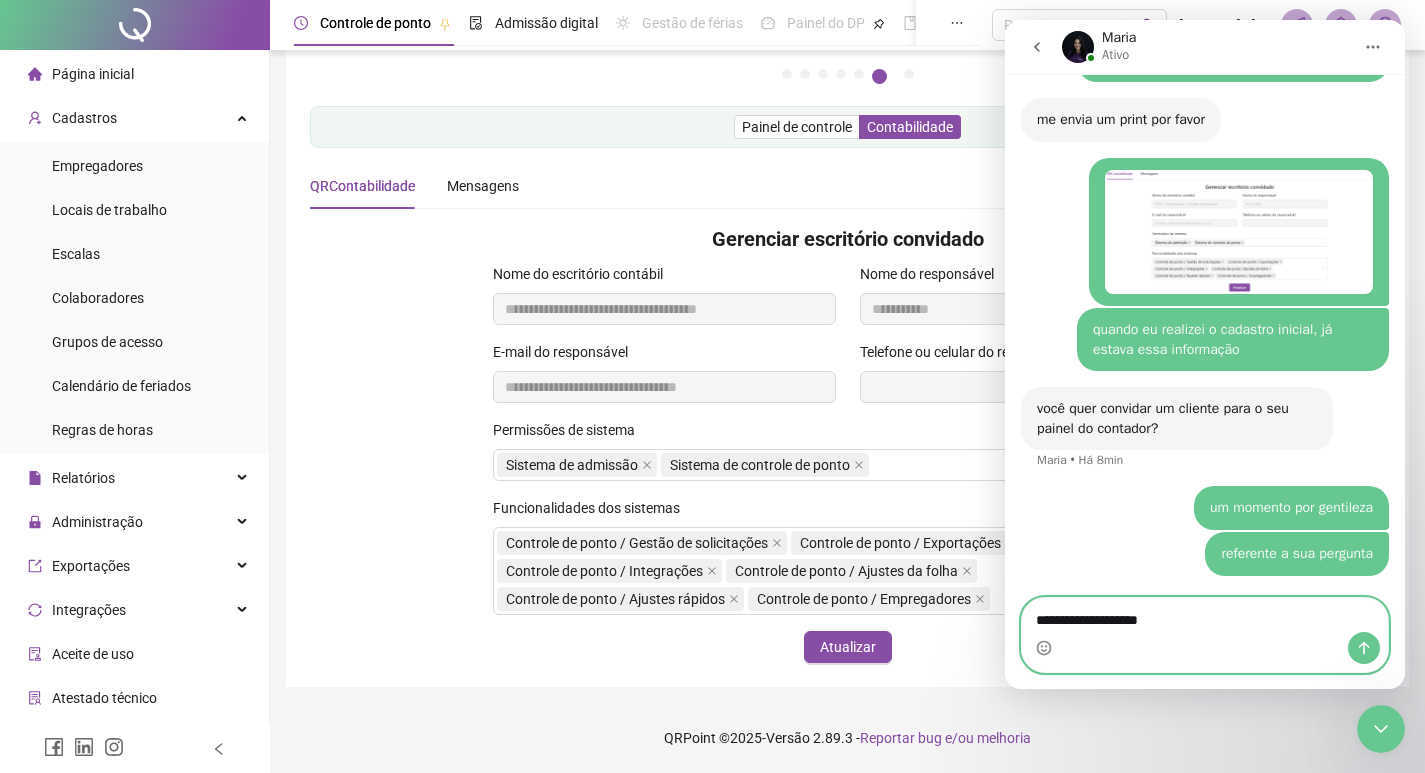 type 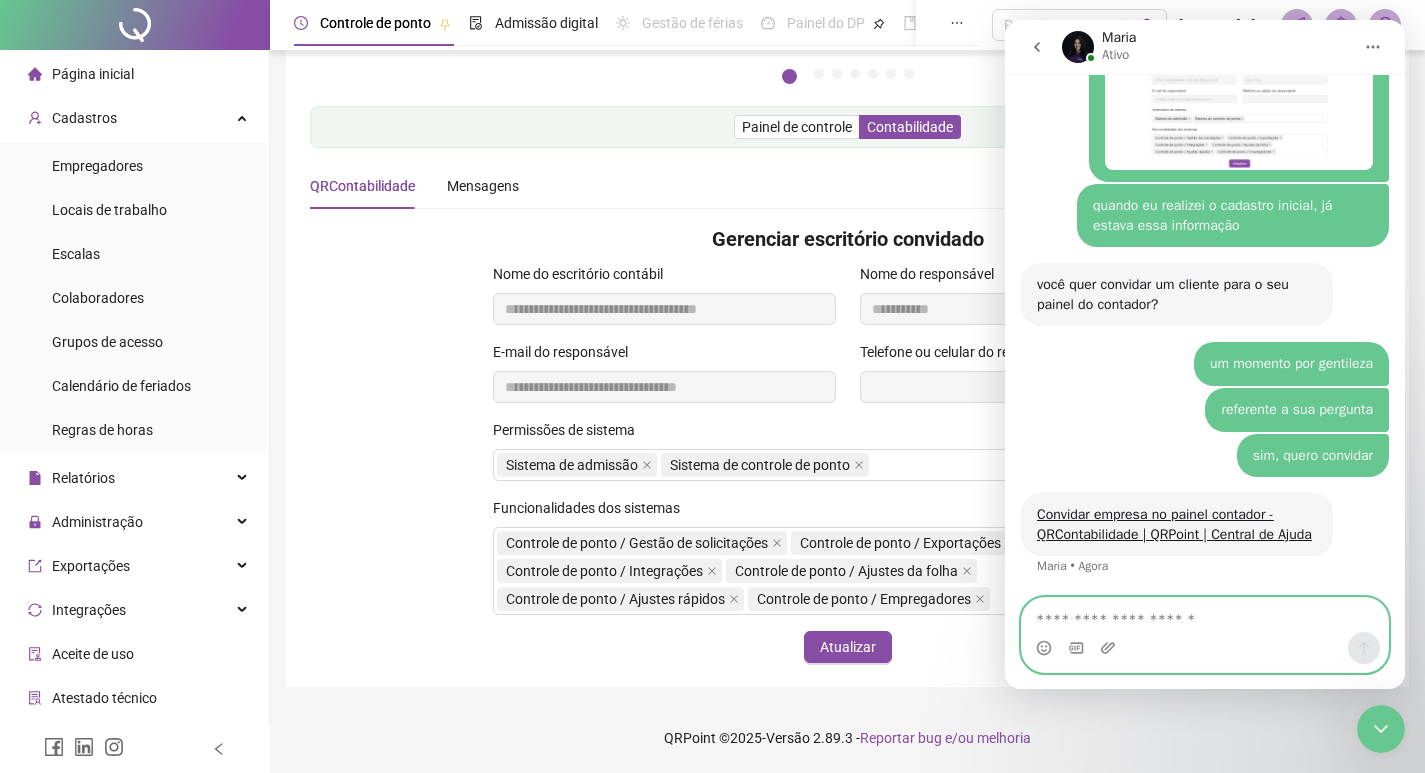 scroll, scrollTop: 3344, scrollLeft: 0, axis: vertical 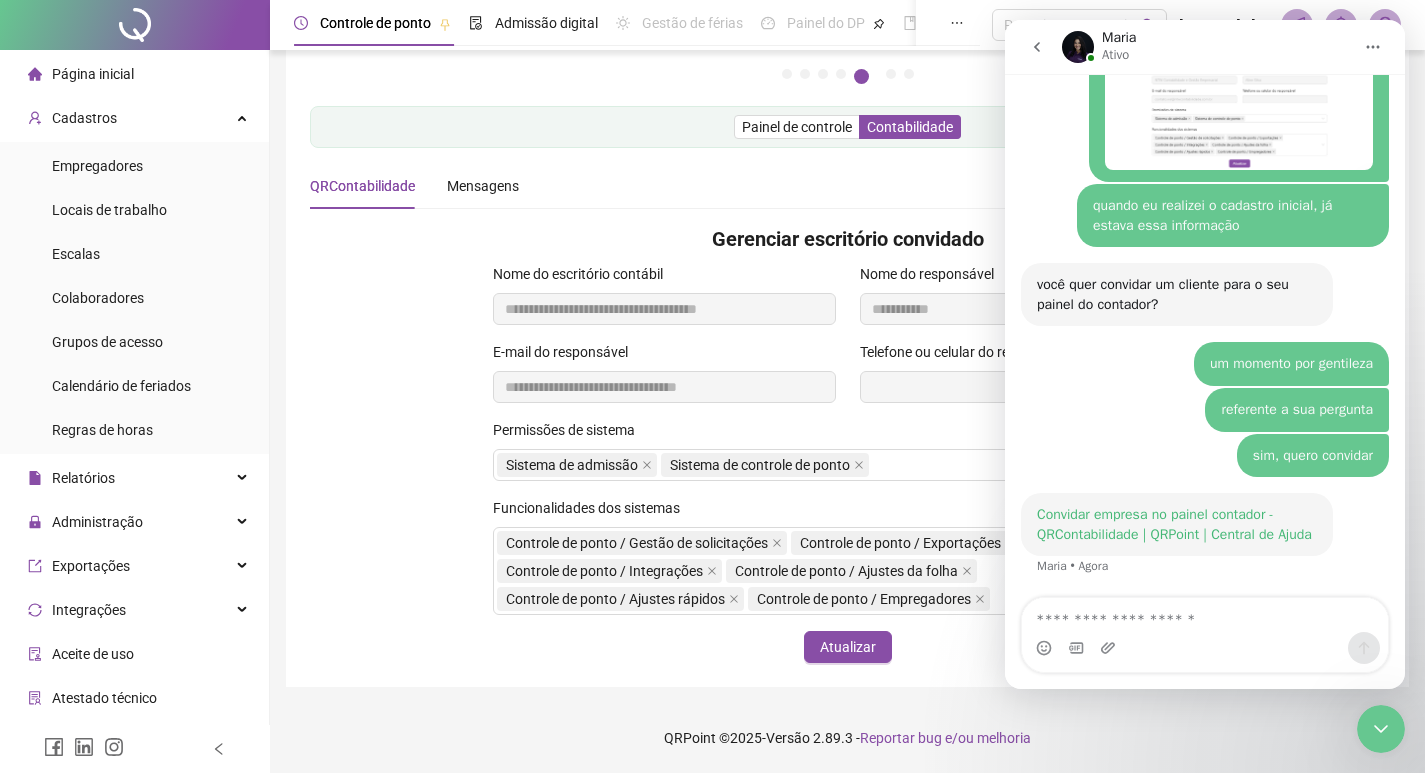 click on "Convidar empresa no painel contador - QRContabilidade | QRPoint | Central de Ajuda" at bounding box center [1174, 524] 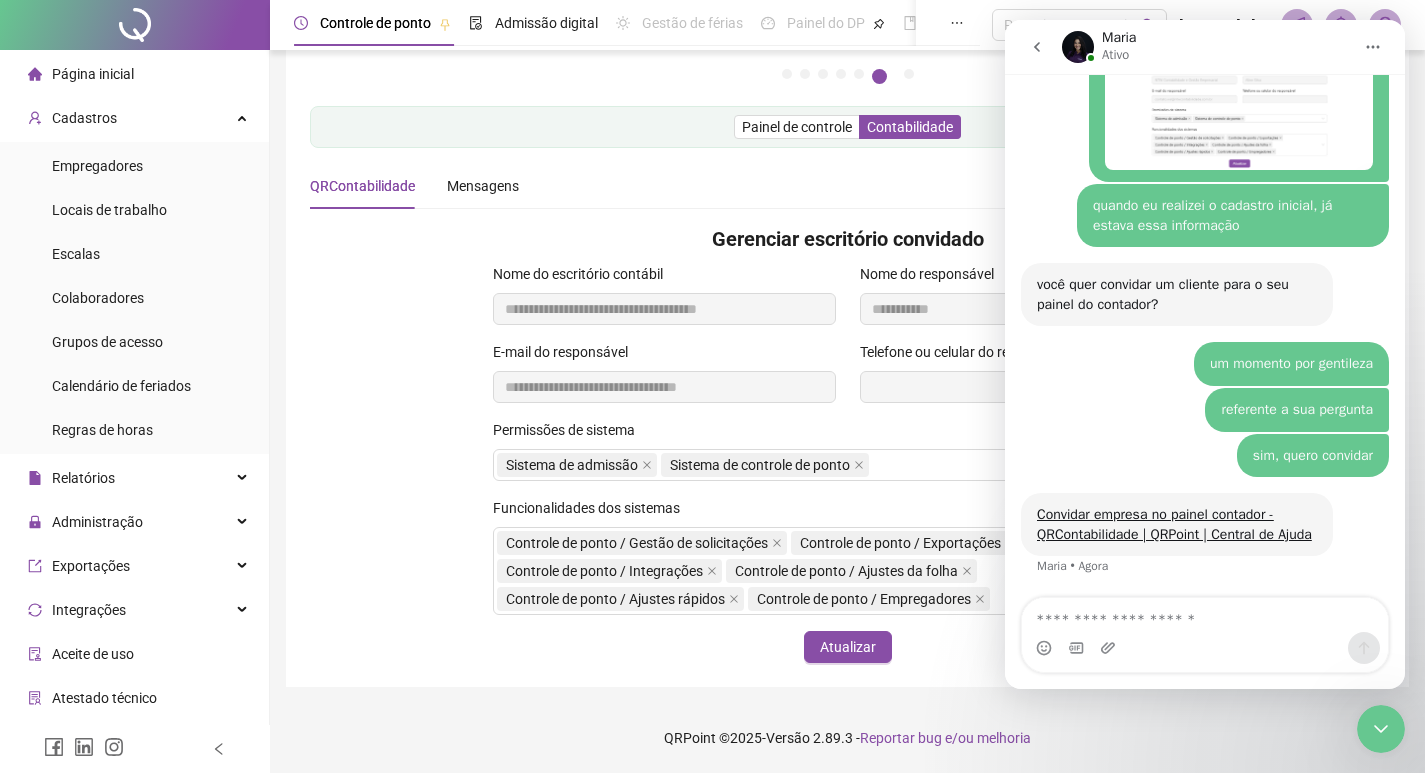 click on "Pague o QRPoint com Cartão de Crédito Sua assinatura: mais segurança, prática e sem preocupações com boletos! Saiba mais Sua folha de pagamento, mais simples do que nunca! Com a Folha de Pagamento QR, você faz tudo em um só lugar: da admissão à geração da folha. Agilidade, integração e segurança em um único ecossistema. Conheça a QRFolha agora 🔍 Precisa de Ajuda? Conte com o Suporte da QRPoint! Encontre respostas rápidas e eficientes em nosso Guia Prático de Suporte. Acesse agora e descubra todos os nossos canais de atendimento! 🚀 Saiba Mais Automatize seu DP e ganhe mais tempo! 🚀 Agende uma demonstração agora e veja como simplificamos admissão, ponto, férias e holerites em um só lugar! Agendar Demonstração Agora Apoie seus colaboradores sem custo! Dinheiro na conta sem complicação. Solicite Mais Informações Seus Colaboradores Precisam de Apoio Financeiro? Ofereça empréstimo consignado e antecipação salarial com o QRPoint Crédito. Saiba mais Saiba mais Saiba Mais 1" at bounding box center (847, 237) 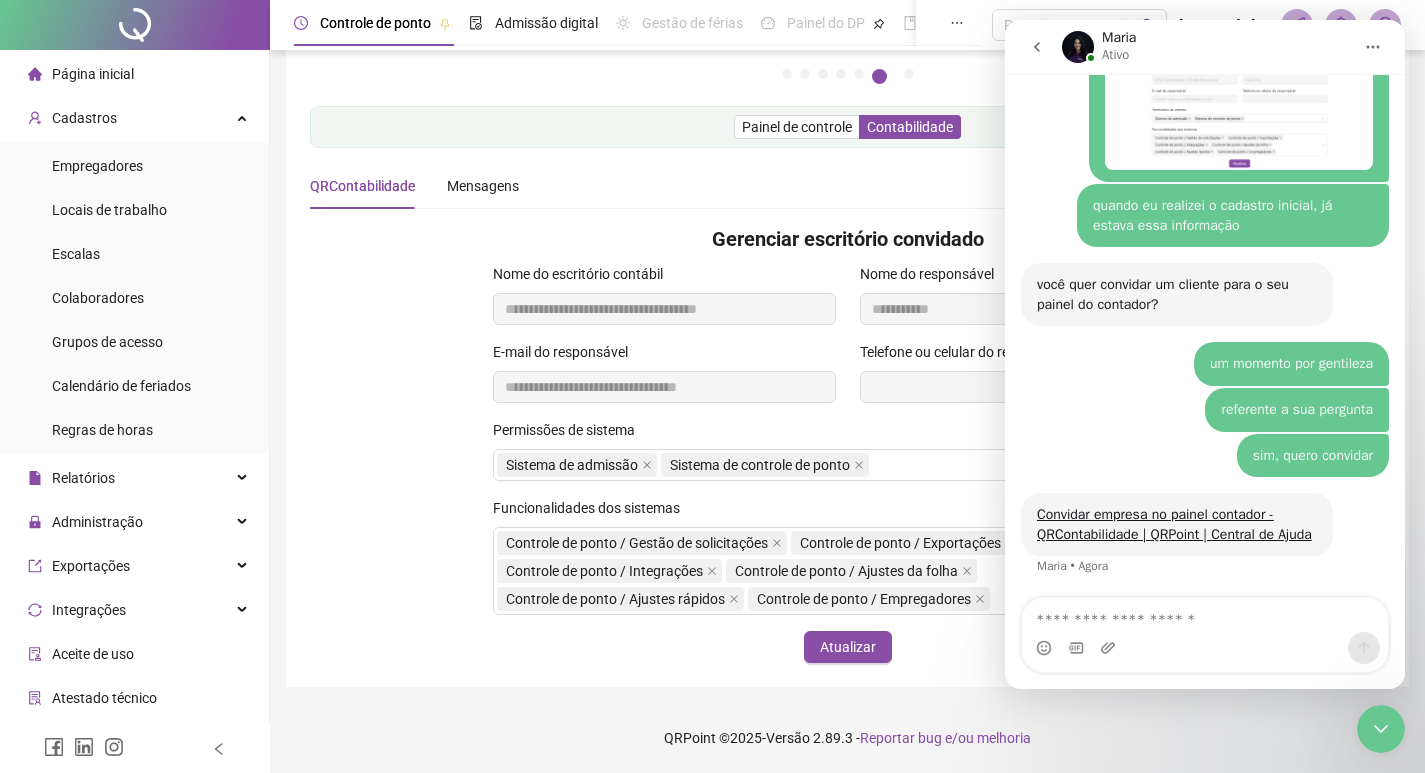 click at bounding box center (1037, 47) 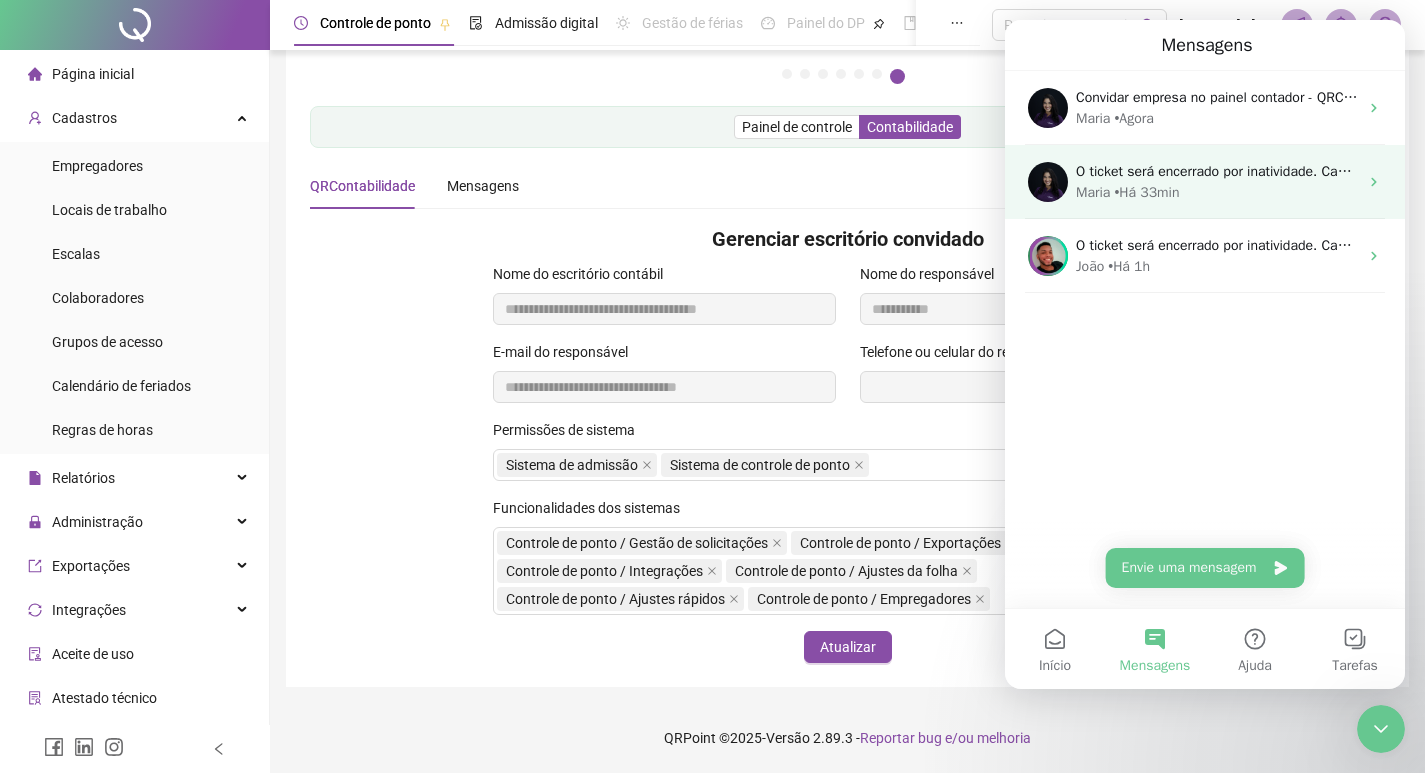 scroll, scrollTop: 0, scrollLeft: 0, axis: both 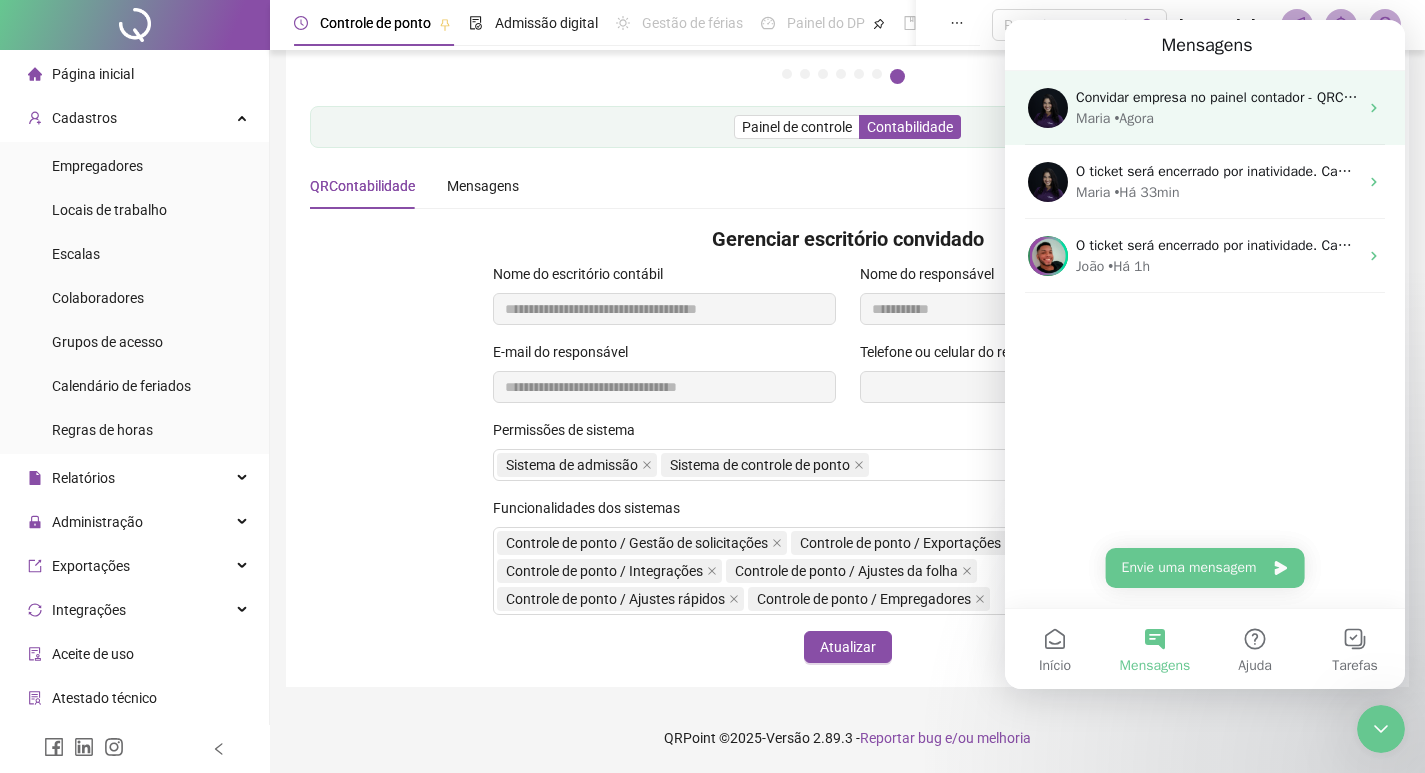 click on "Convidar empresa no painel contador - QRContabilidade | QRPoint | Central de Ajuda" at bounding box center (1334, 97) 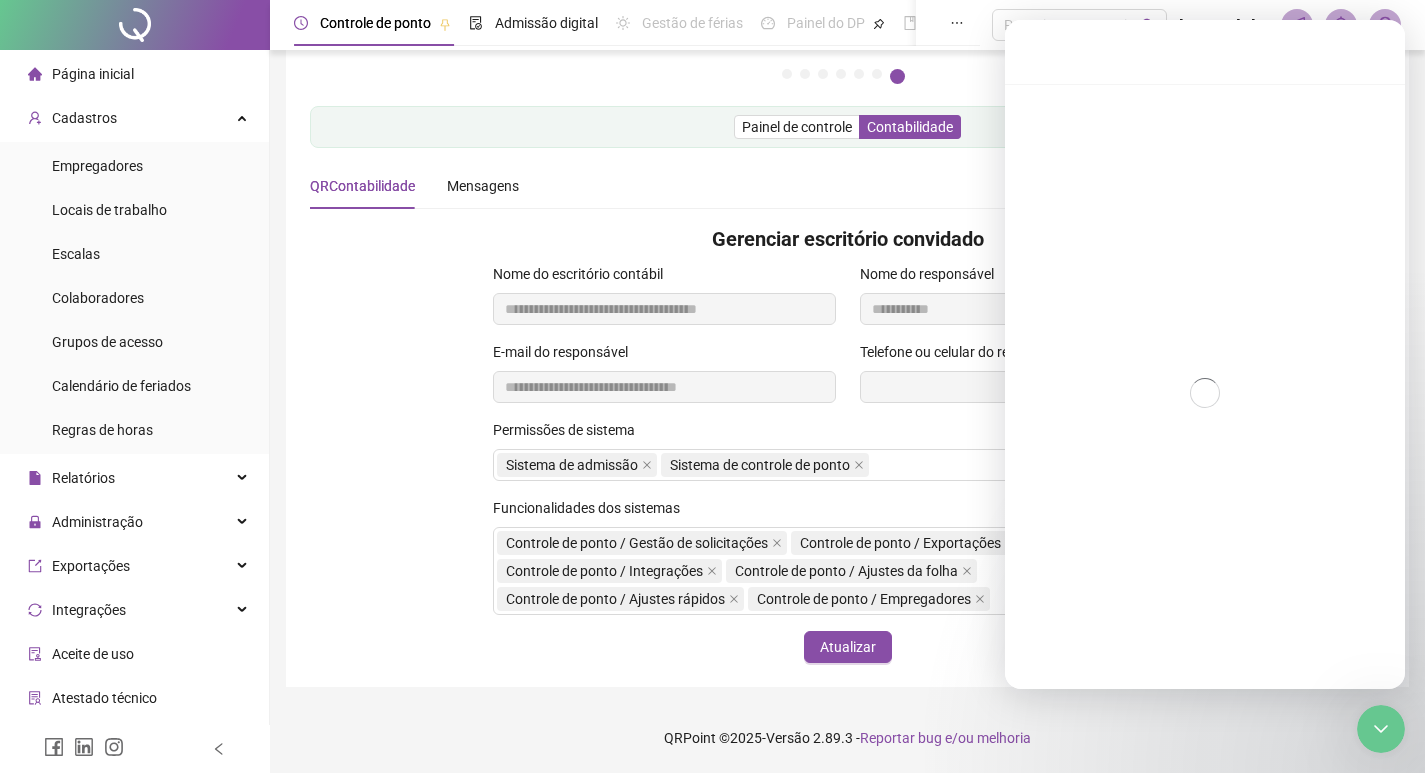 click 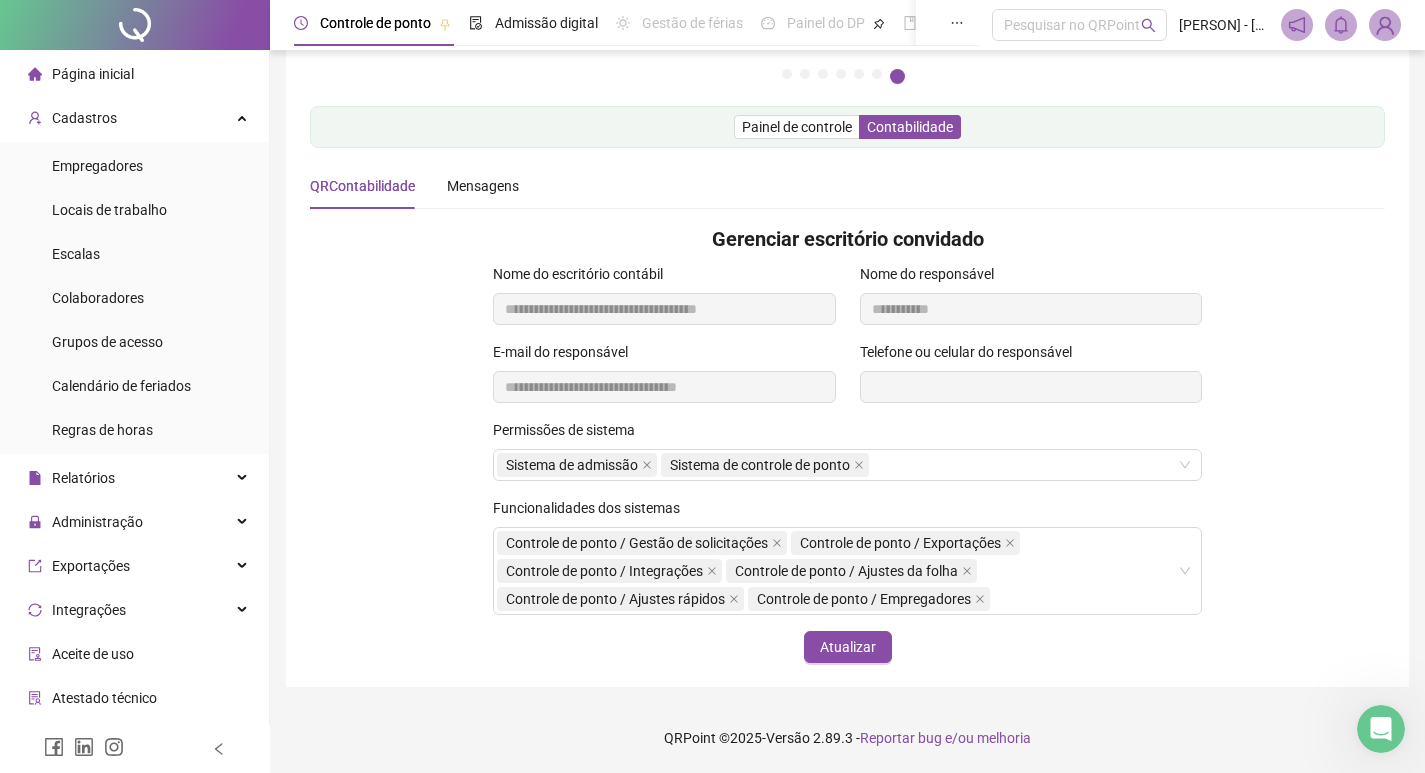 scroll, scrollTop: 2771, scrollLeft: 0, axis: vertical 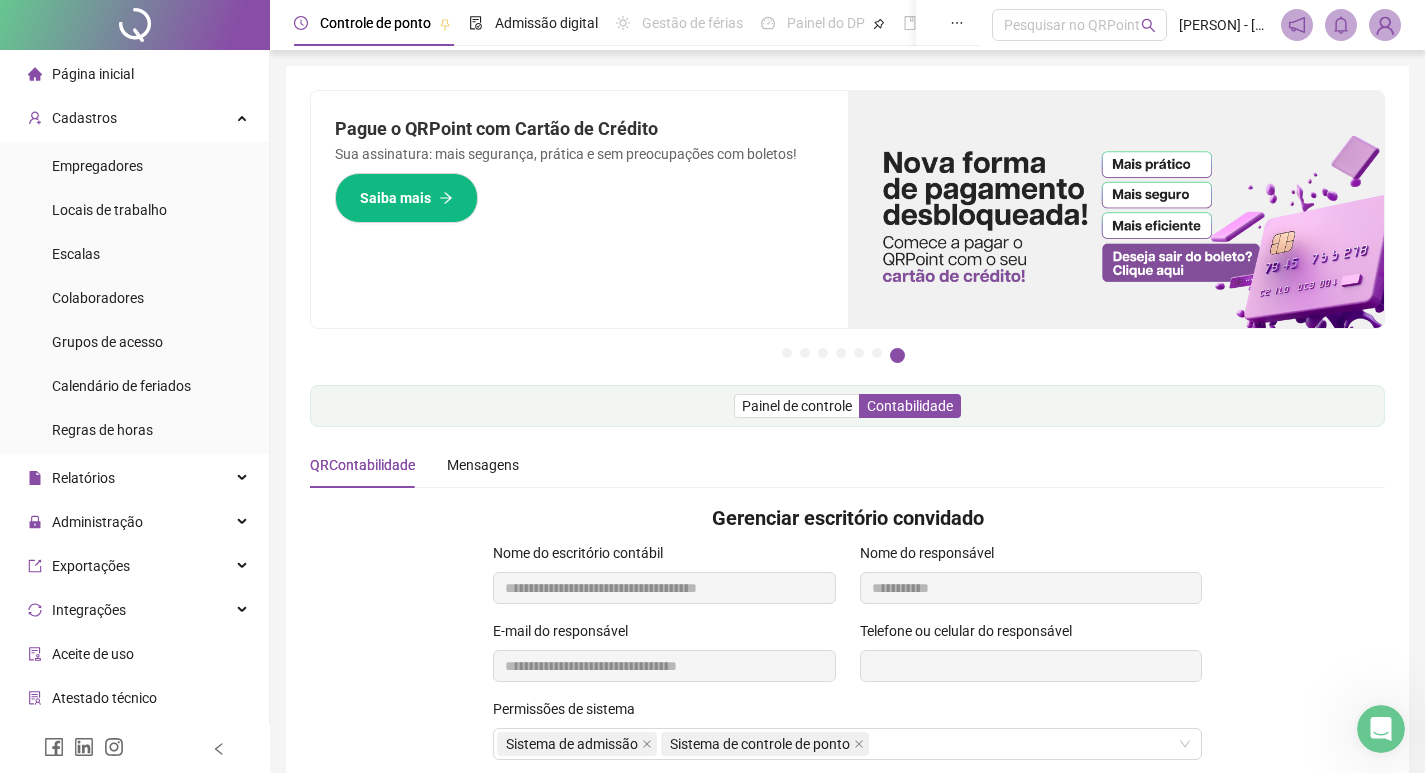 drag, startPoint x: 83, startPoint y: 34, endPoint x: 71, endPoint y: 31, distance: 12.369317 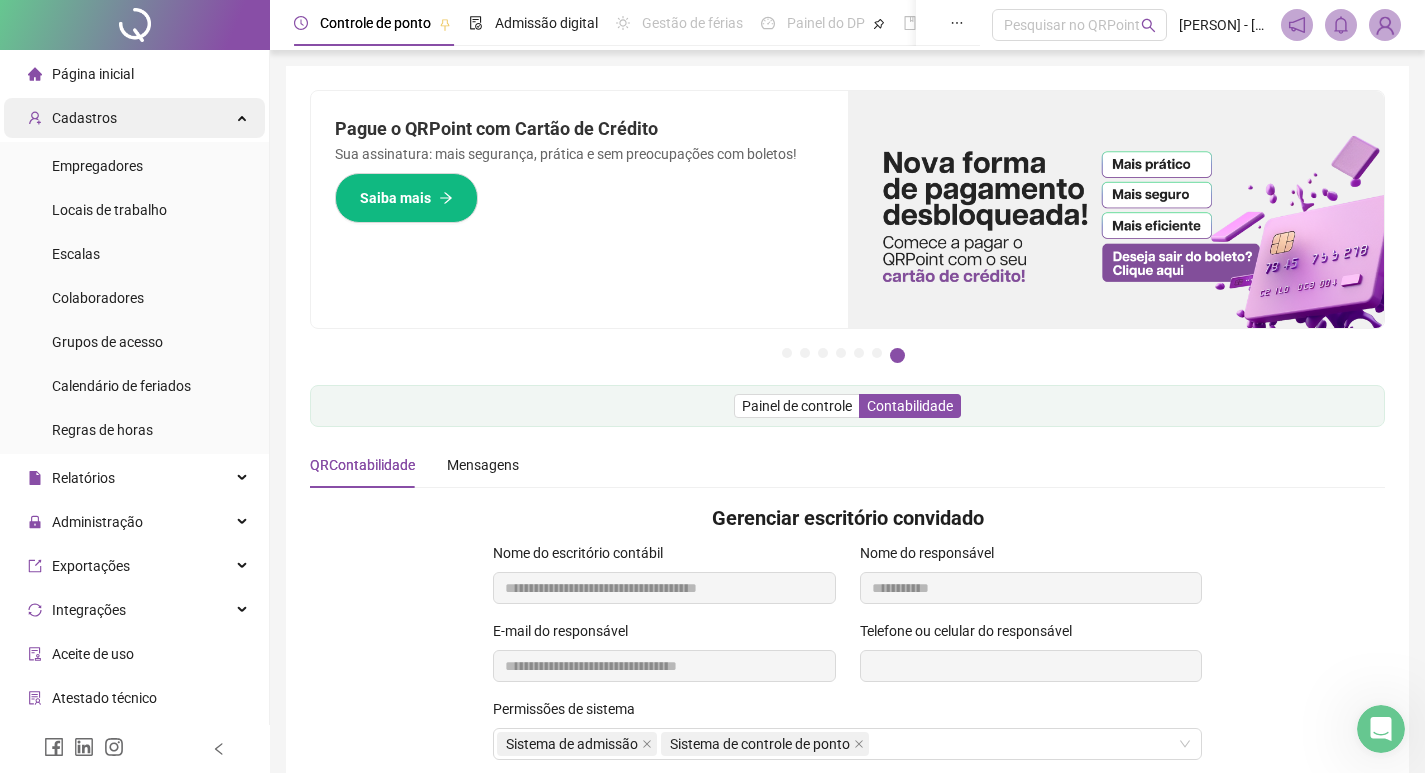 click on "Cadastros" at bounding box center [84, 118] 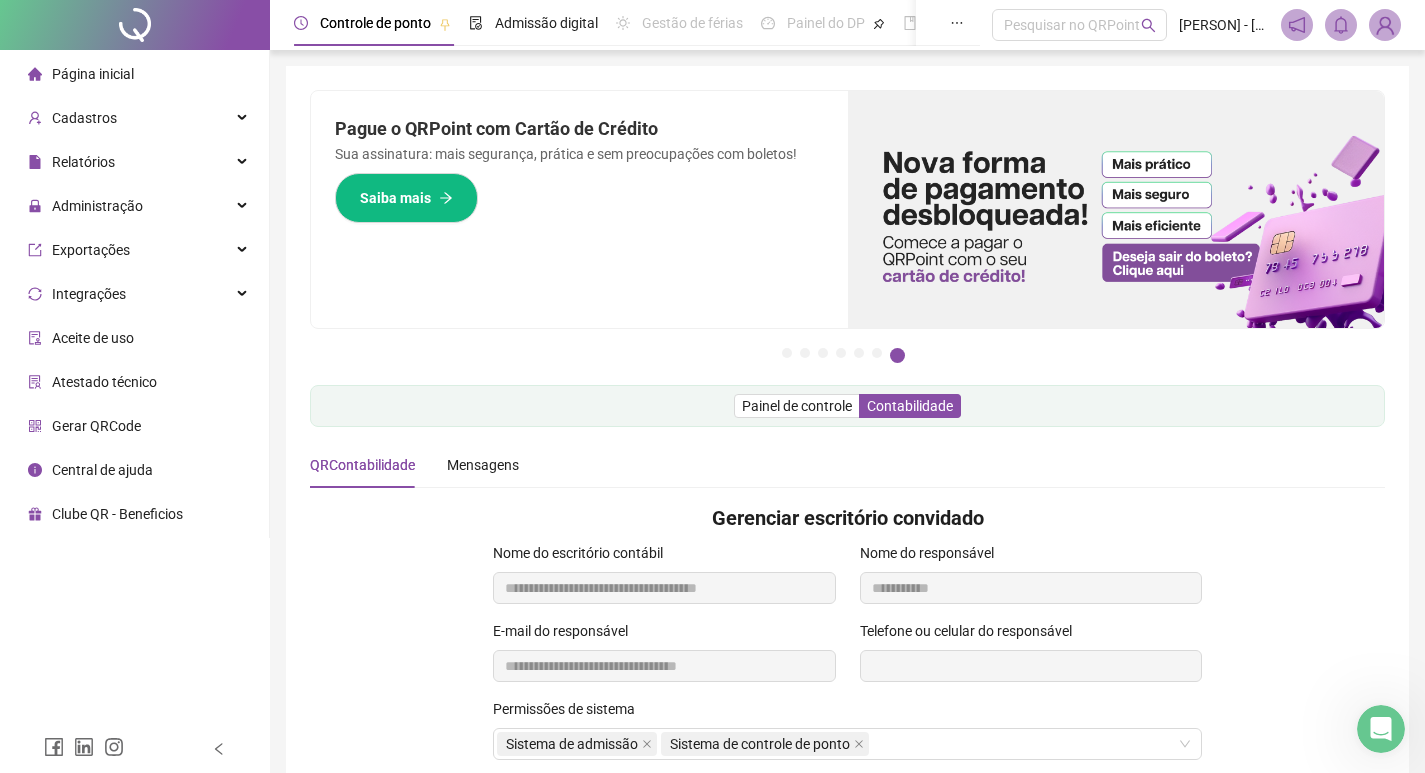 click on "Página inicial" at bounding box center (93, 74) 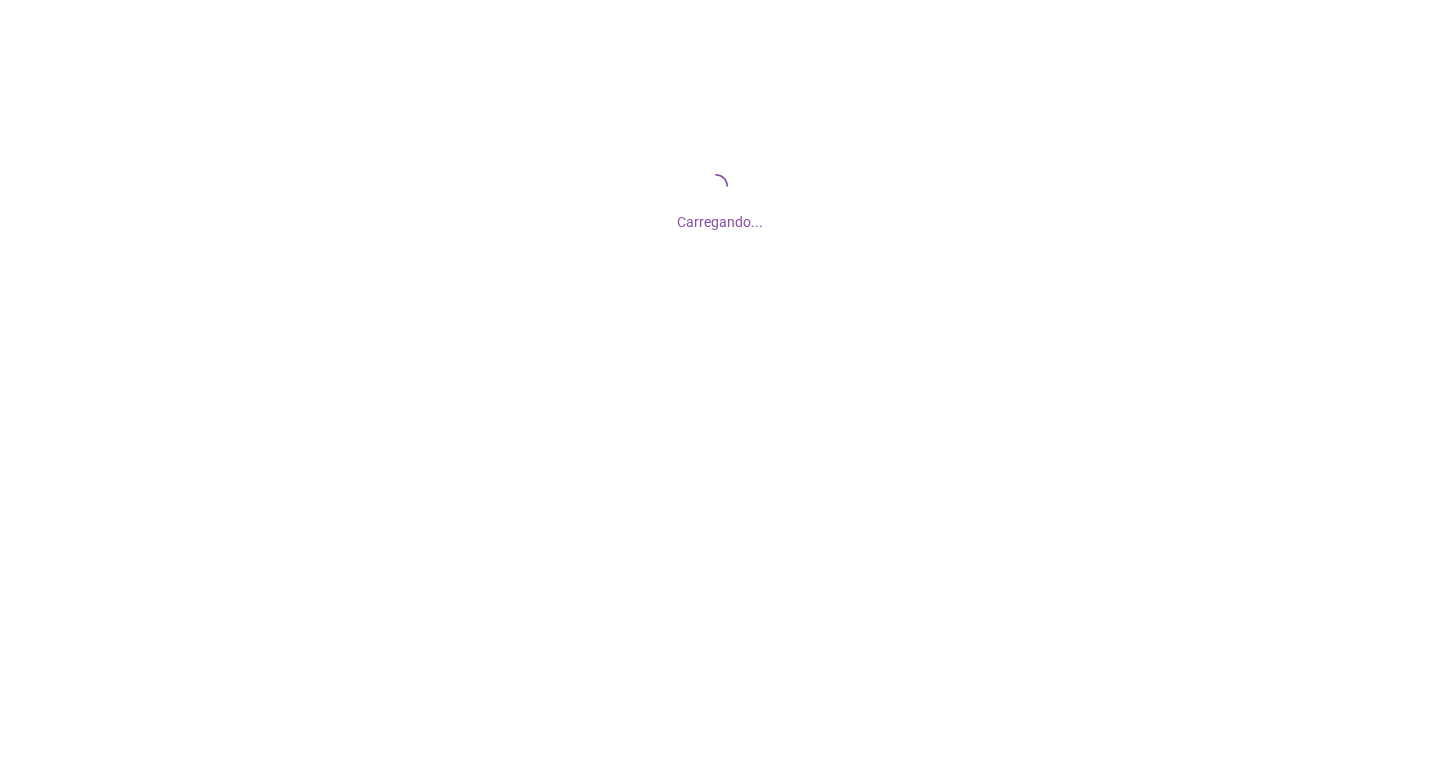 scroll, scrollTop: 0, scrollLeft: 0, axis: both 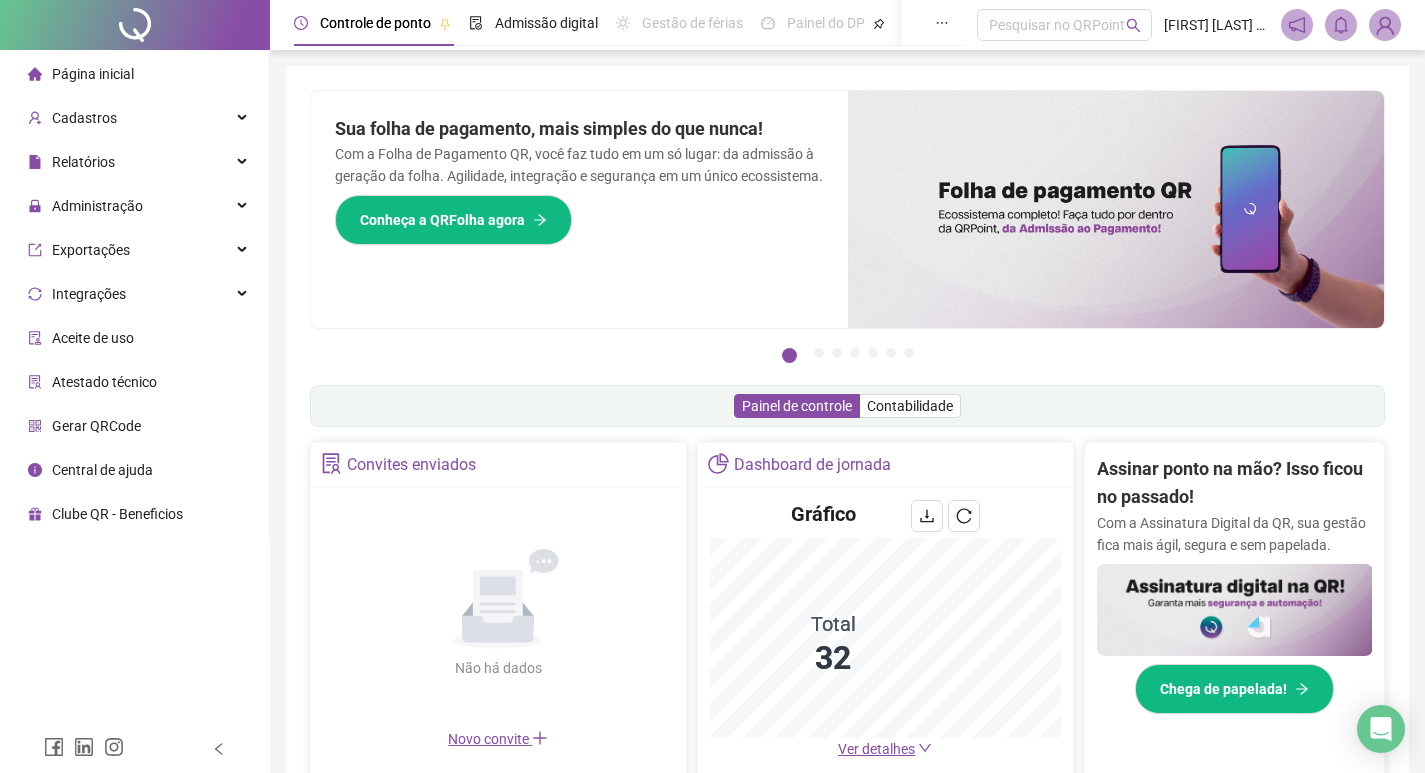 click on "Página inicial" at bounding box center [81, 74] 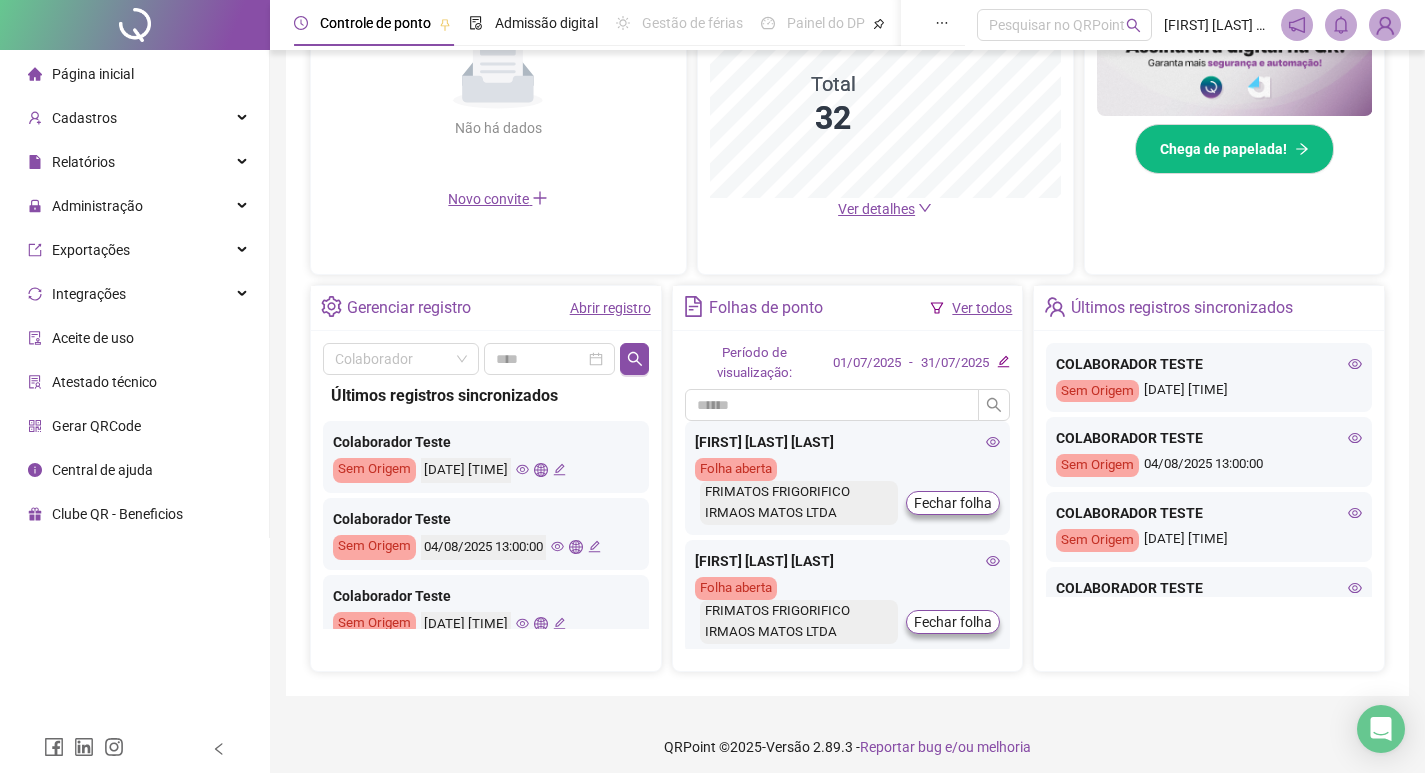 scroll, scrollTop: 549, scrollLeft: 0, axis: vertical 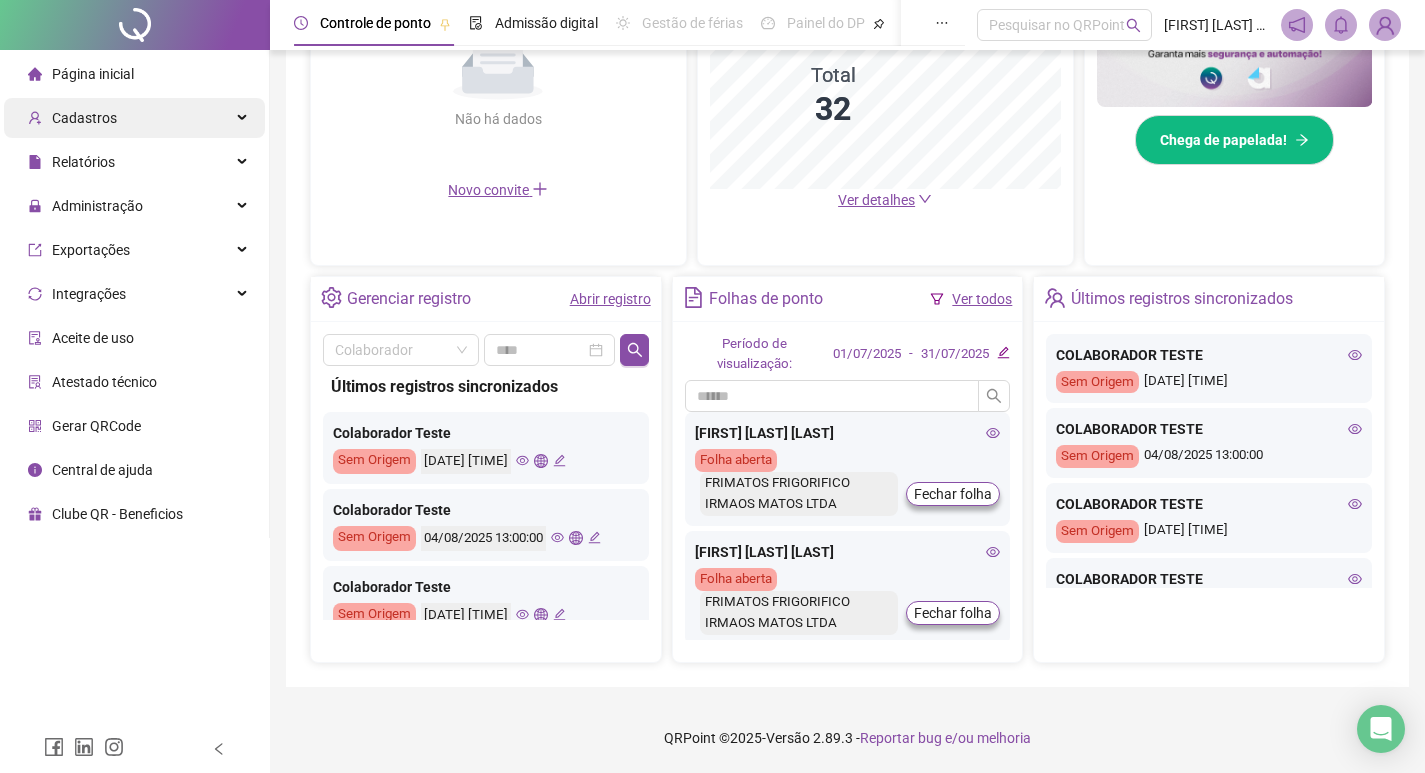 click on "Cadastros" at bounding box center (134, 118) 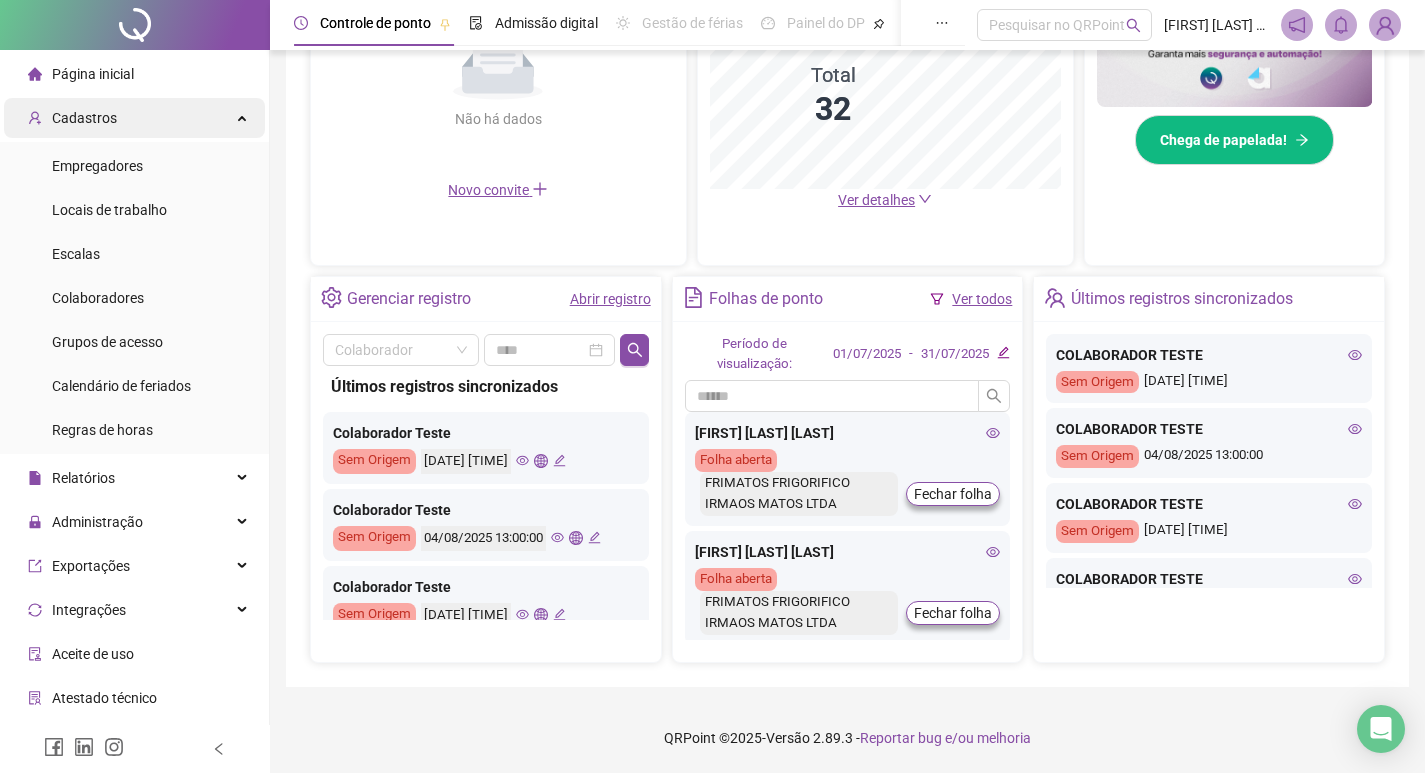 click on "Cadastros" at bounding box center [134, 118] 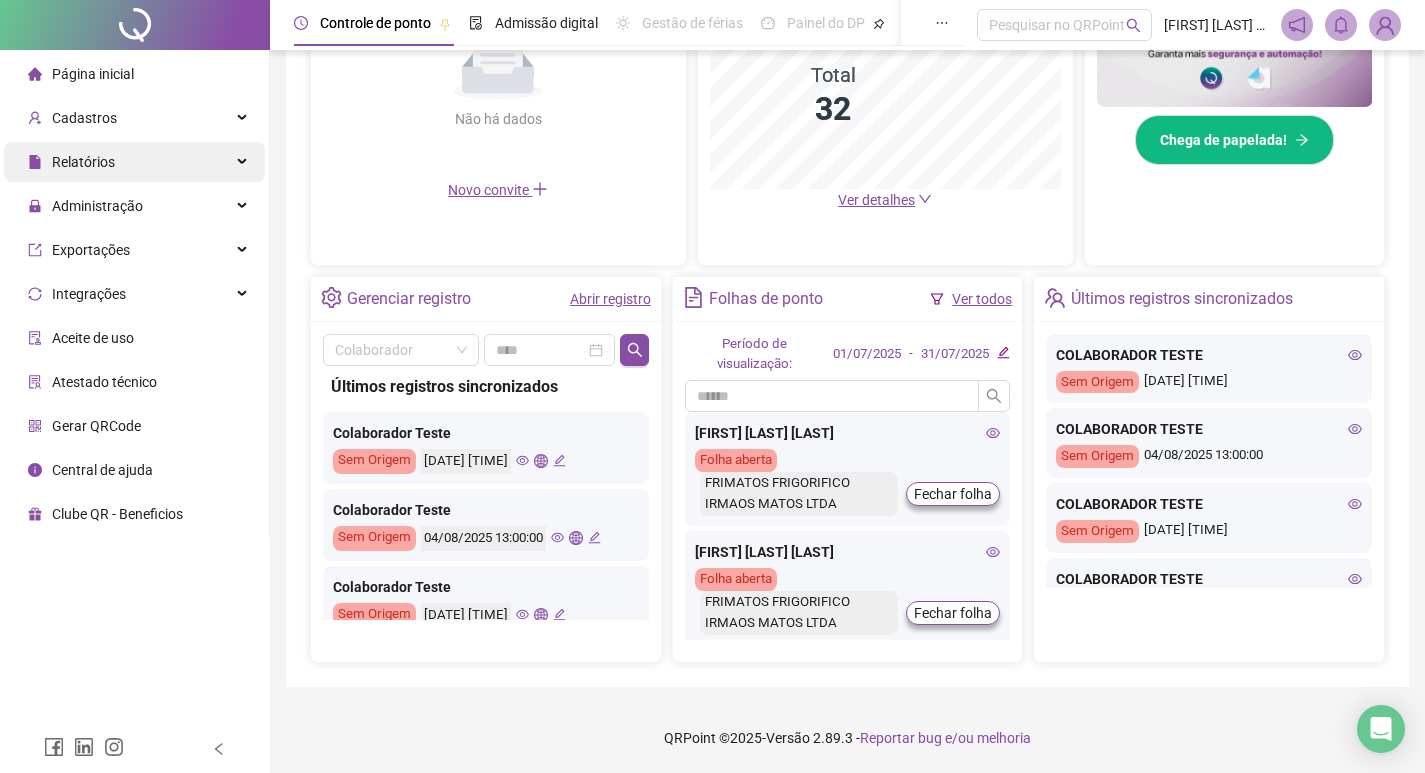 click on "Relatórios" at bounding box center (134, 162) 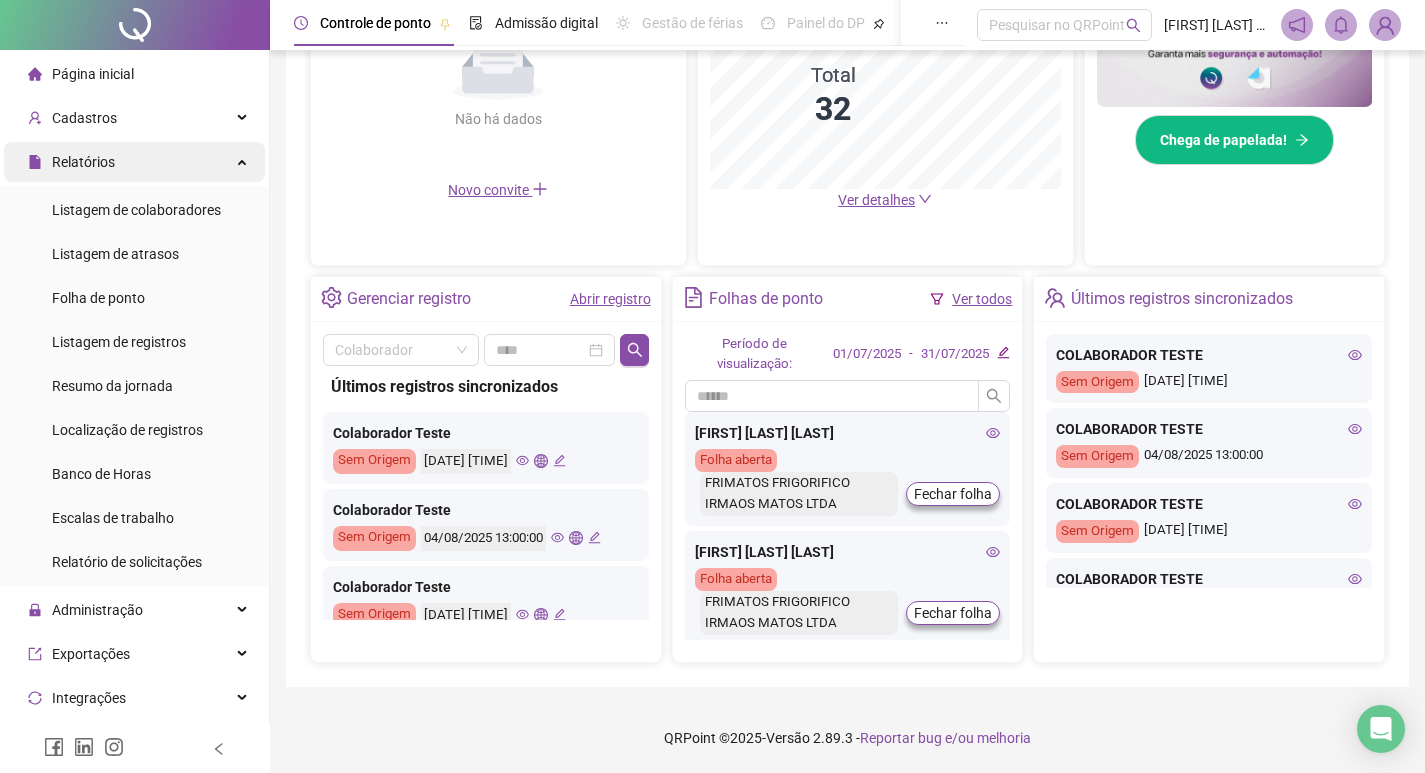 click on "Relatórios" at bounding box center (134, 162) 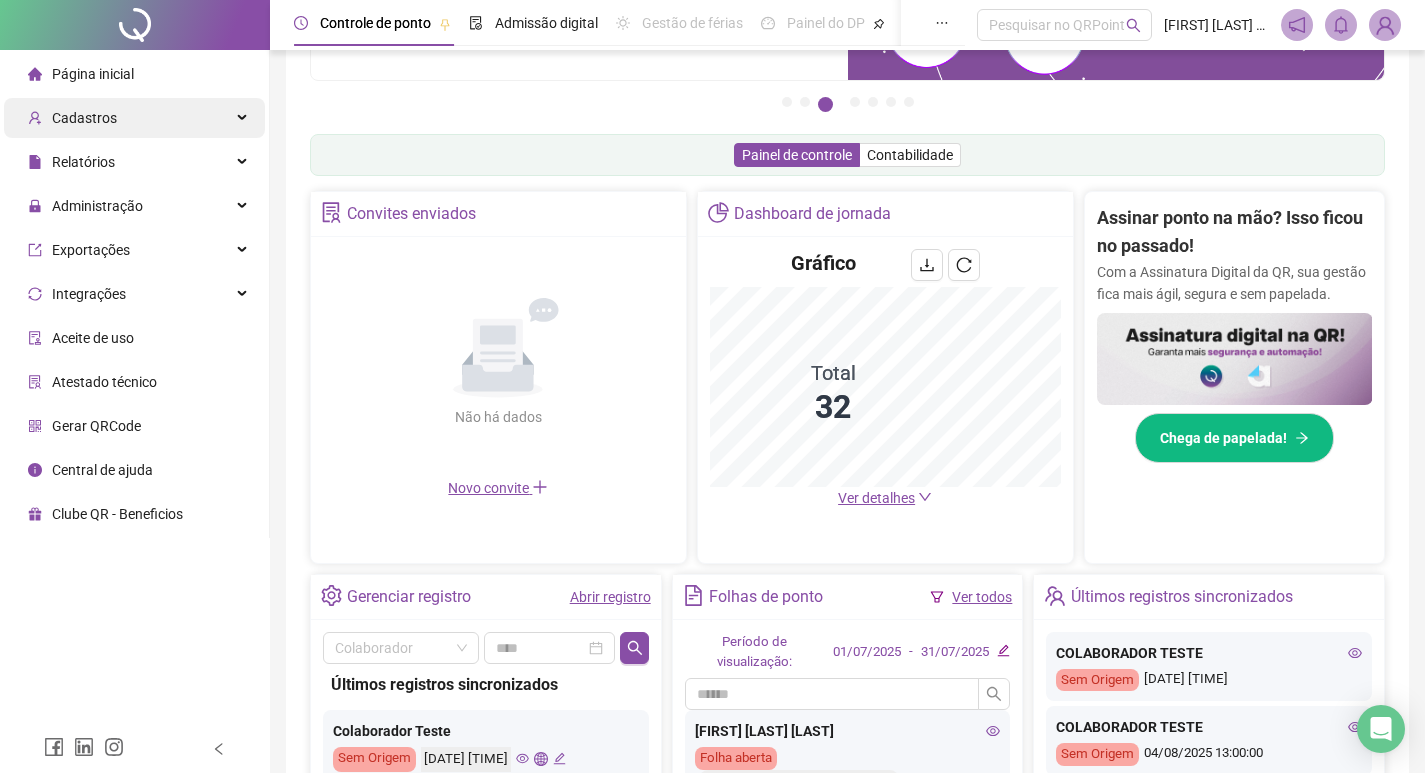scroll, scrollTop: 249, scrollLeft: 0, axis: vertical 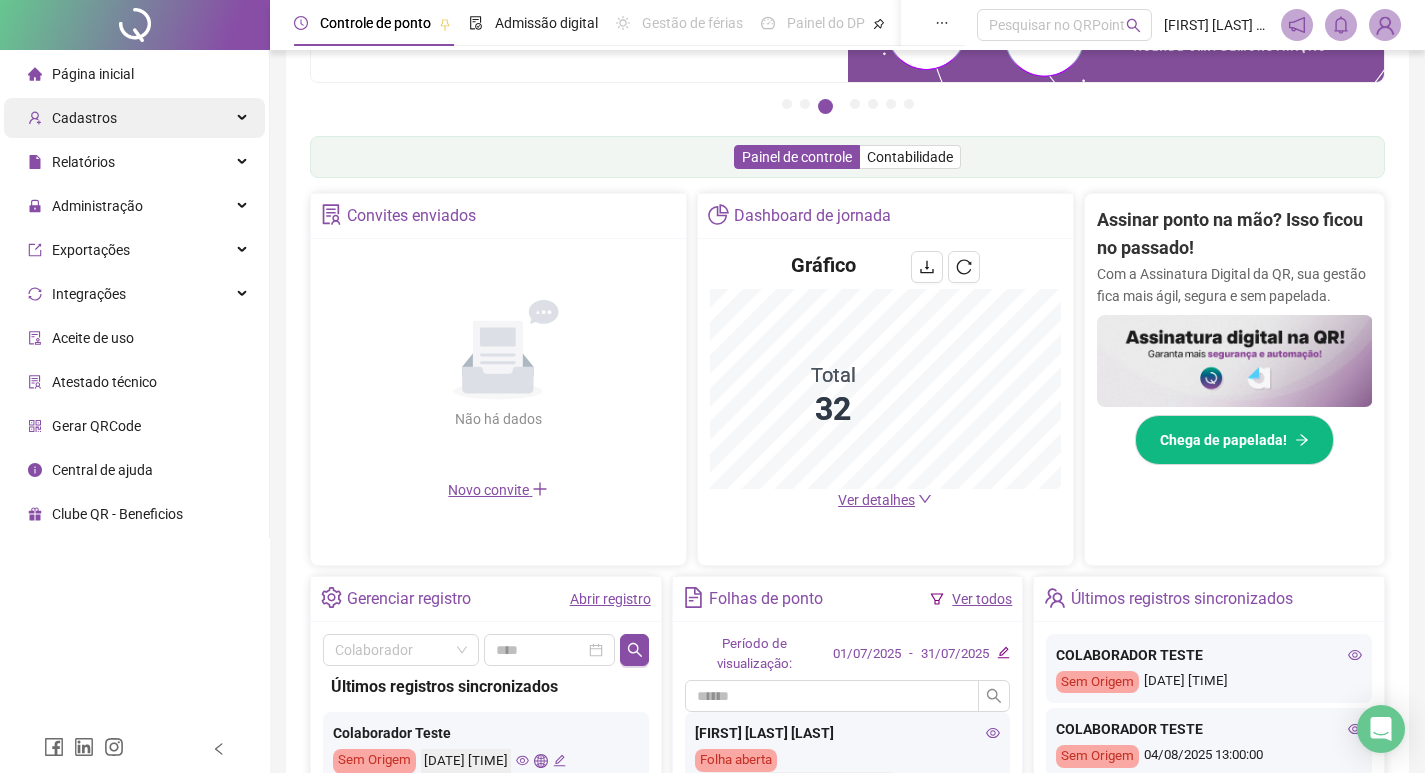 click on "Cadastros" at bounding box center [134, 118] 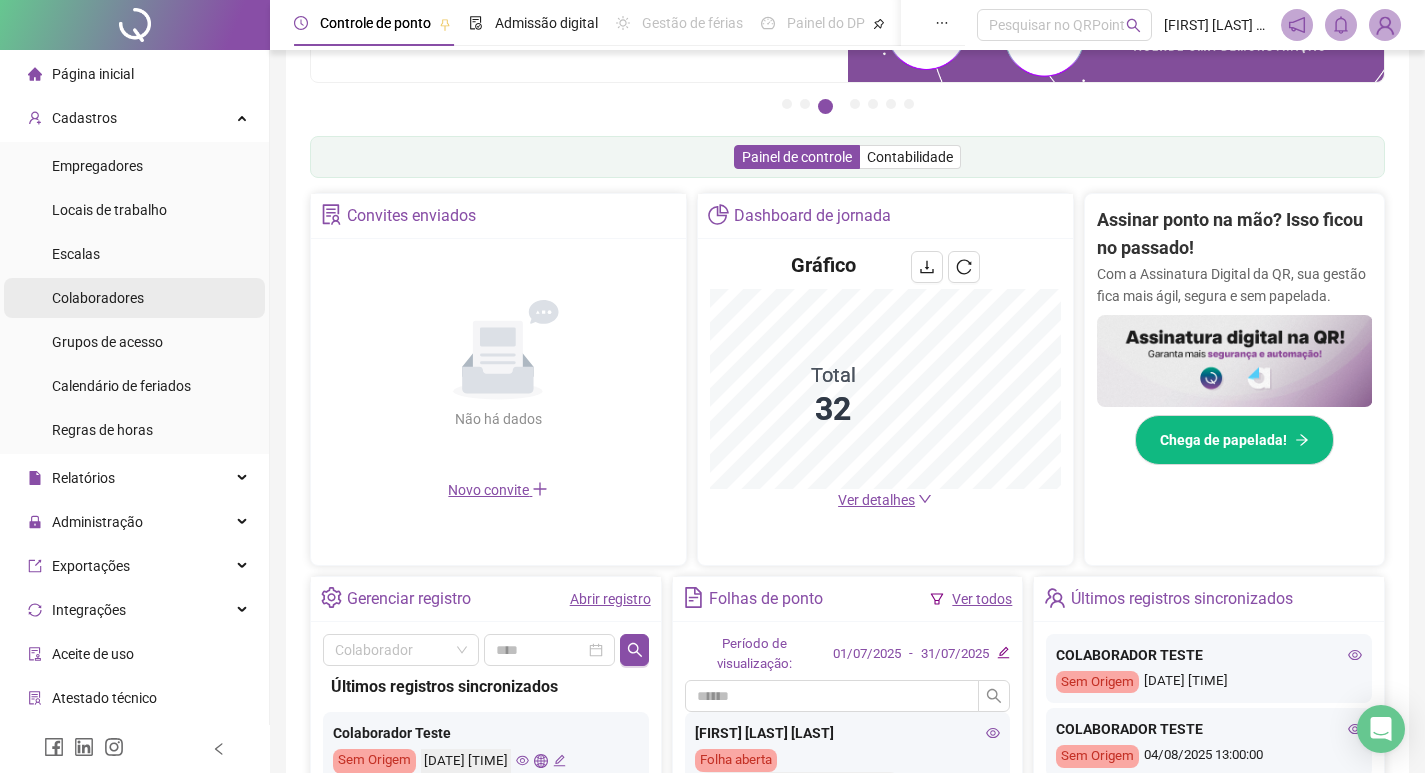 click on "Colaboradores" at bounding box center [98, 298] 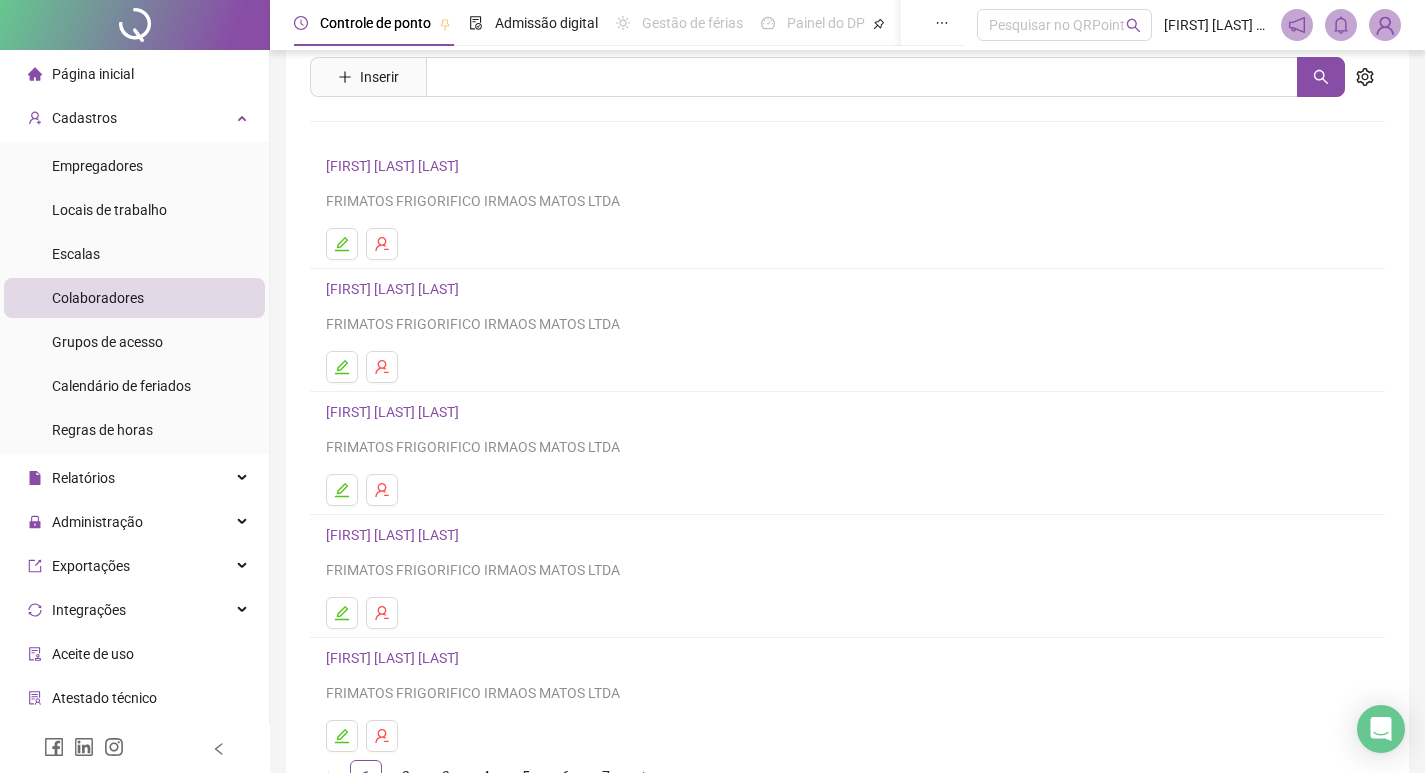 scroll, scrollTop: 100, scrollLeft: 0, axis: vertical 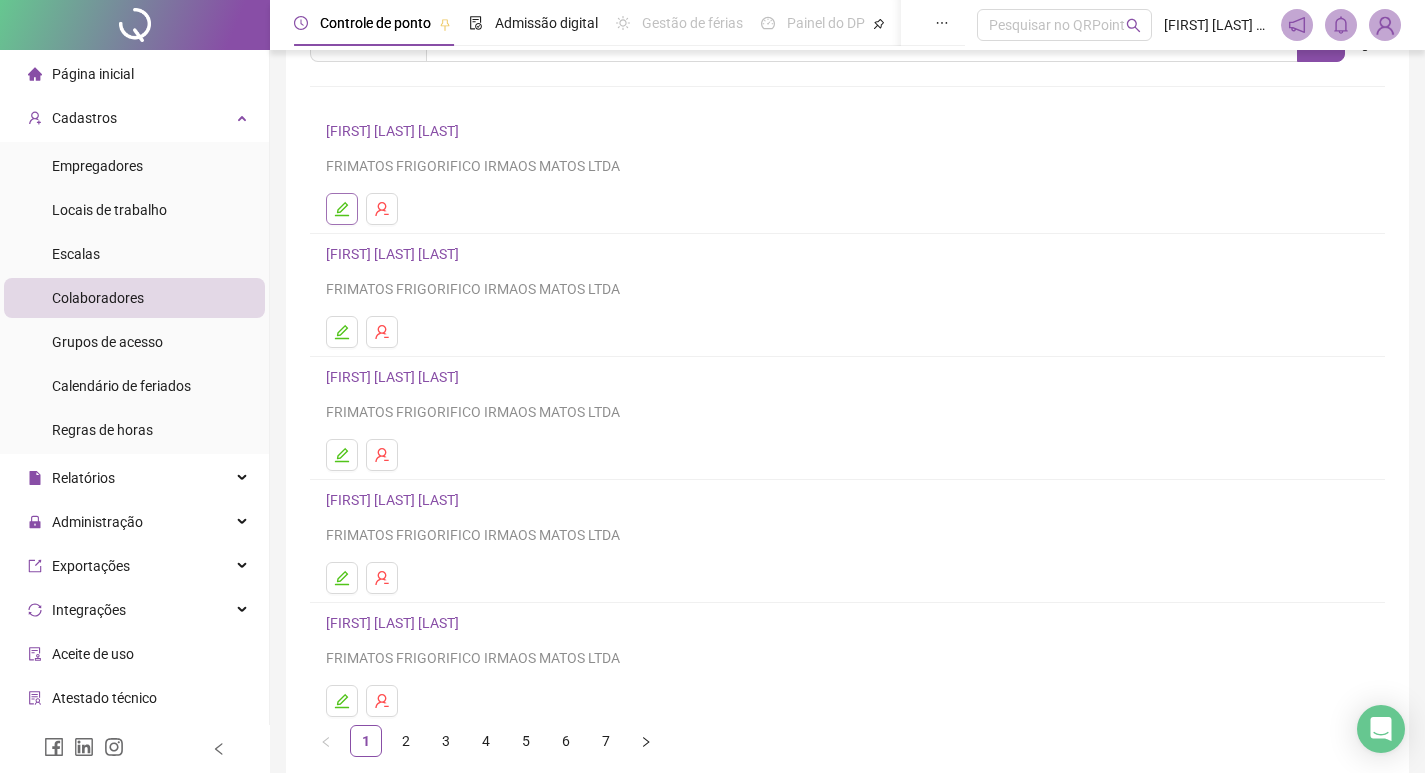 click at bounding box center [342, 209] 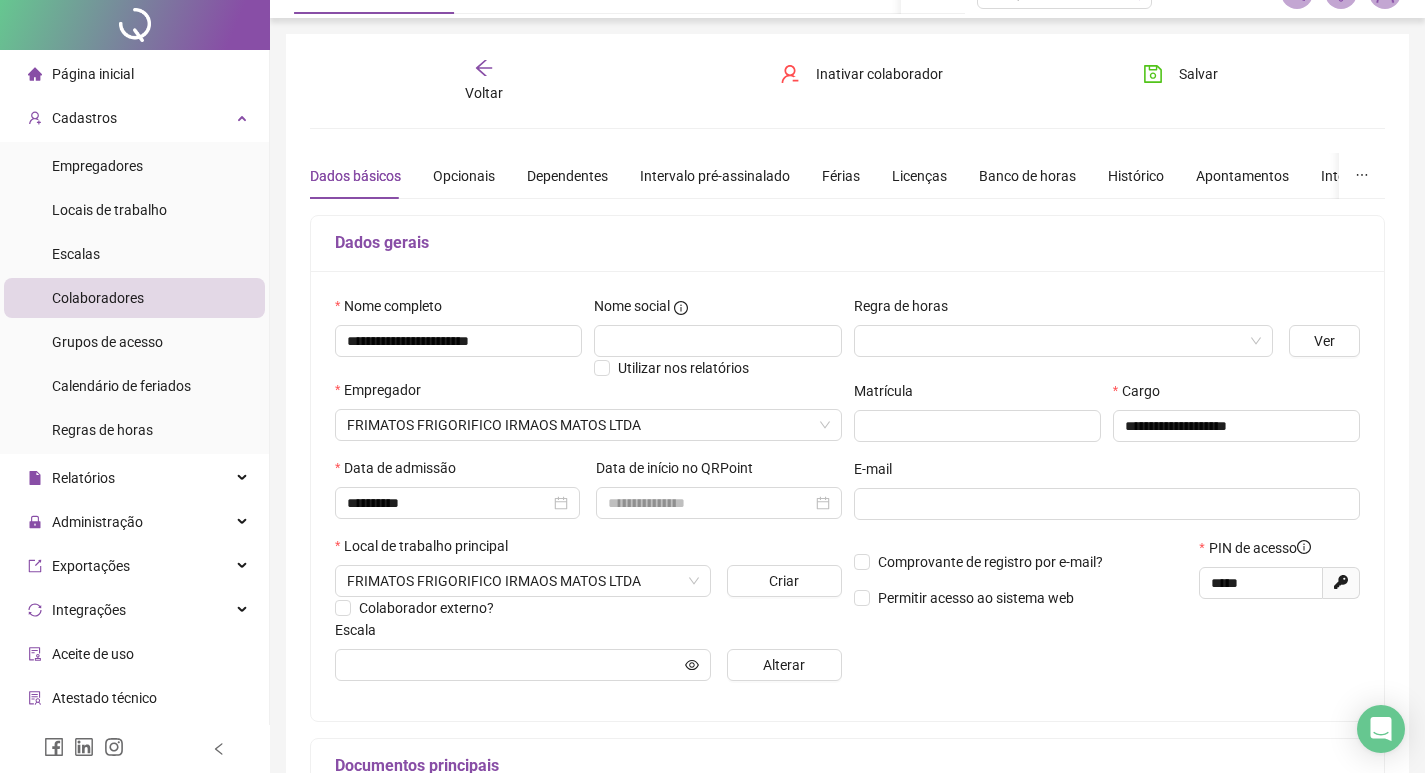 scroll, scrollTop: 0, scrollLeft: 0, axis: both 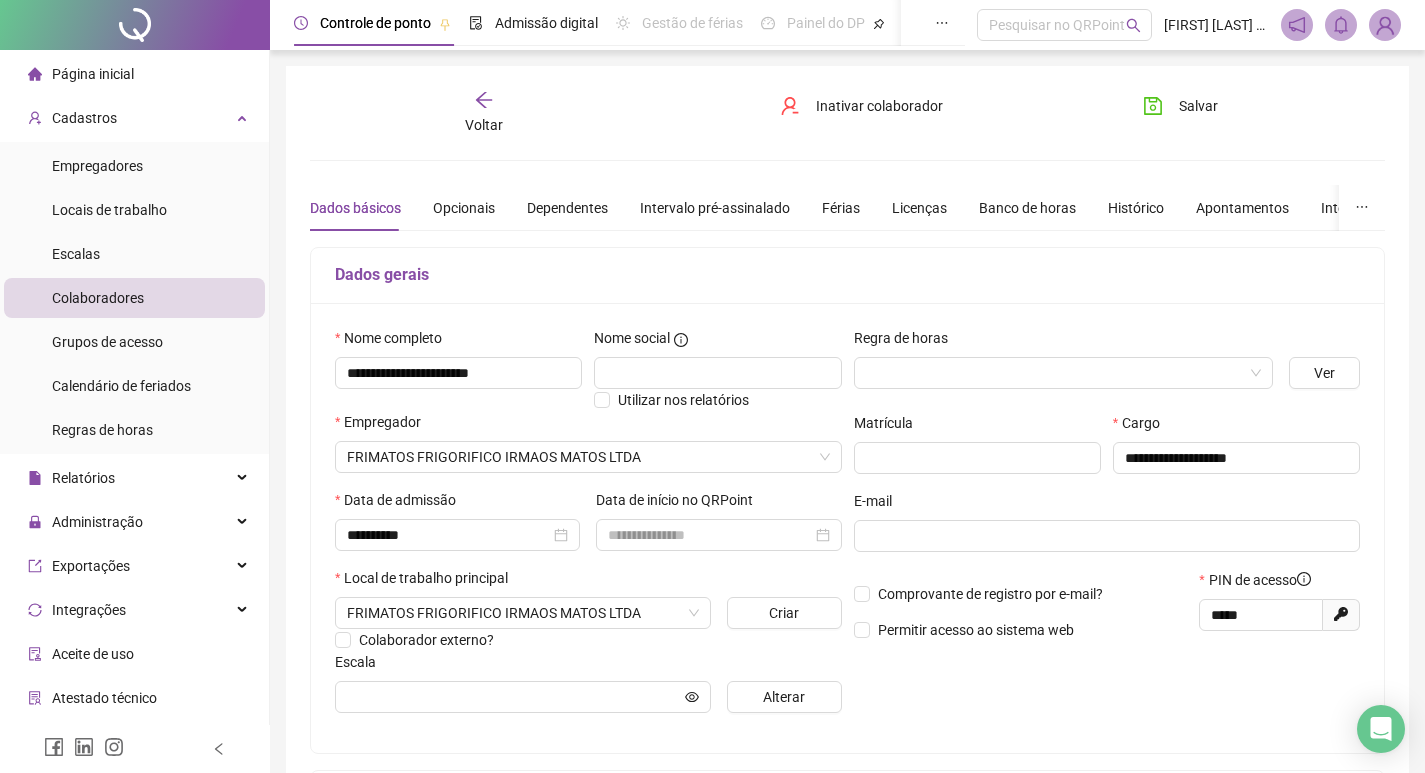 click 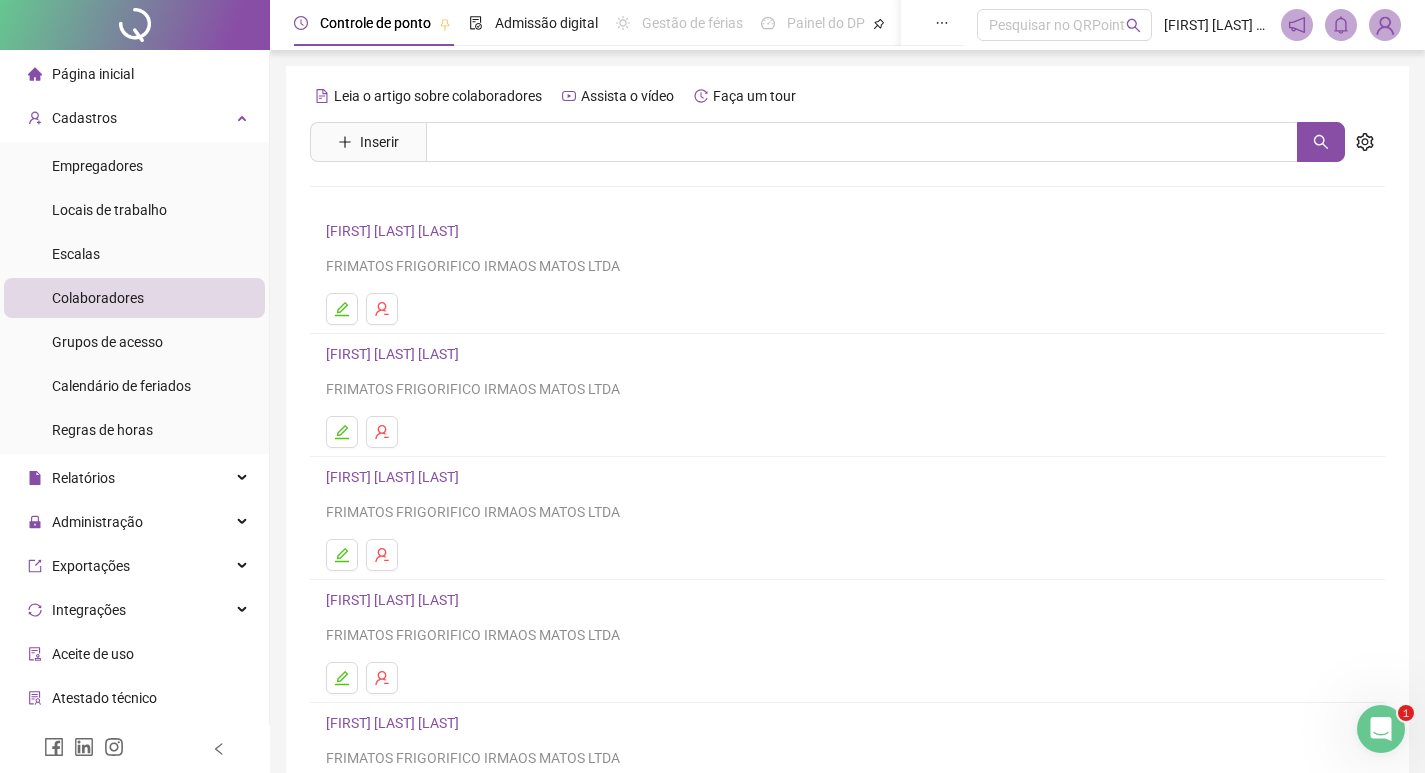 scroll, scrollTop: 0, scrollLeft: 0, axis: both 